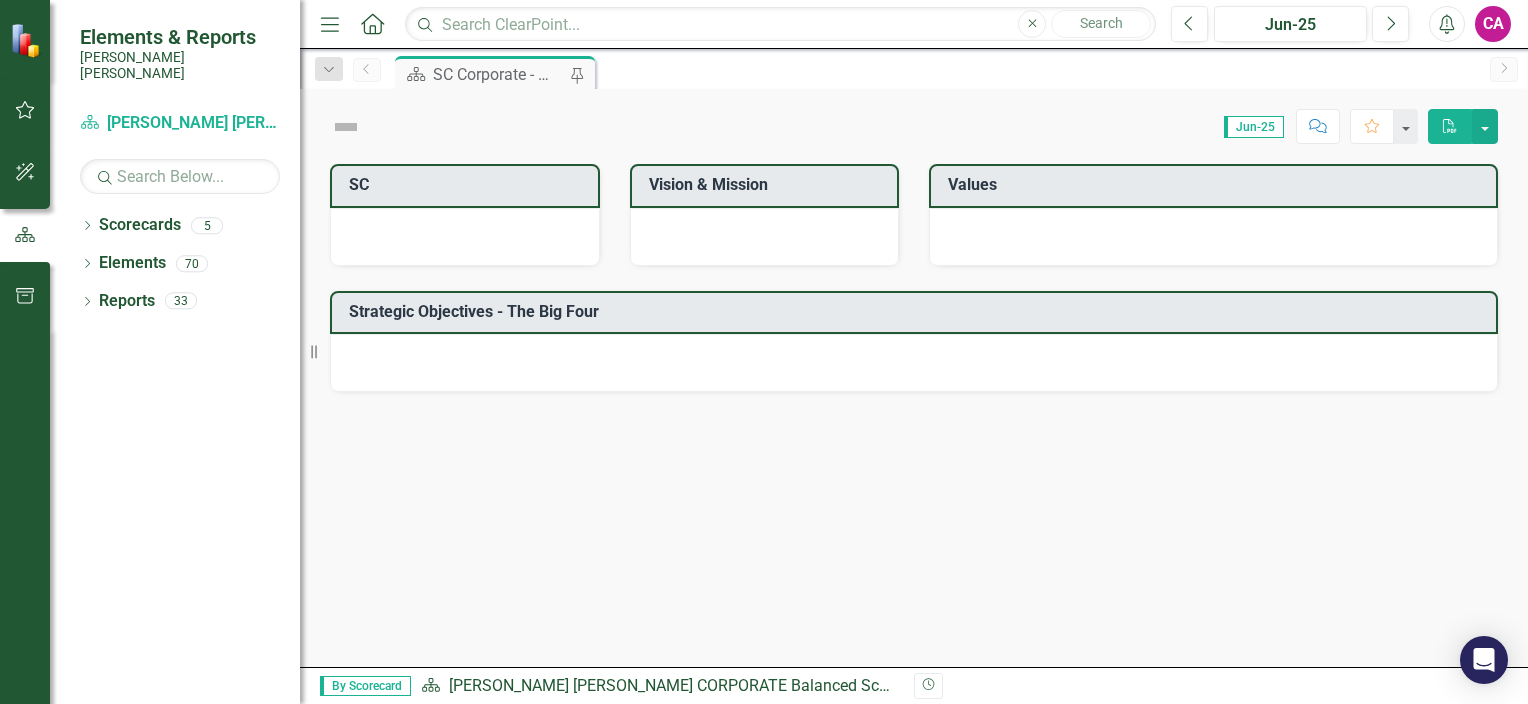 scroll, scrollTop: 0, scrollLeft: 0, axis: both 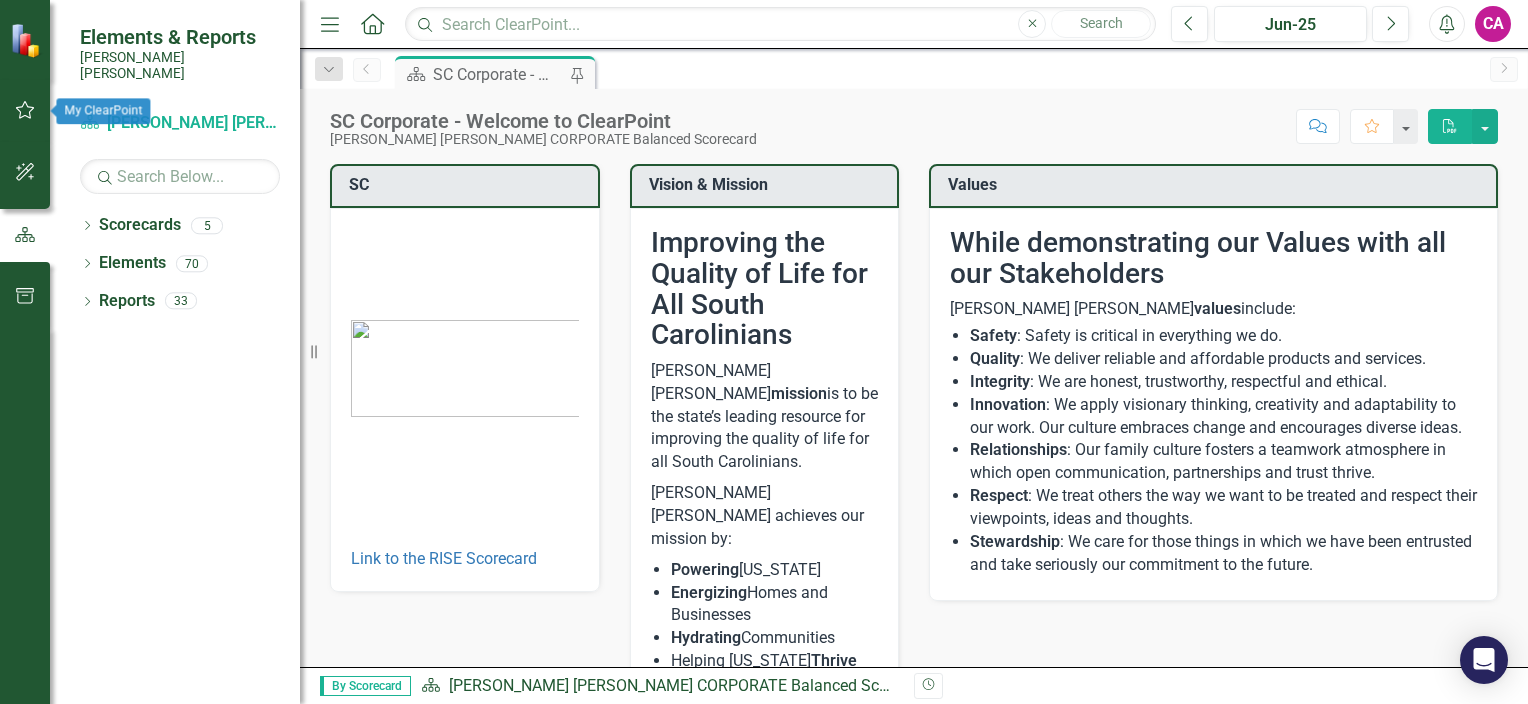 click at bounding box center [25, 111] 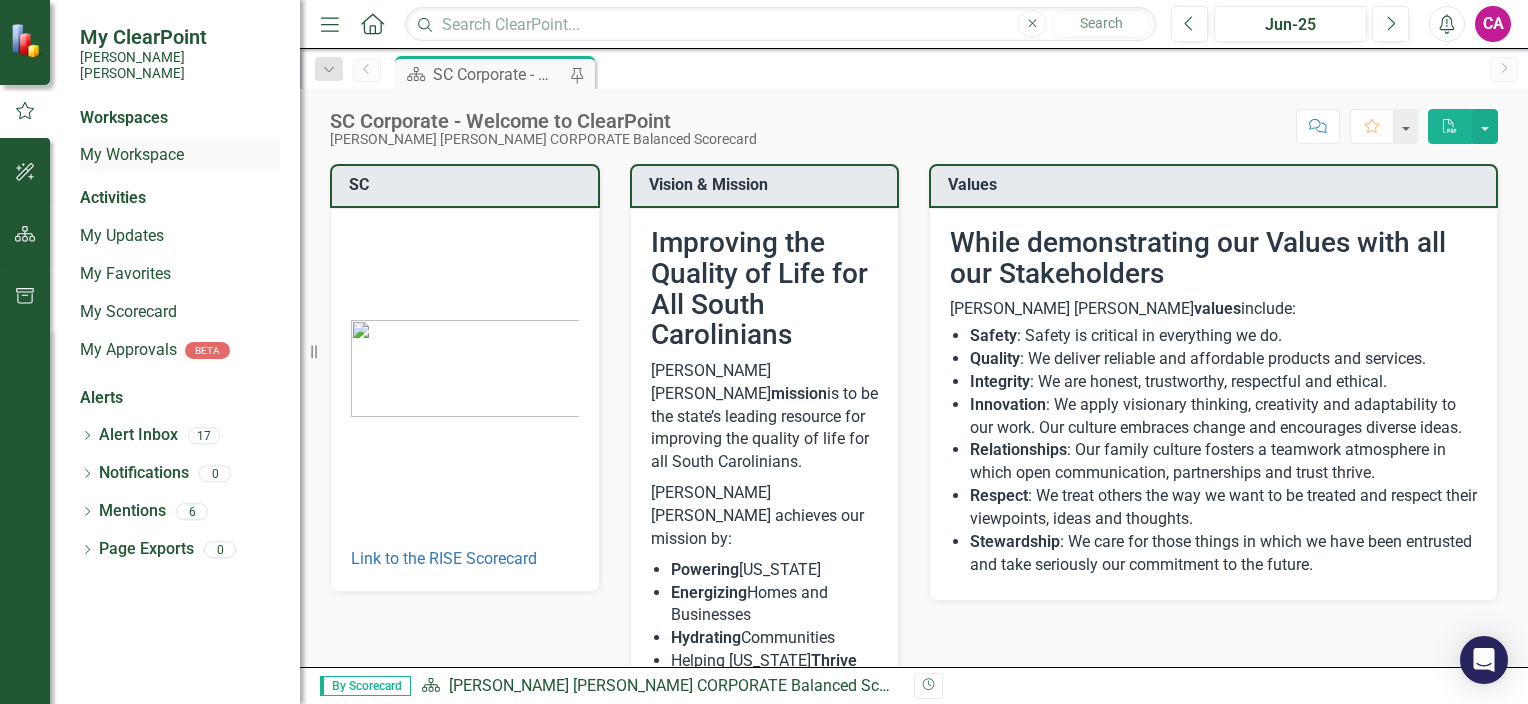 click on "My Workspace" at bounding box center (180, 155) 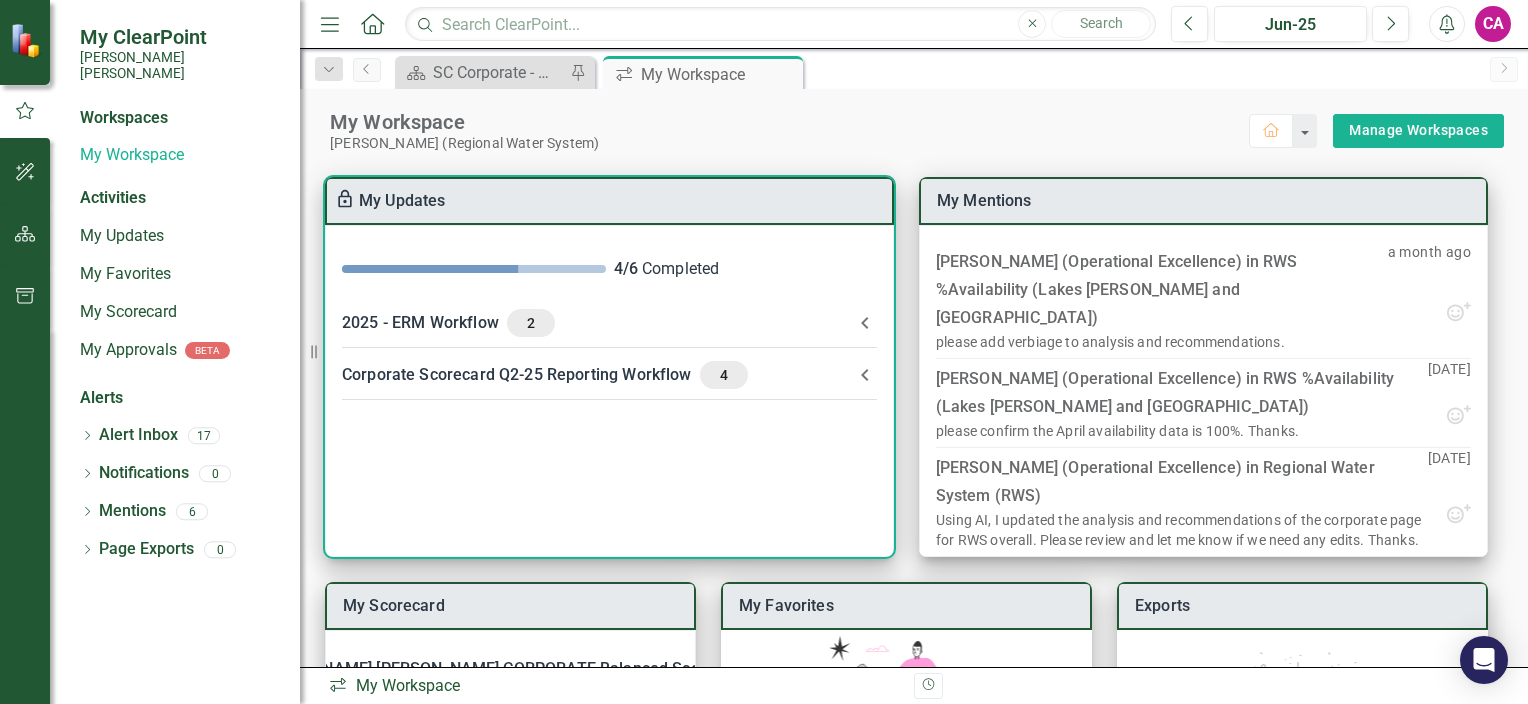 click on "2025 - ERM Workflow 2" at bounding box center [597, 323] 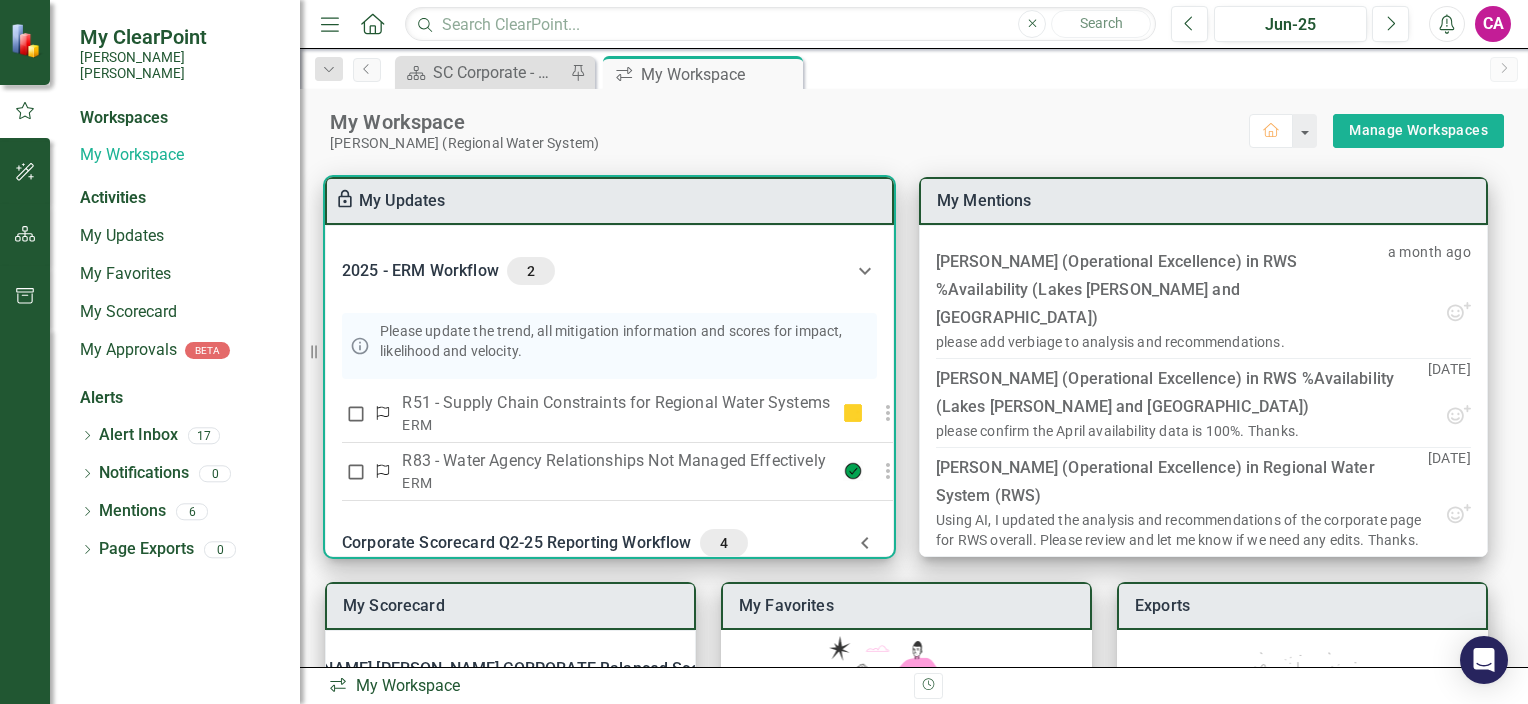 scroll, scrollTop: 94, scrollLeft: 0, axis: vertical 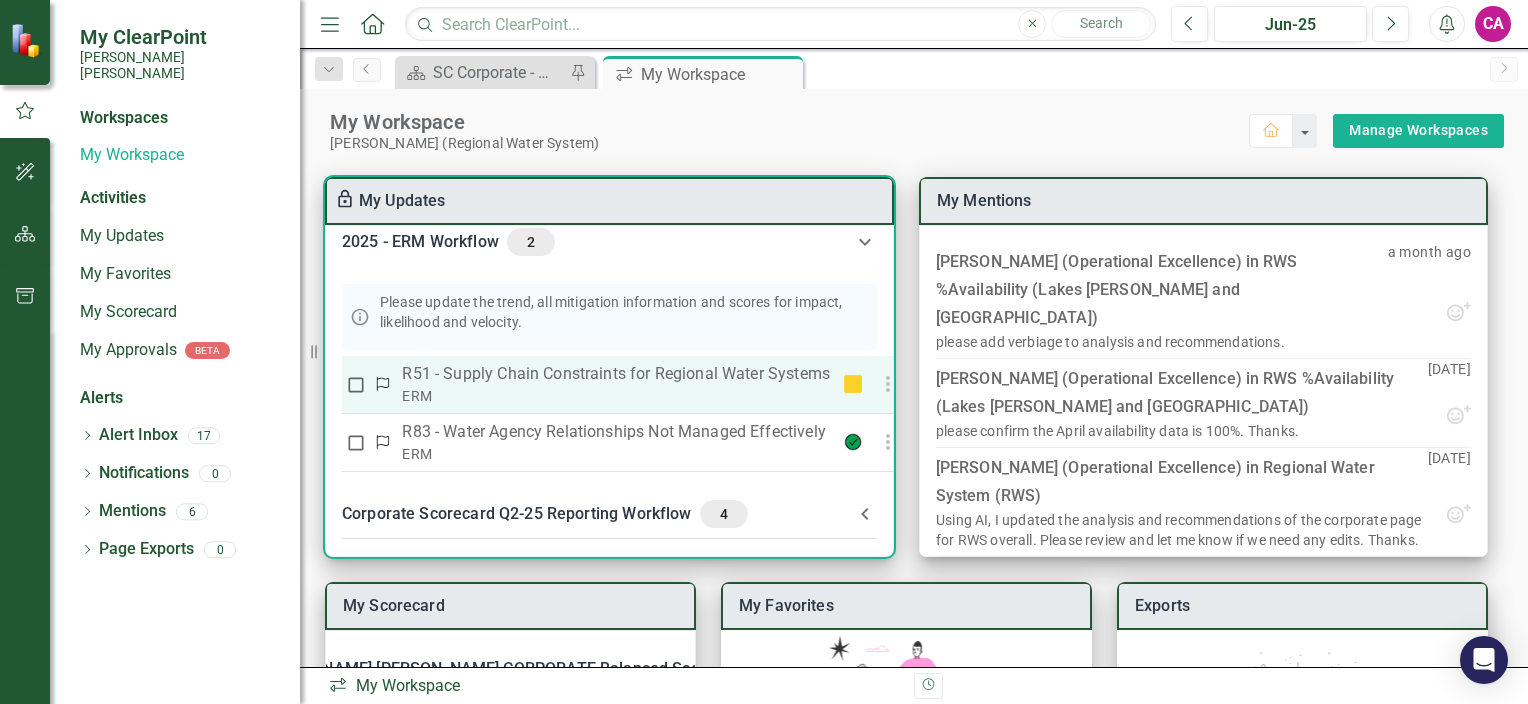 click on "R51 - Supply Chain Constraints for Regional Water Systems" at bounding box center (616, 374) 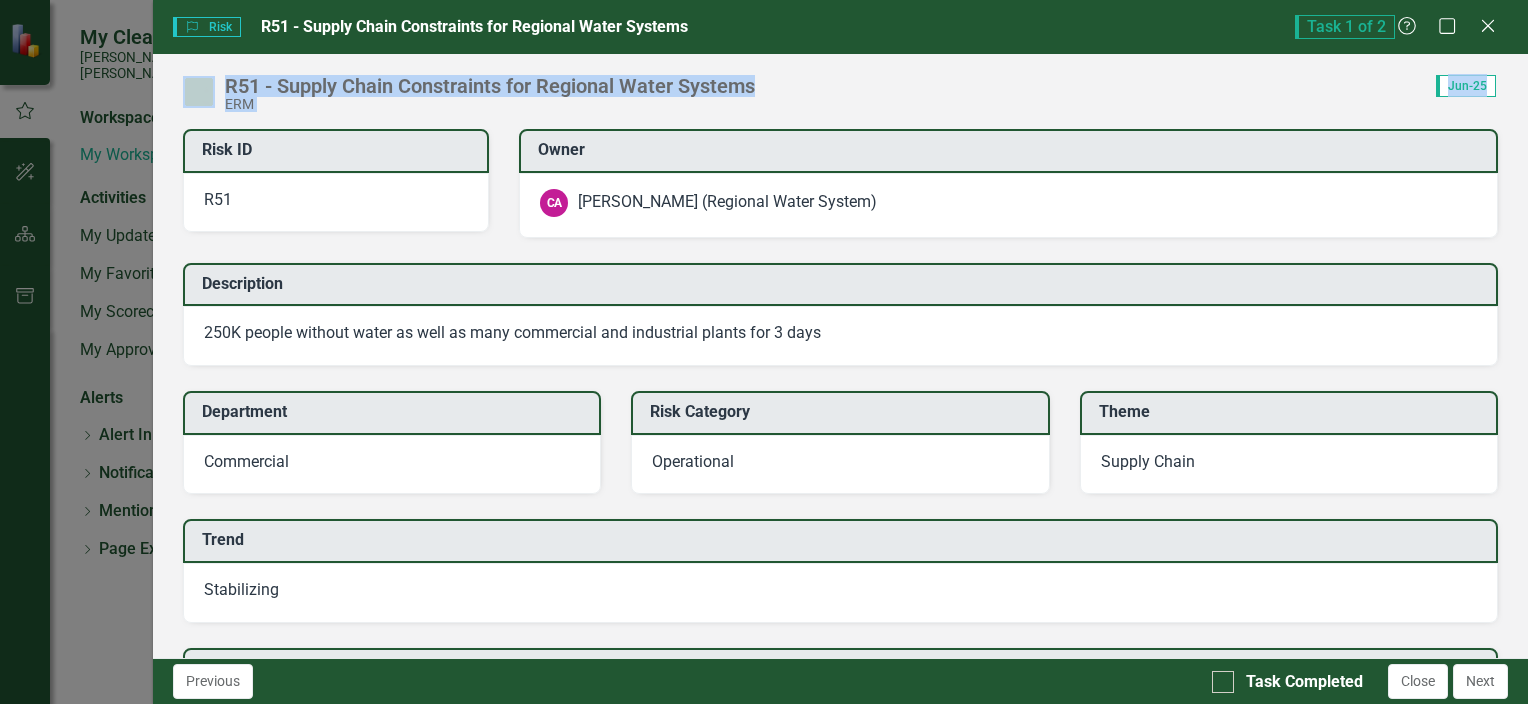 drag, startPoint x: 1512, startPoint y: 221, endPoint x: 1531, endPoint y: 273, distance: 55.362442 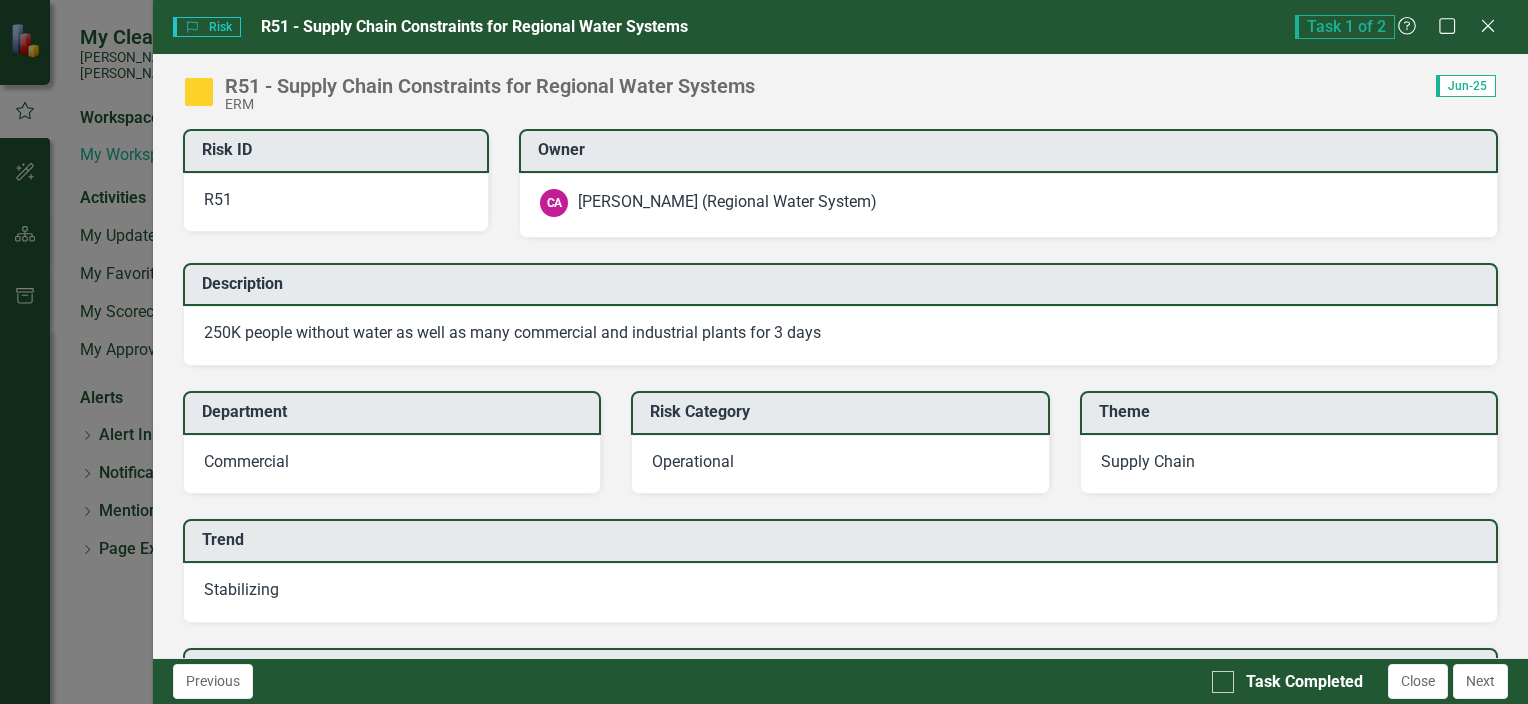 drag, startPoint x: 1531, startPoint y: 273, endPoint x: 1496, endPoint y: 362, distance: 95.63472 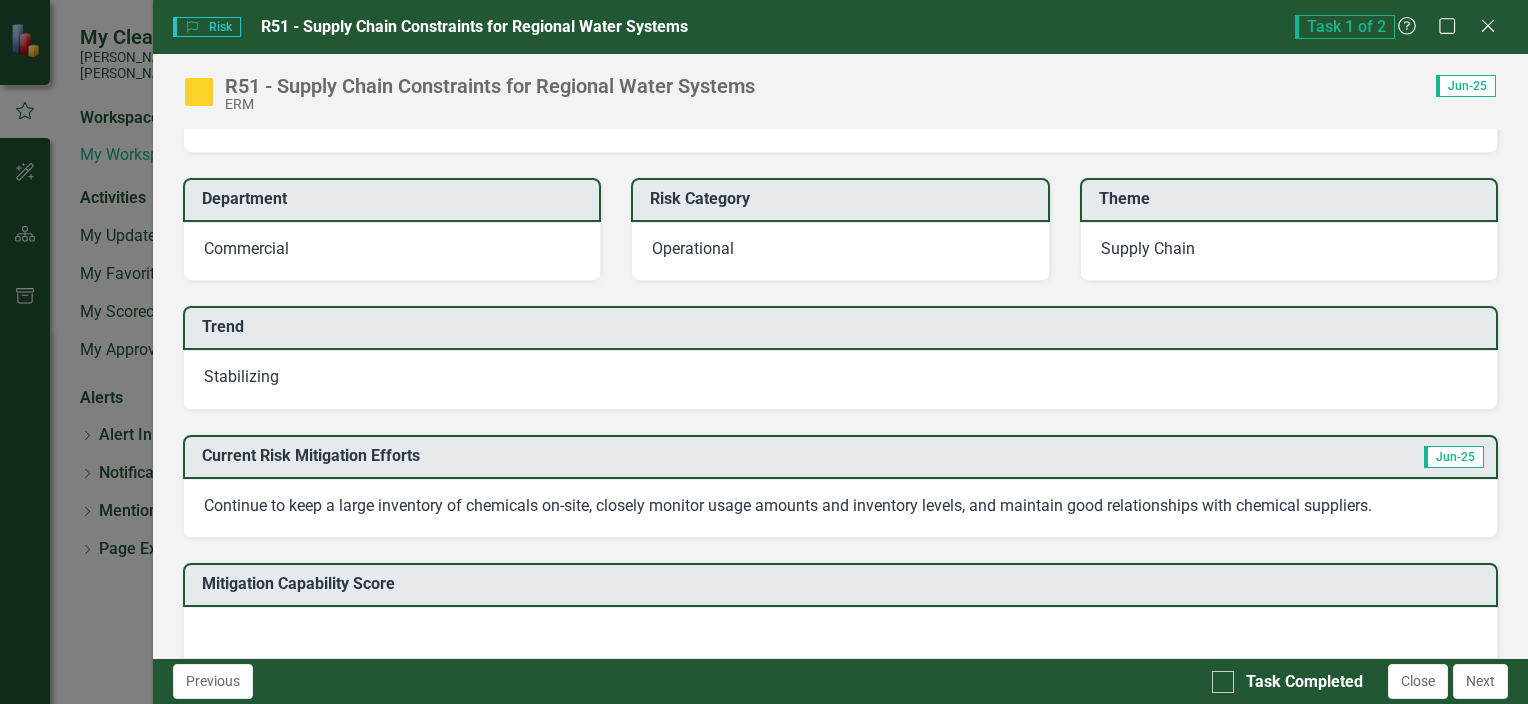 scroll, scrollTop: 205, scrollLeft: 0, axis: vertical 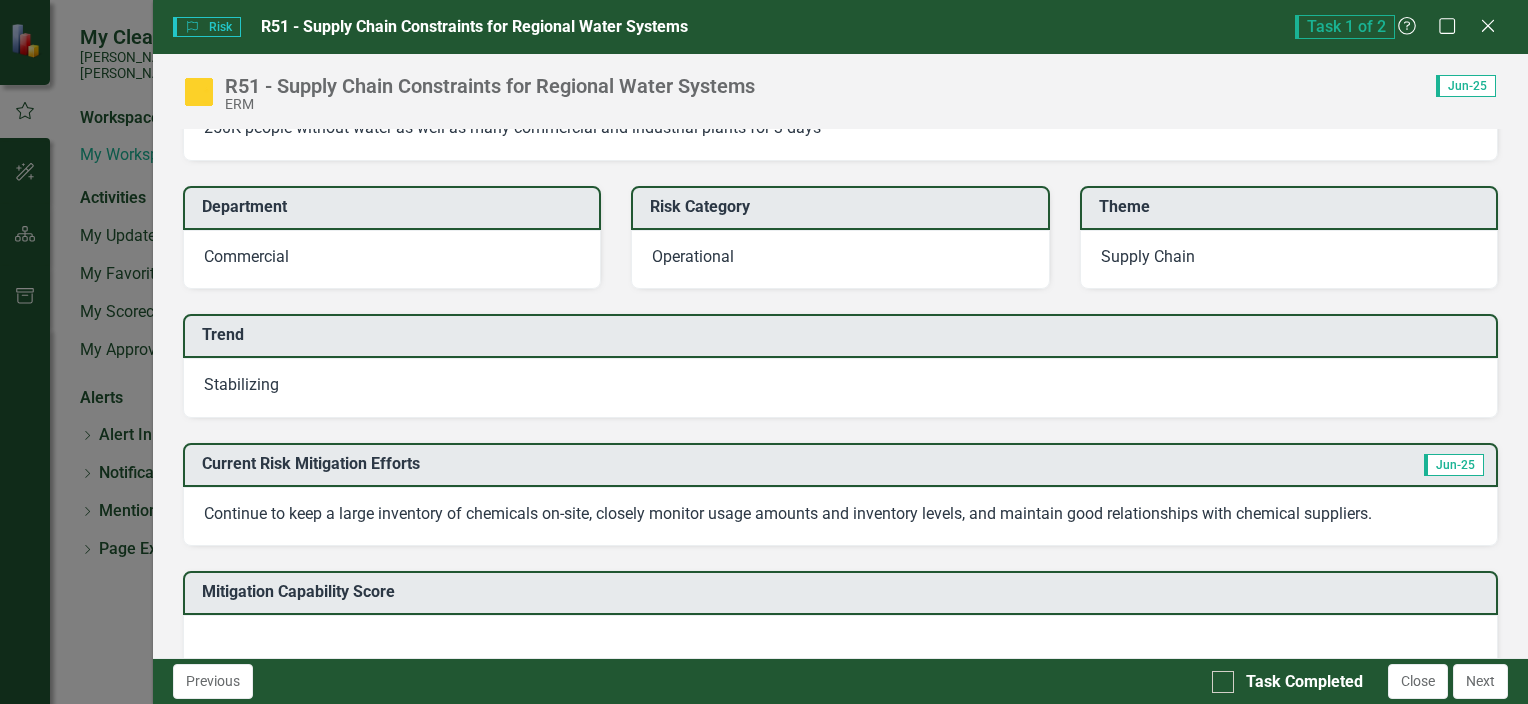click on "Stabilizing" at bounding box center (840, 388) 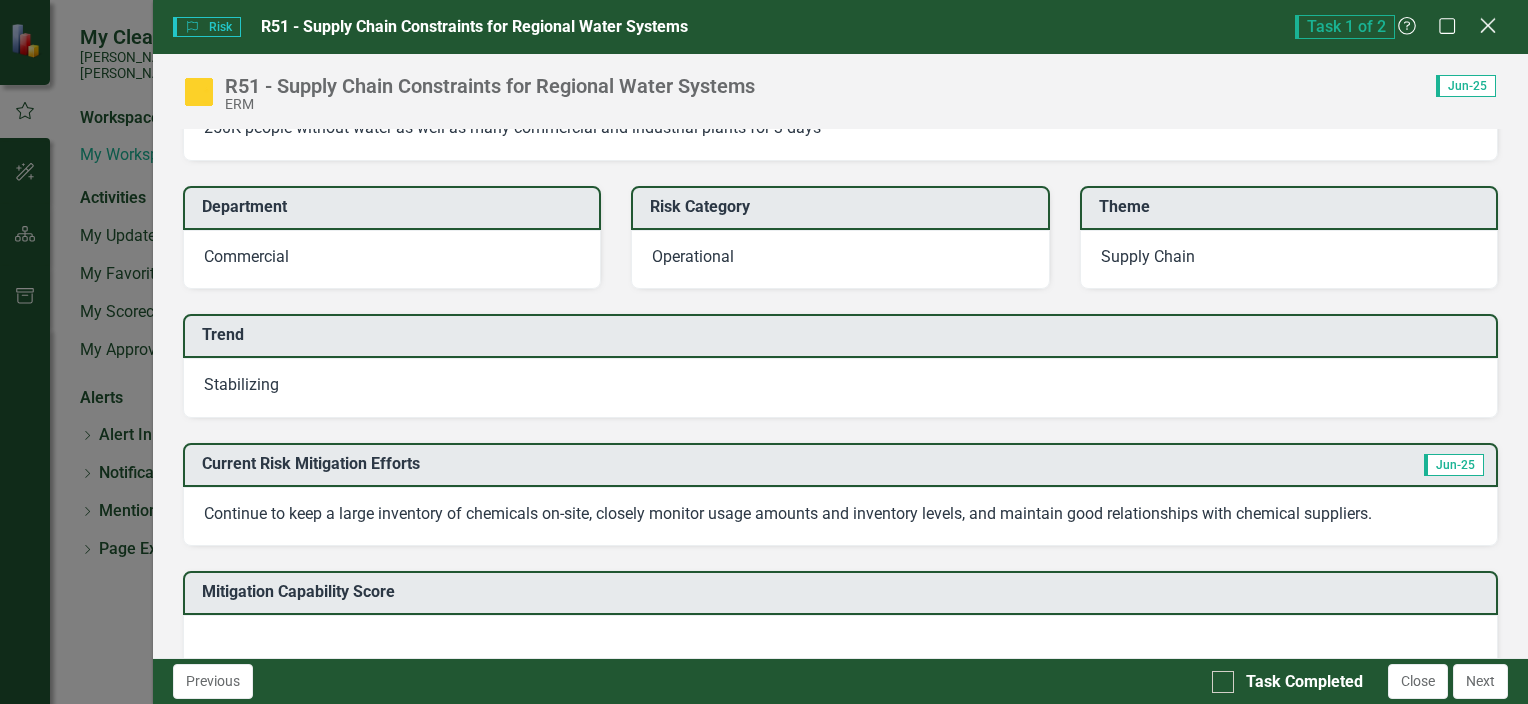 click on "Close" 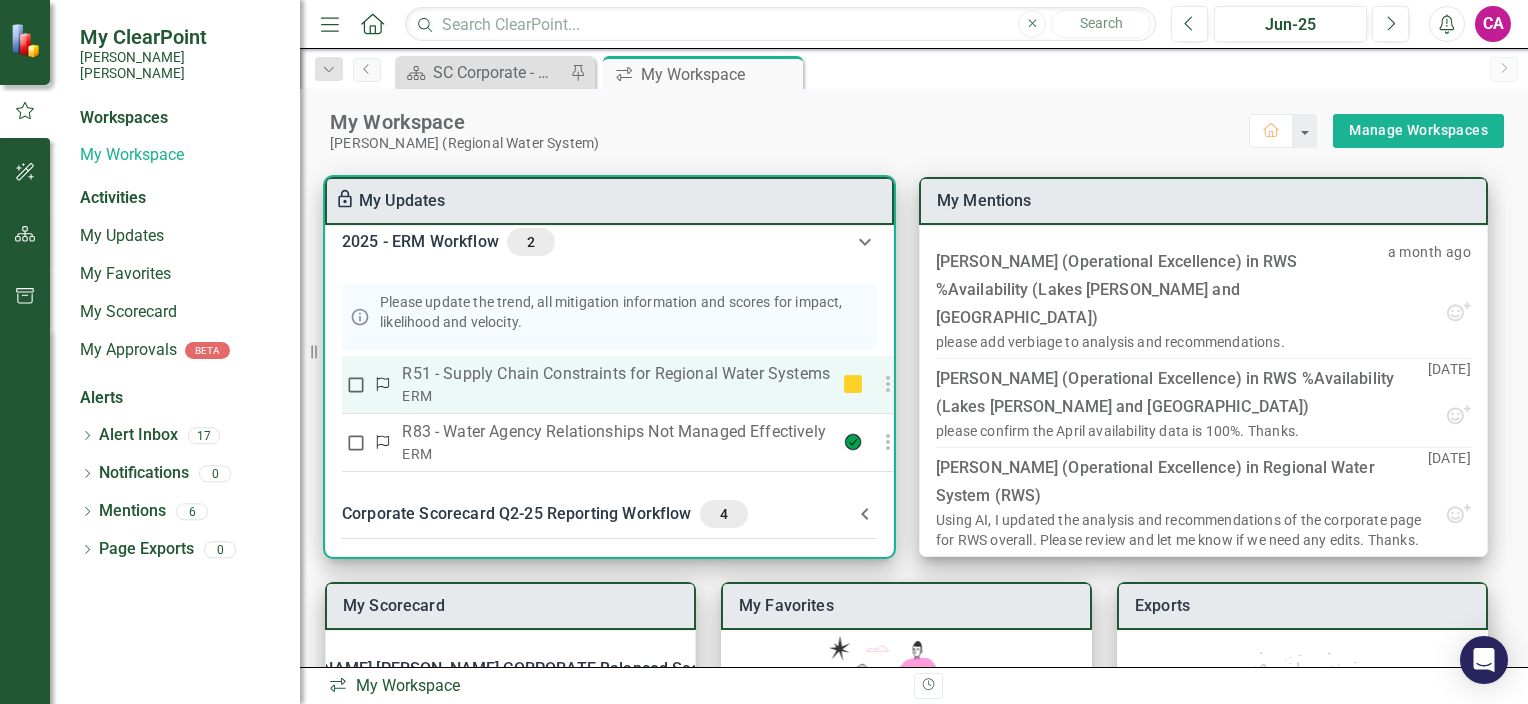 click on "R51 - Supply Chain Constraints for Regional Water Systems" at bounding box center [616, 374] 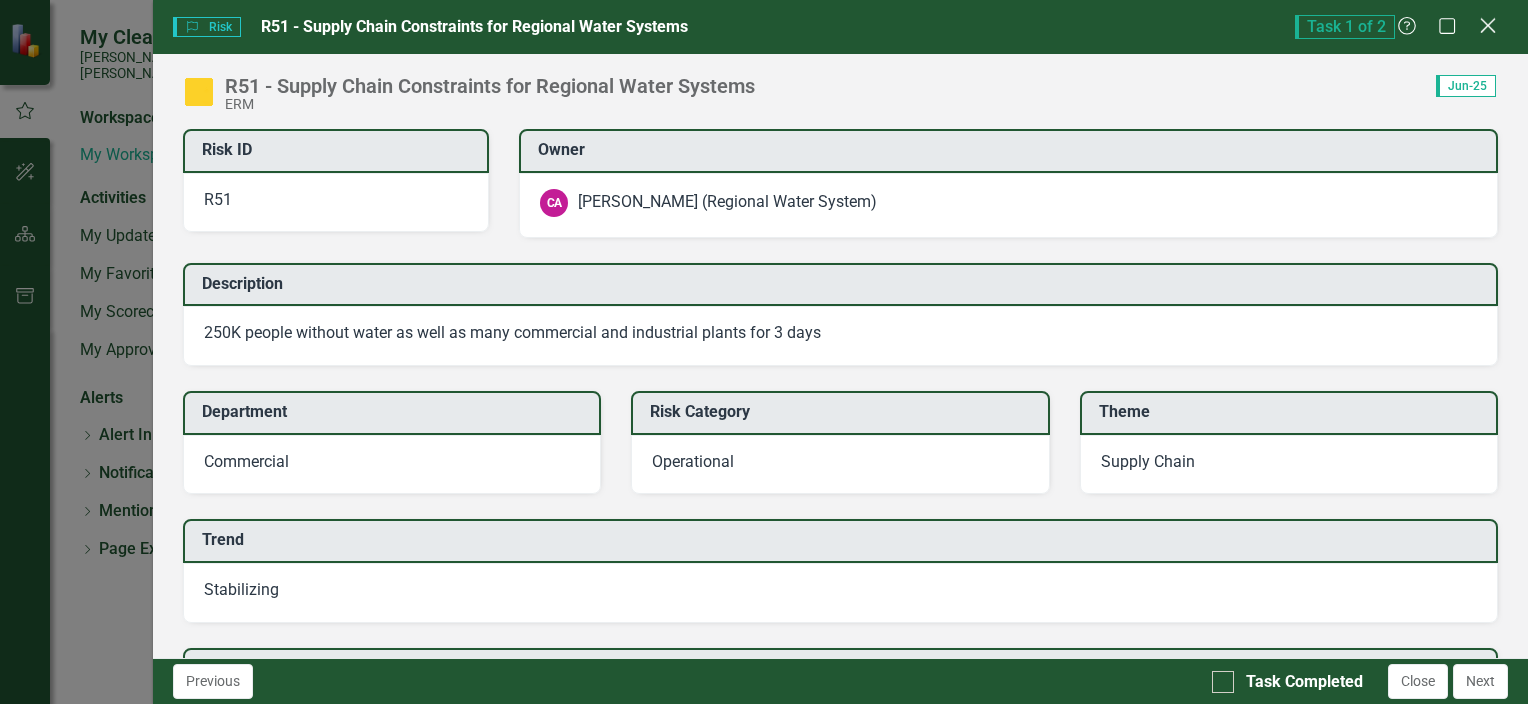 click on "Close" 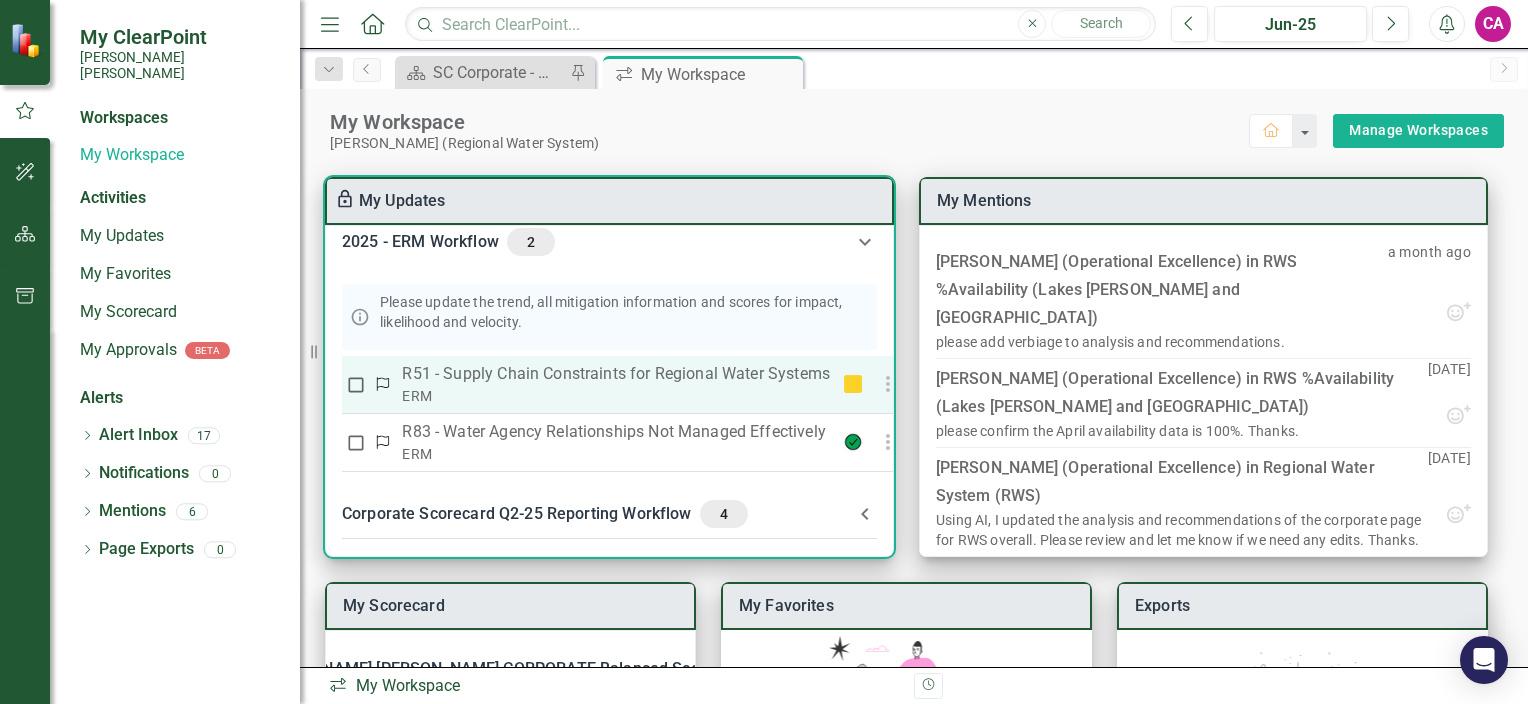 click on "R51 - Supply Chain Constraints for Regional Water Systems ERM" at bounding box center (616, 385) 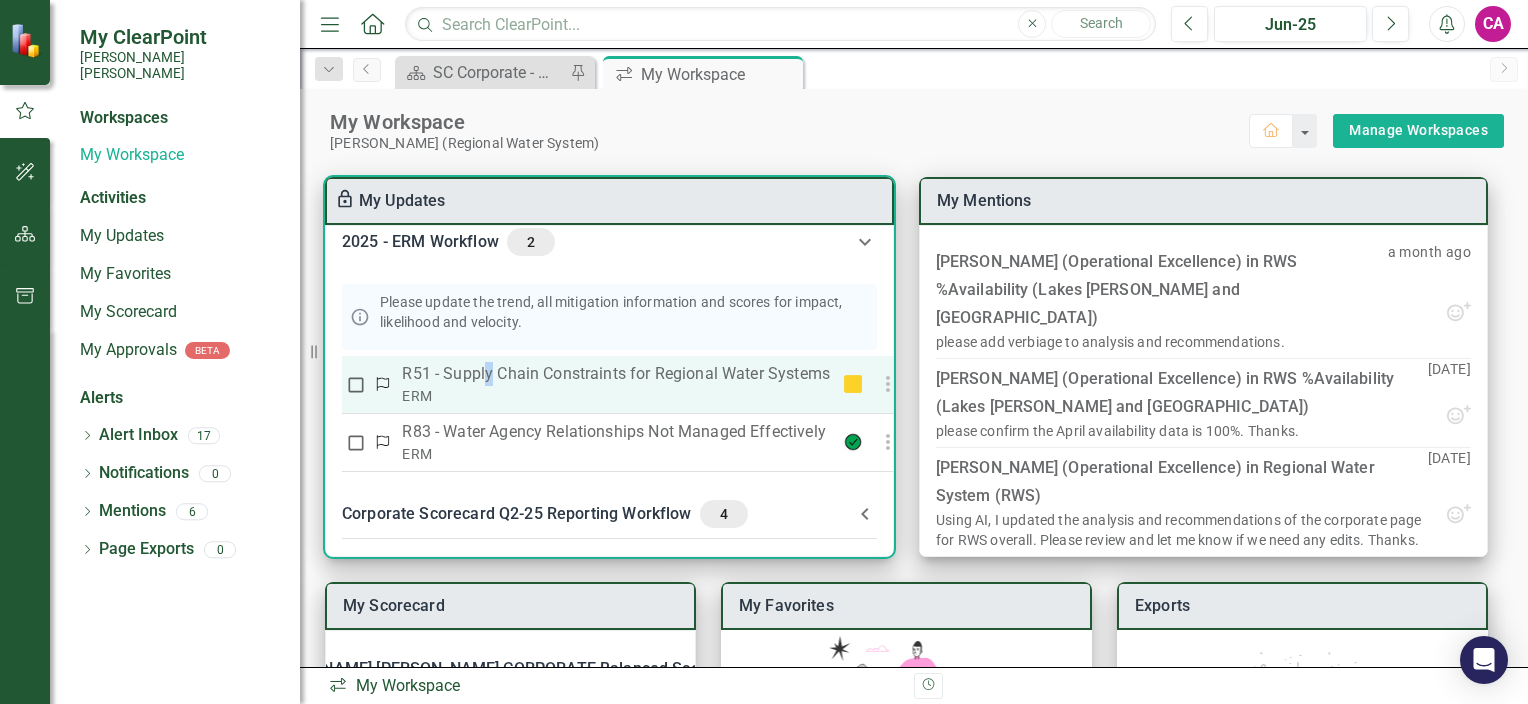 drag, startPoint x: 515, startPoint y: 379, endPoint x: 488, endPoint y: 371, distance: 28.160255 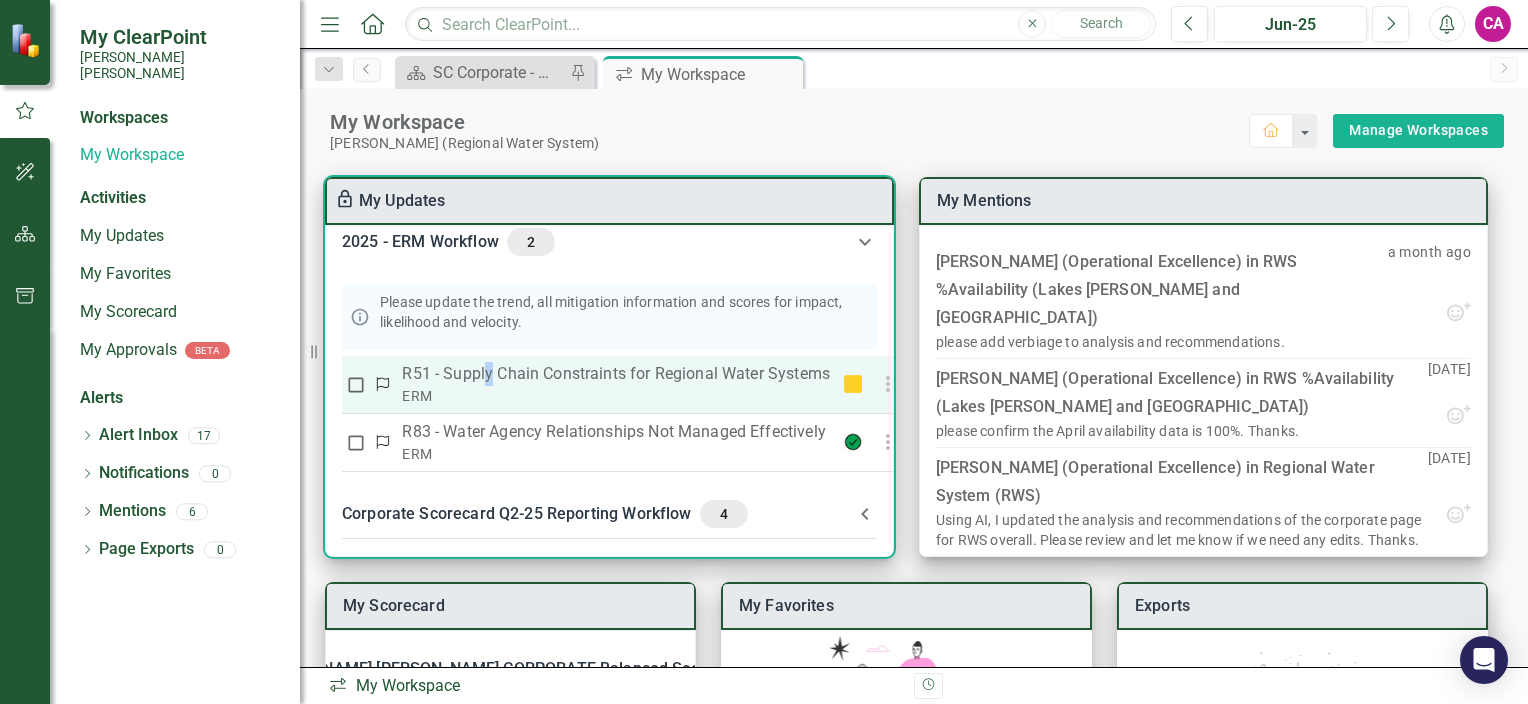 click on "R51 - Supply Chain Constraints for Regional Water Systems" at bounding box center (616, 374) 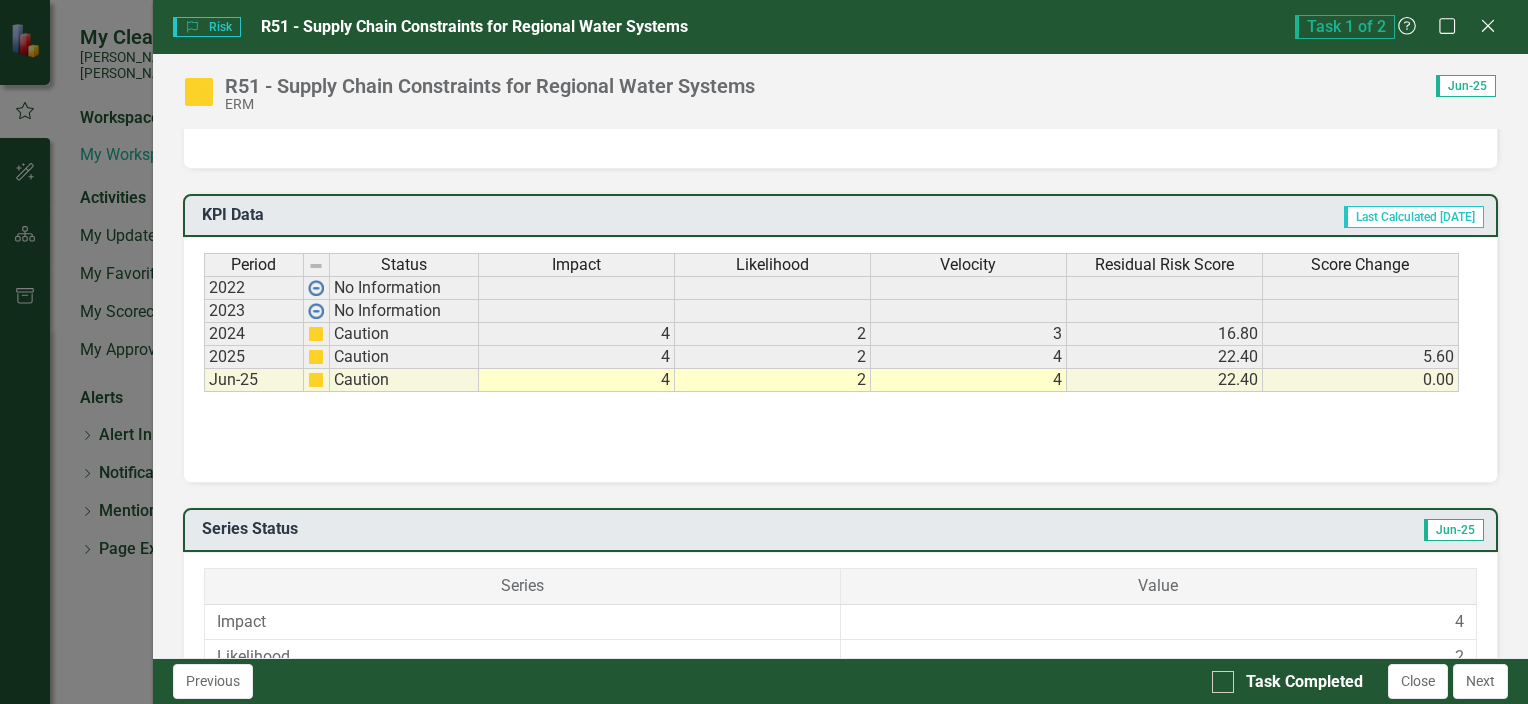 scroll, scrollTop: 1260, scrollLeft: 0, axis: vertical 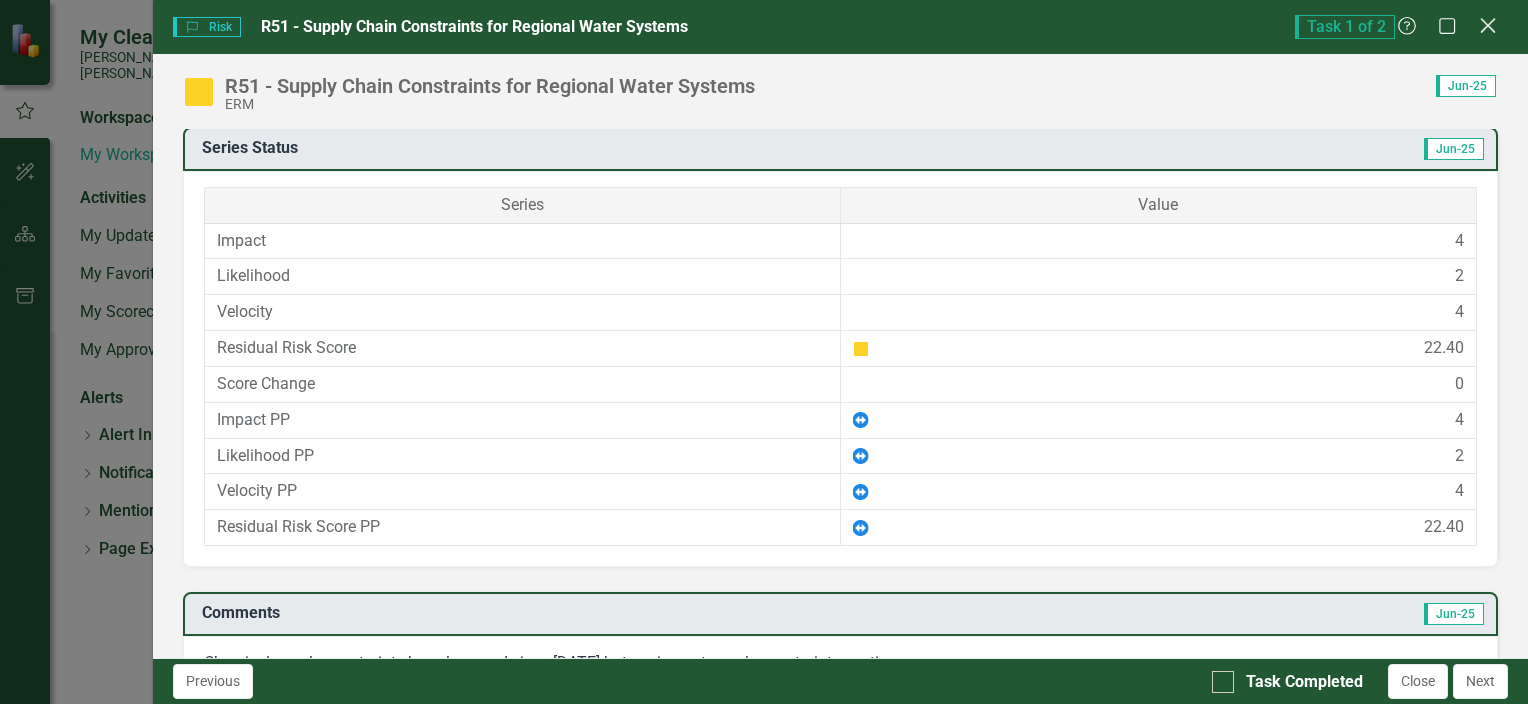 click on "Close" 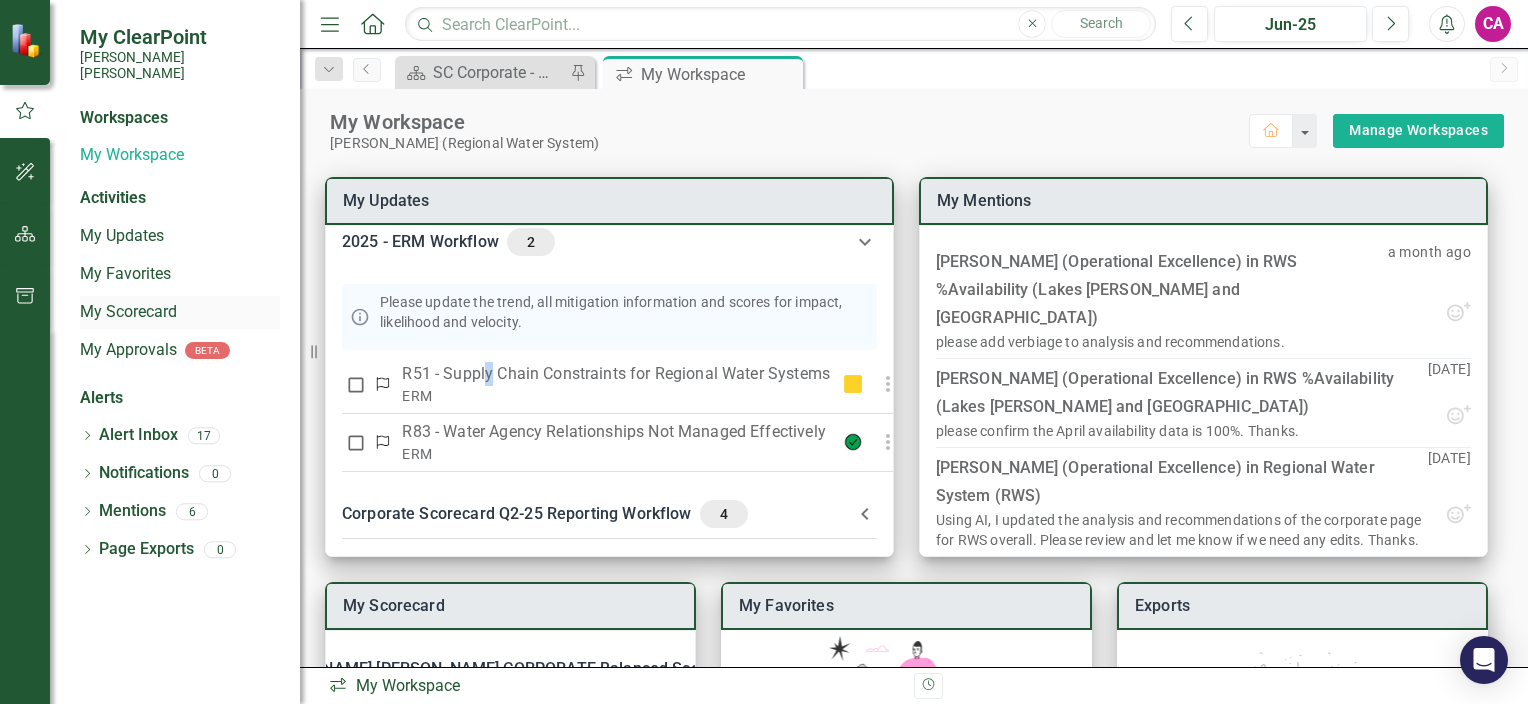 click on "My Scorecard" at bounding box center [180, 312] 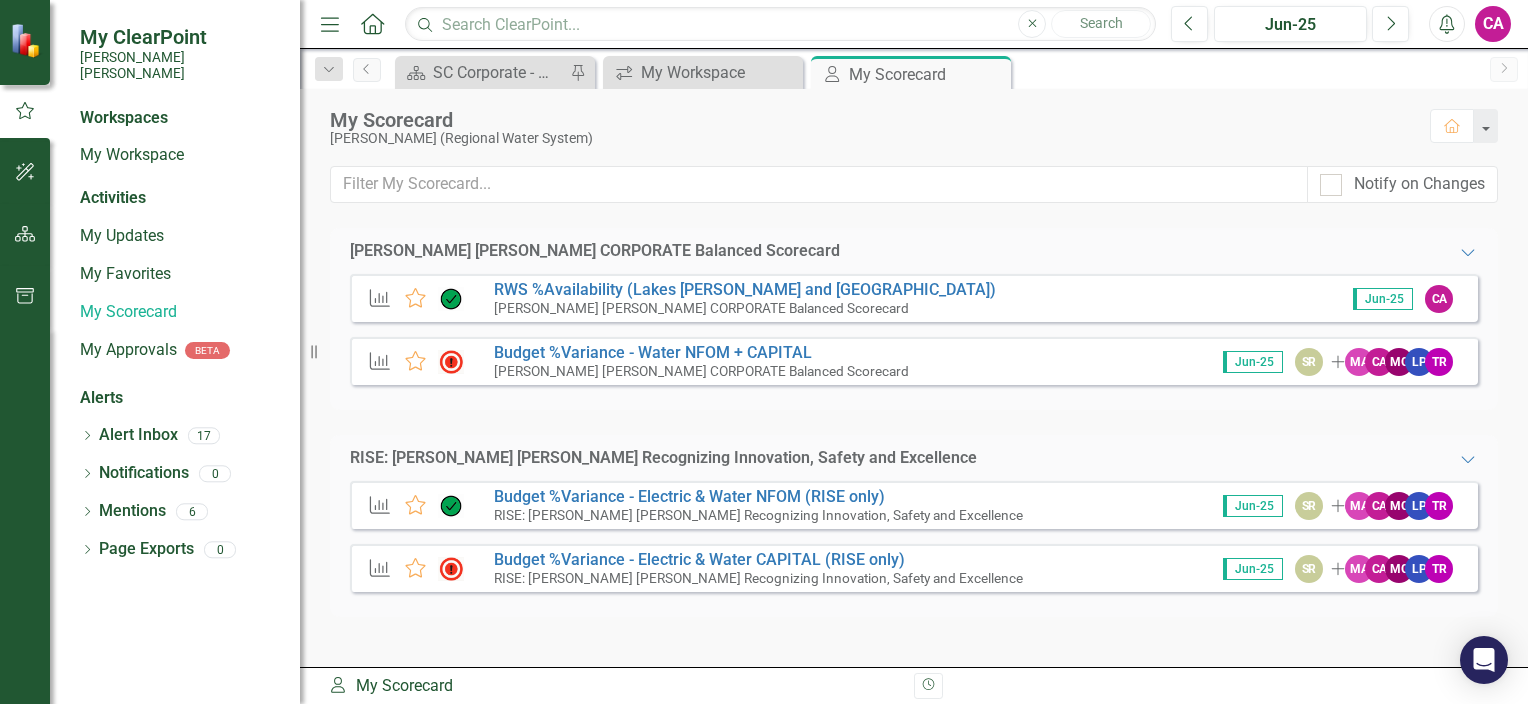 click on "KPI Favorite RWS %Availability (Lakes Marion and Moultrie) Santee Cooper CORPORATE Balanced Scorecard Jun-25 CA KPI Favorite Budget %Variance​ - Water NFOM + CAPITAL  Santee Cooper CORPORATE Balanced Scorecard Jun-25 SR Add MA CA MG LP TR" at bounding box center [914, 342] 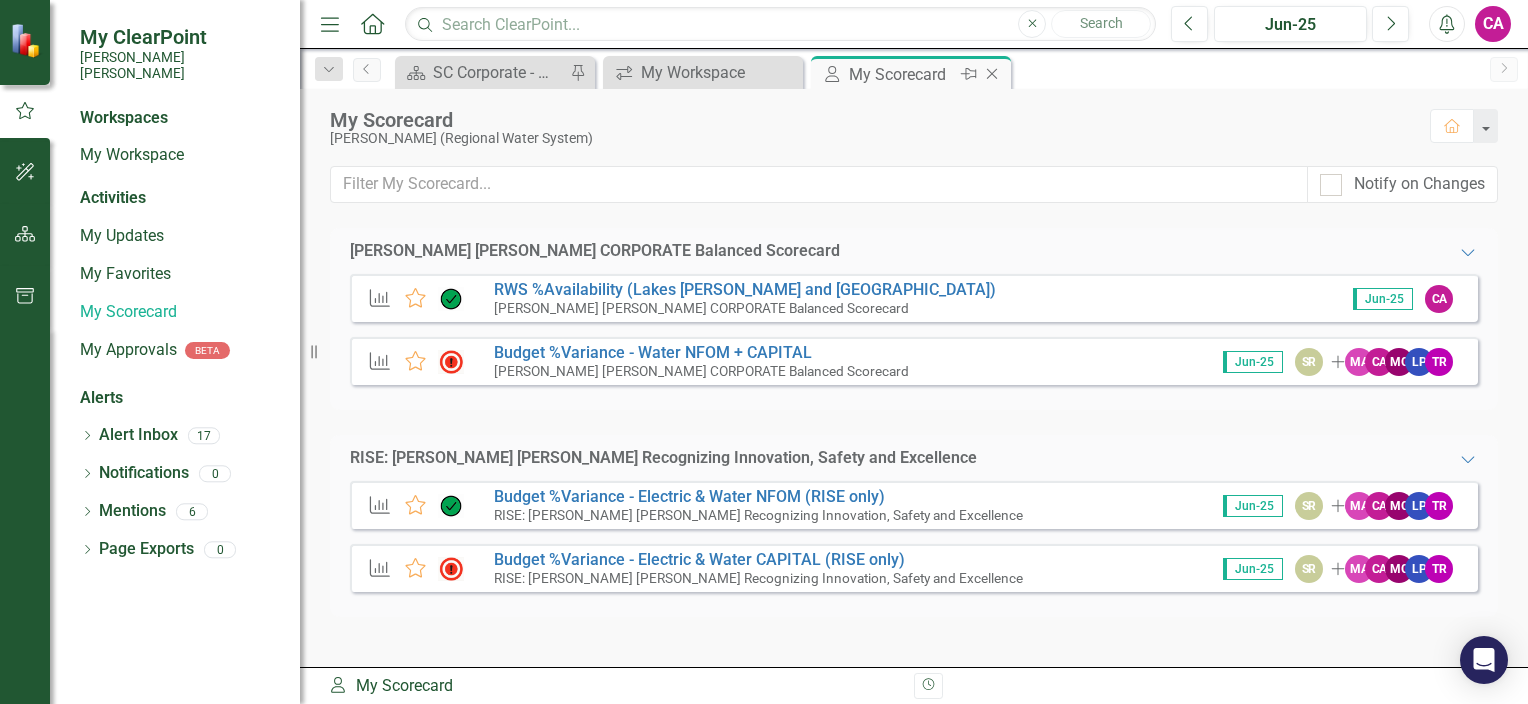 click on "Close" 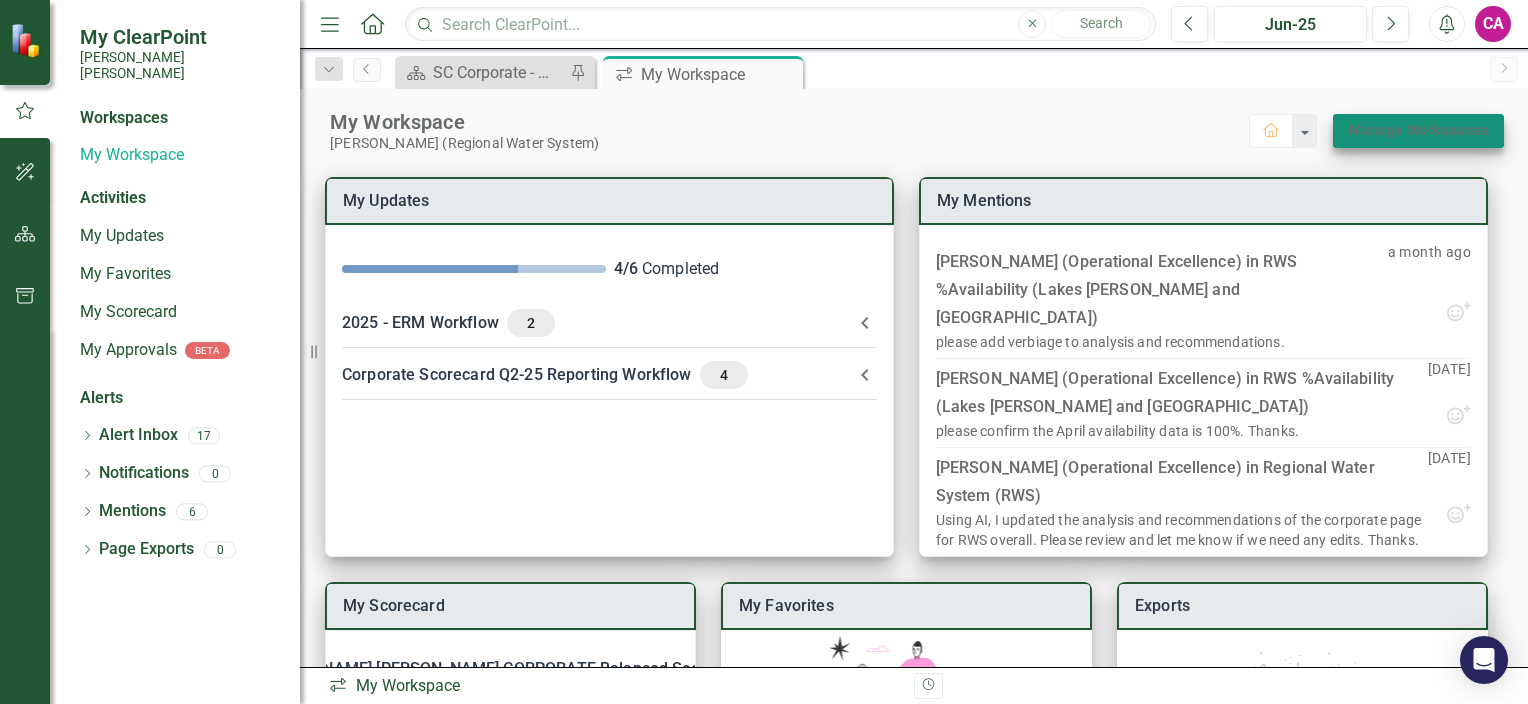 click on "Manage Workspaces" at bounding box center (1418, 130) 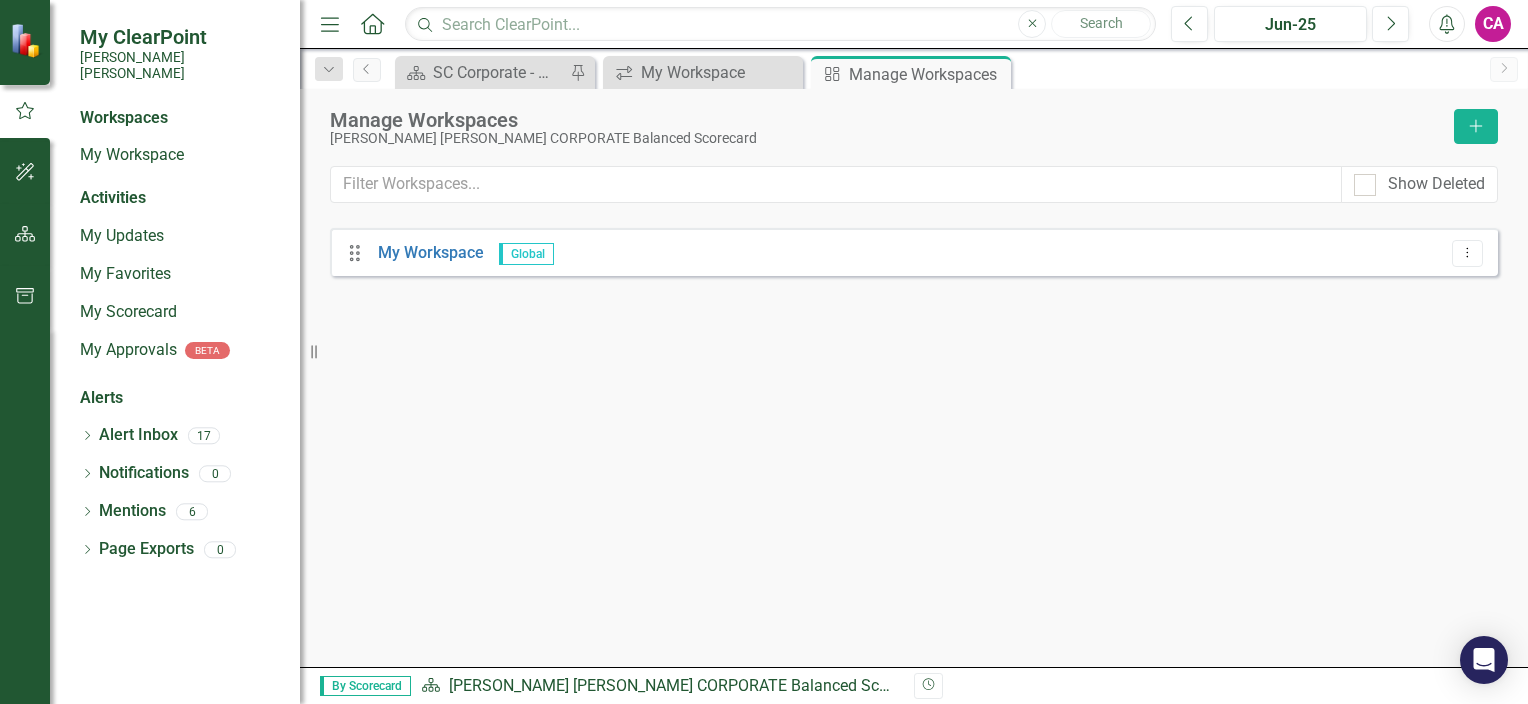 click on "Close" 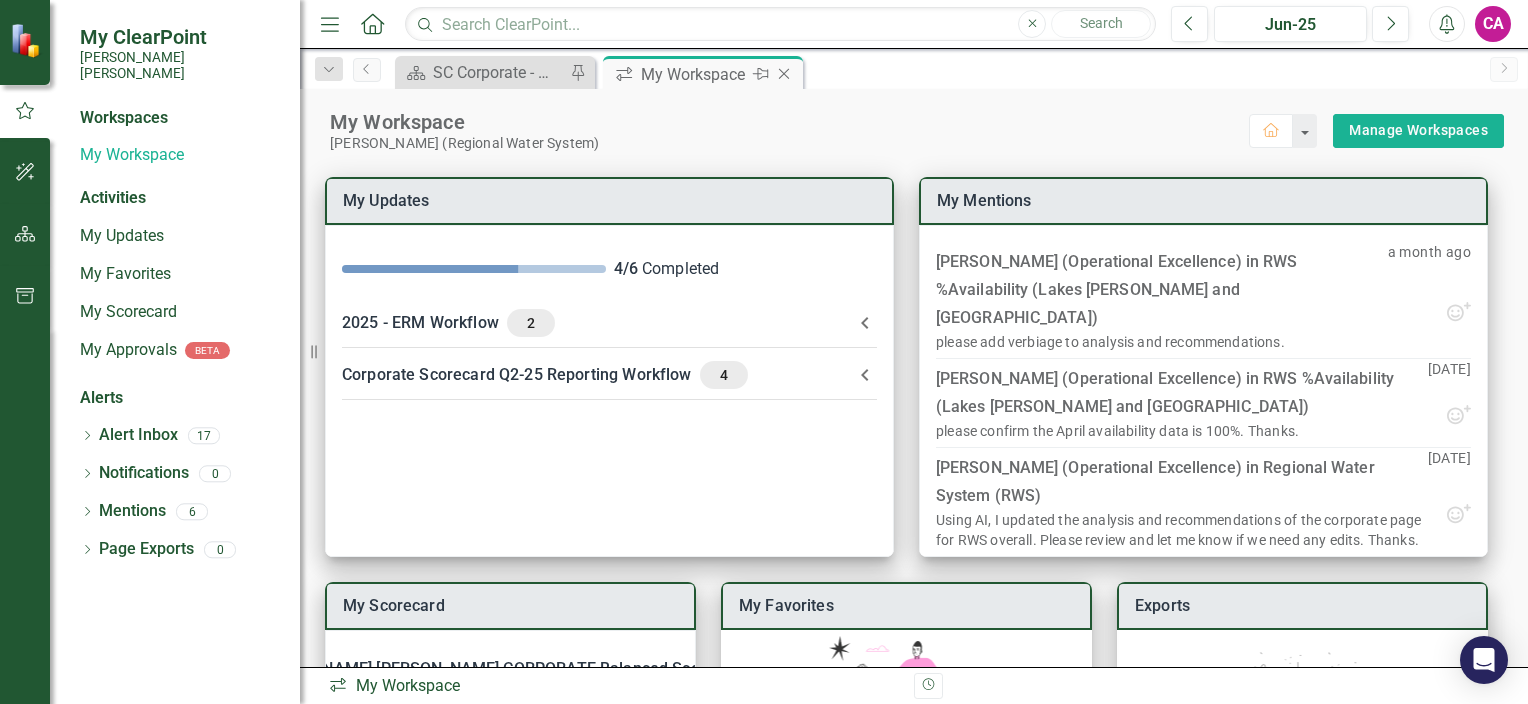 click on "icon.workspace My Workspace Pin Close" at bounding box center (703, 72) 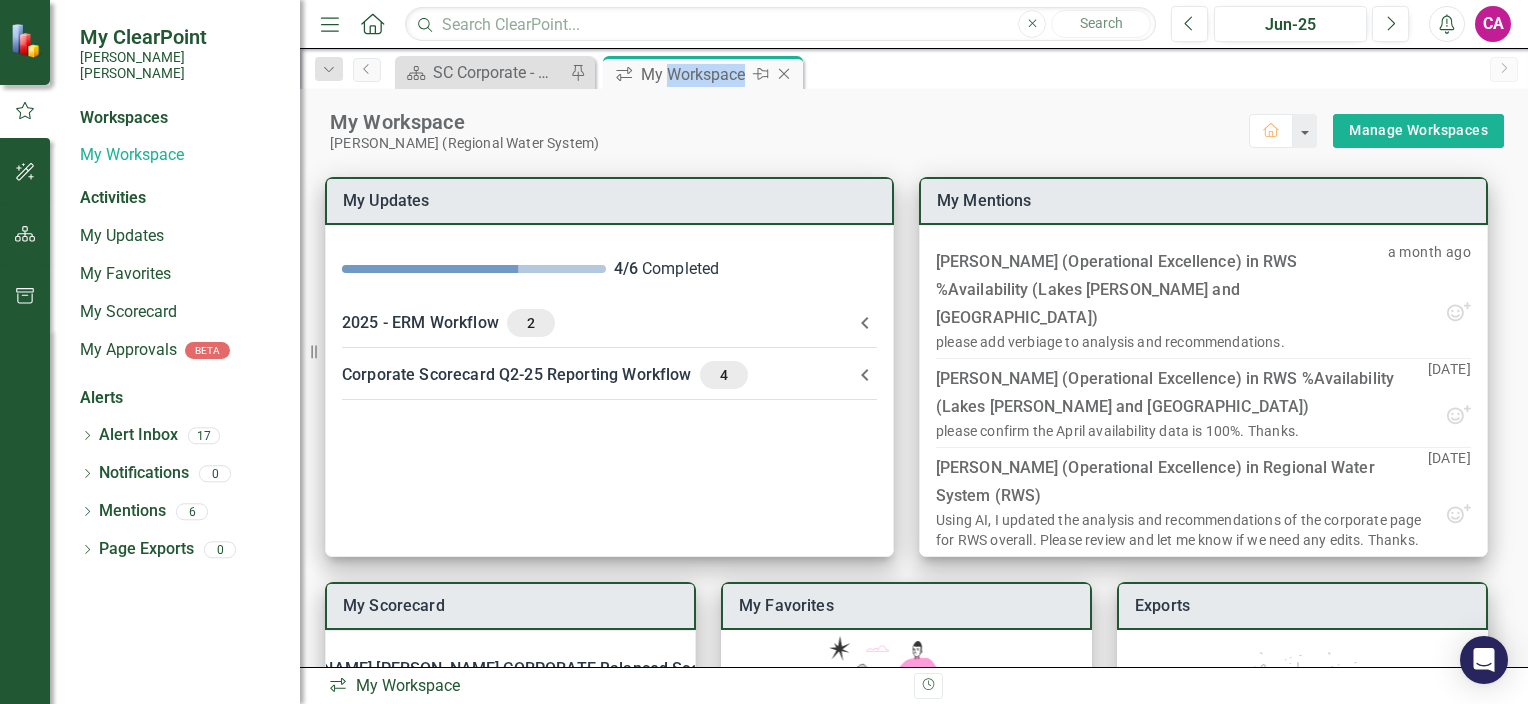 click on "icon.workspace My Workspace Pin Close" at bounding box center [703, 72] 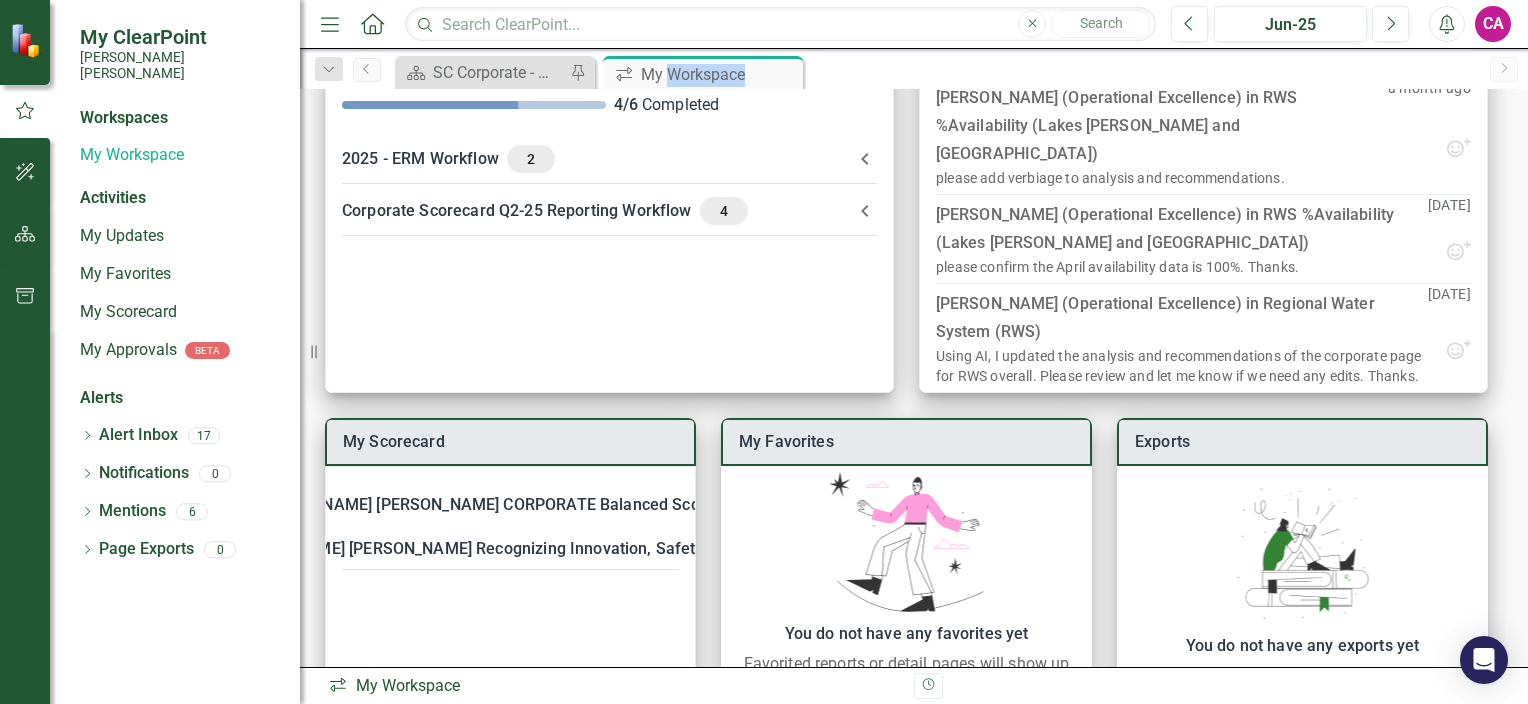 scroll, scrollTop: 0, scrollLeft: 0, axis: both 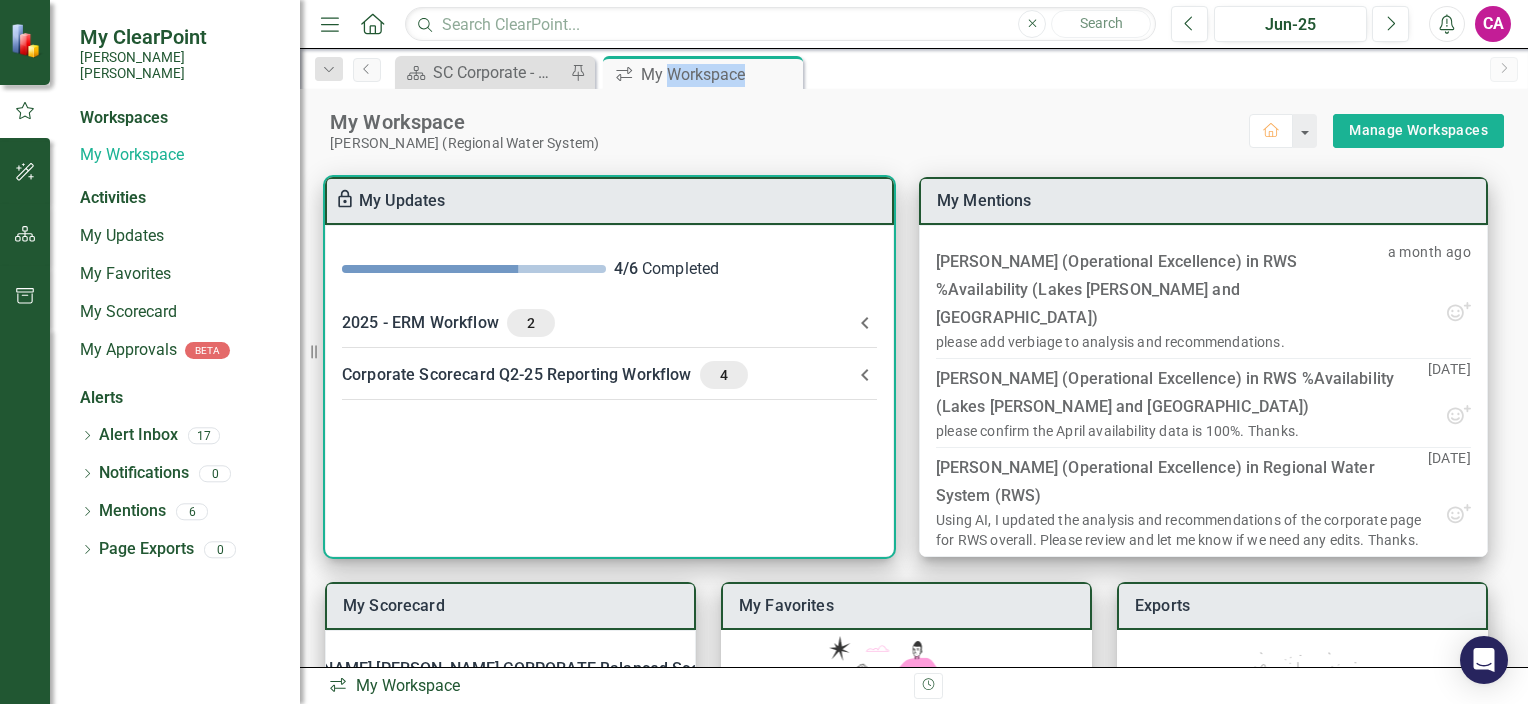 click on "2025 - ERM Workflow 2" at bounding box center [597, 323] 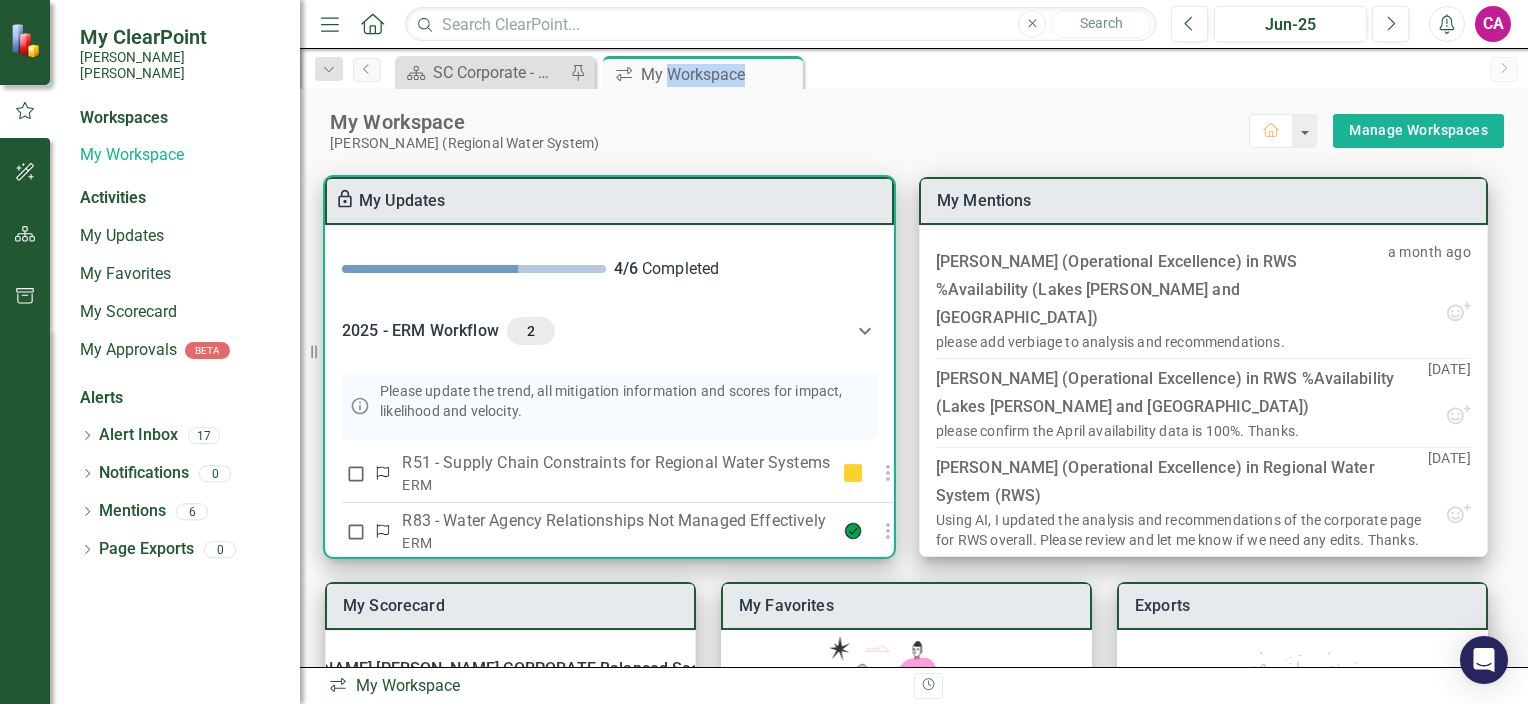 scroll, scrollTop: 0, scrollLeft: 20, axis: horizontal 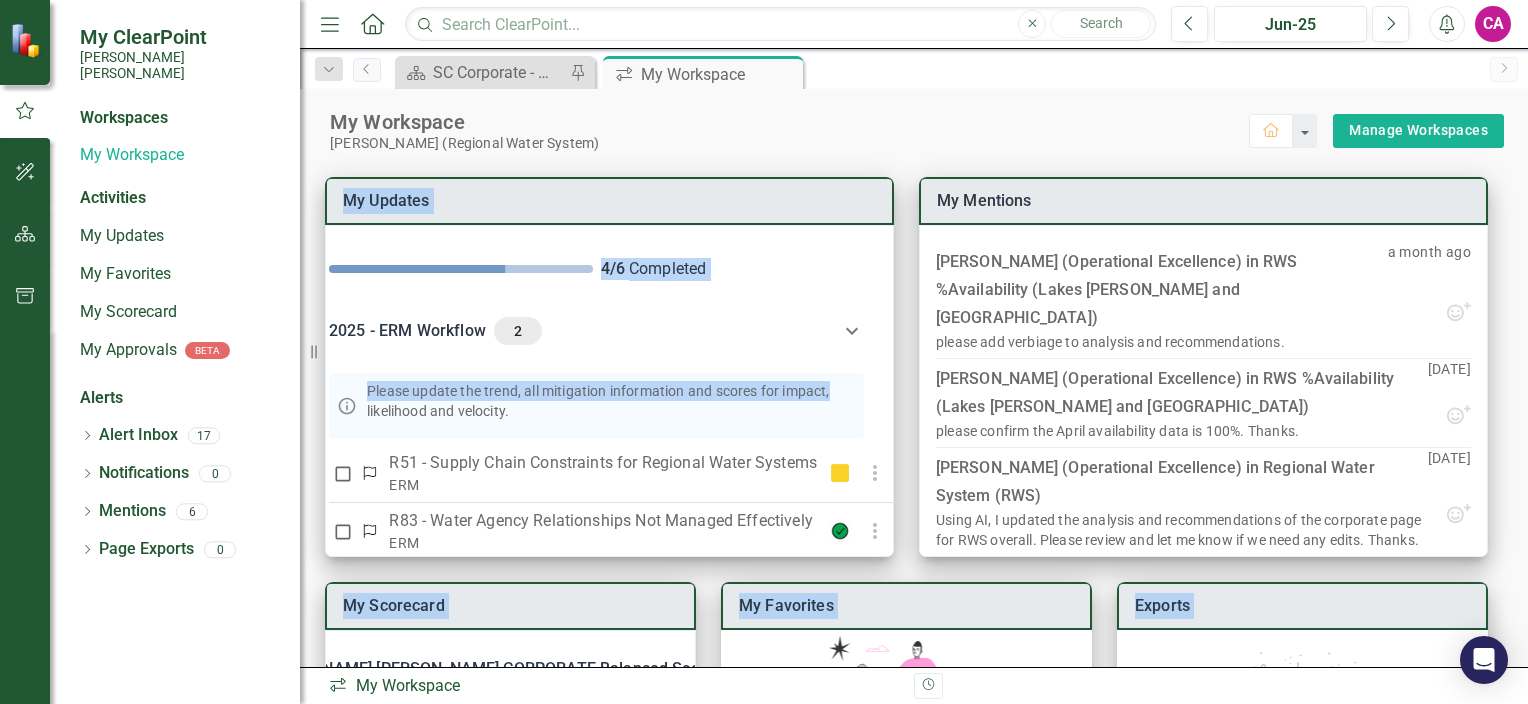 drag, startPoint x: 884, startPoint y: 400, endPoint x: 898, endPoint y: 476, distance: 77.27872 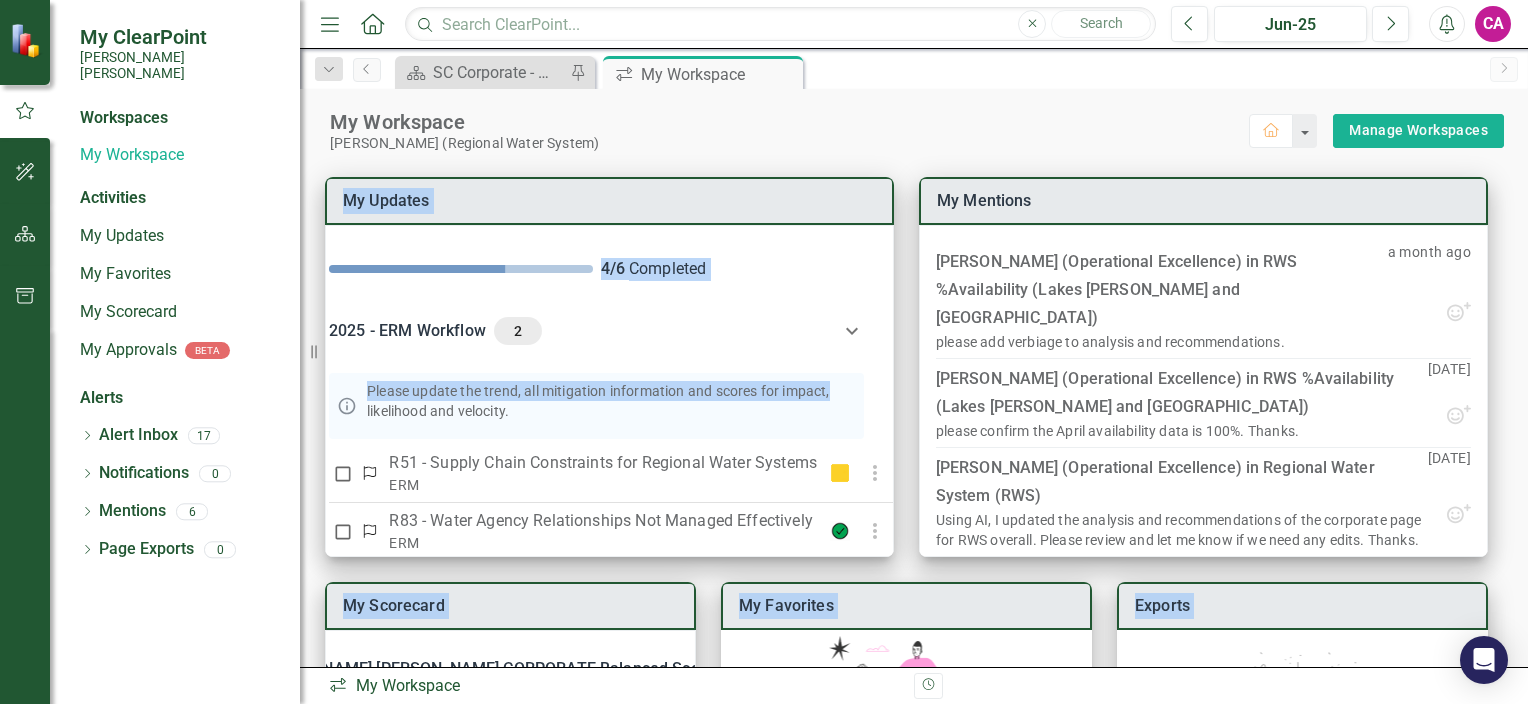 click on "My Scorecard Santee Cooper CORPORATE Balanced Scorecard KPI RWS %Availability (Lakes Marion and Moultrie) KPI Budget %Variance​ - Water NFOM + CAPITAL  RISE:  Santee Cooper Recognizing Innovation, Safety and Excellence KPI Budget %Variance - Electric & Water NFOM (RISE only) KPI Budget %Variance - Electric & Water CAPITAL (RISE only) Exports You do not have any exports yet Your files will appear here My Favorites You do not have any favorites yet Favorited reports or detail pages will show up here. My Updates 4 / 6 Completed 2025 - ERM Workflow 2 Please update the trend, all mitigation information and scores for impact, likelihood and velocity.  Risk R51 - Supply Chain Constraints for Regional Water Systems ERM Risk R83 - Water Agency Relationships Not Managed Effectively ERM Corporate Scorecard Q2-25 Reporting Workflow 4 It is time to update the corporate scorecard.  See instructions below.  If you need additional assistance, you may access  Santee Cooper Guidelines for Corporate Scorecard Updates ." at bounding box center (914, 547) 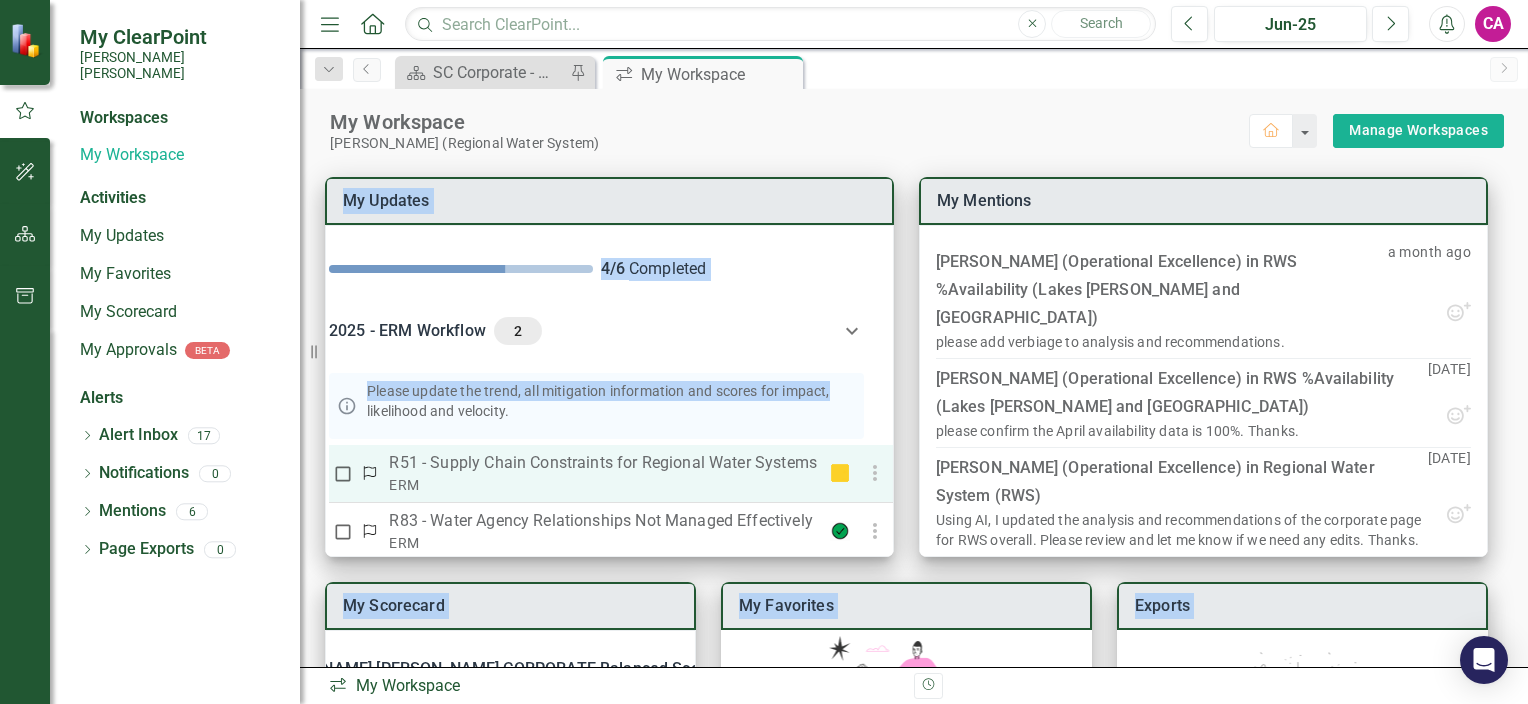 drag, startPoint x: 898, startPoint y: 476, endPoint x: 868, endPoint y: 474, distance: 30.066593 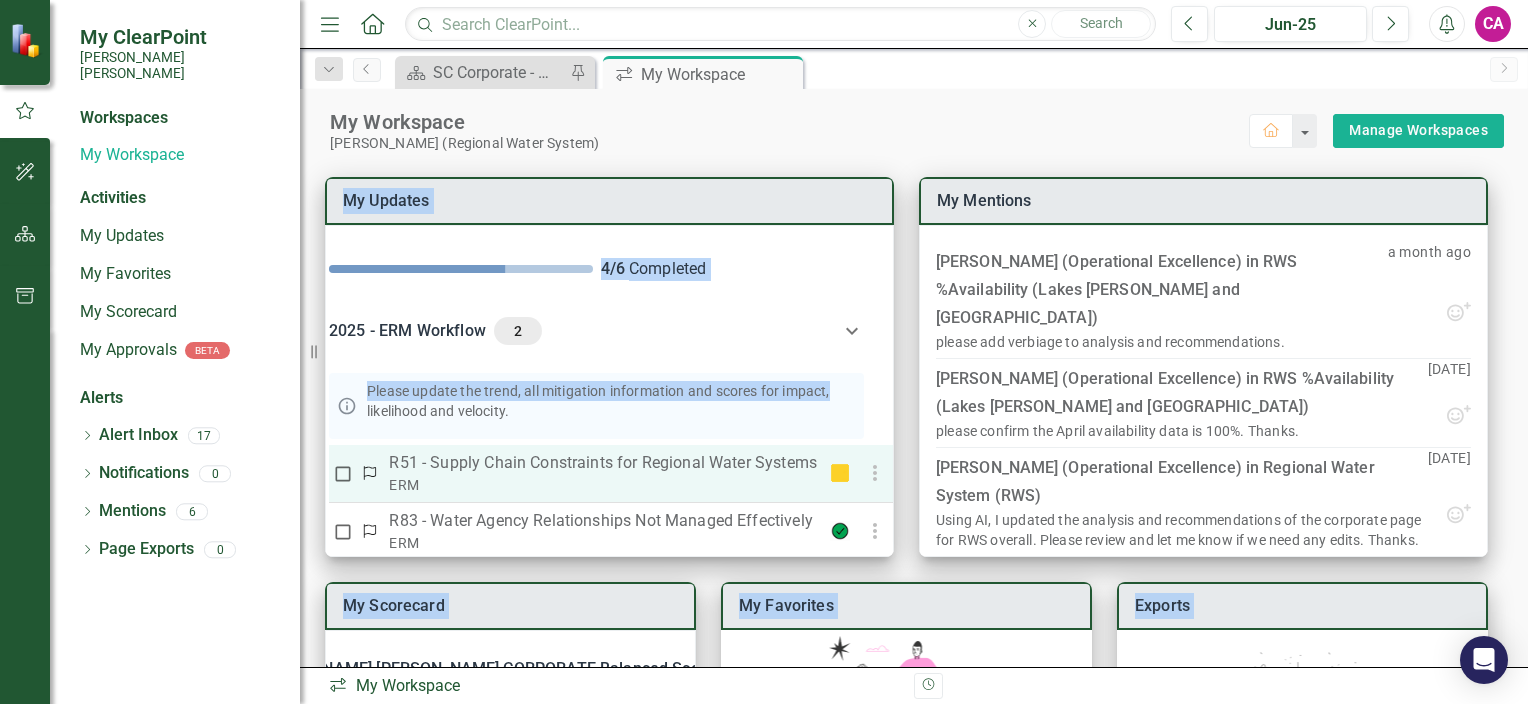 click 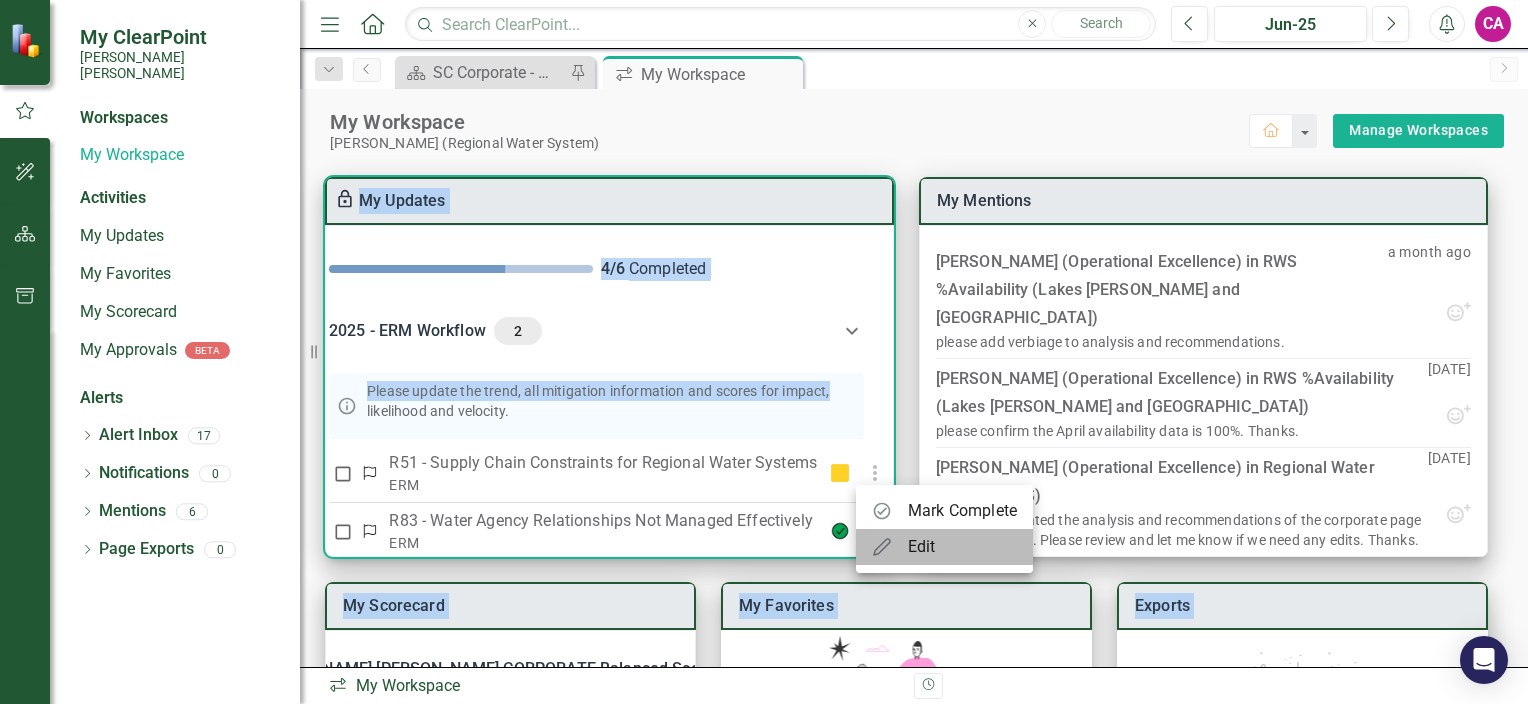 click on "Edit" at bounding box center [922, 547] 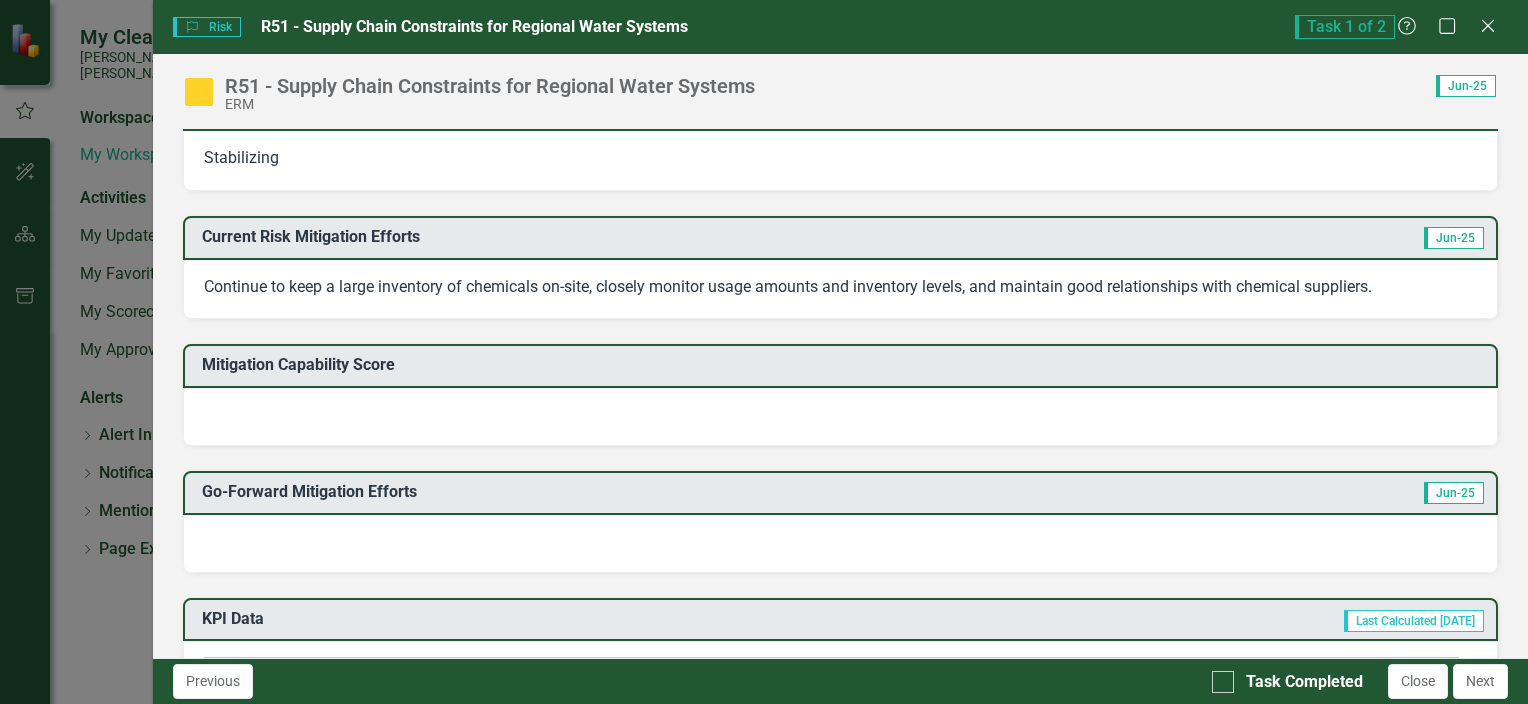 scroll, scrollTop: 438, scrollLeft: 0, axis: vertical 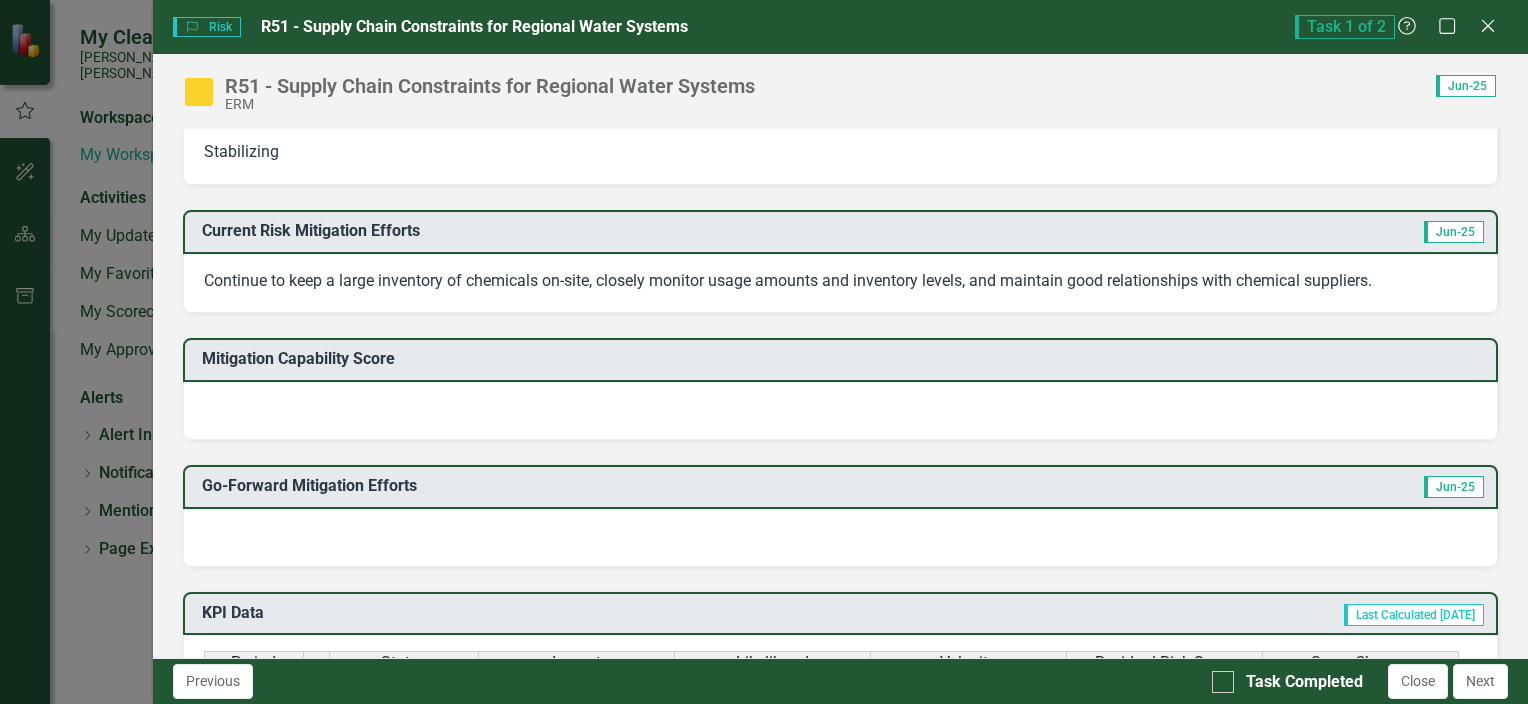 click on "Continue to keep a large inventory of chemicals on-site, closely monitor usage amounts and inventory levels, and maintain good relationships with chemical suppliers." at bounding box center (840, 281) 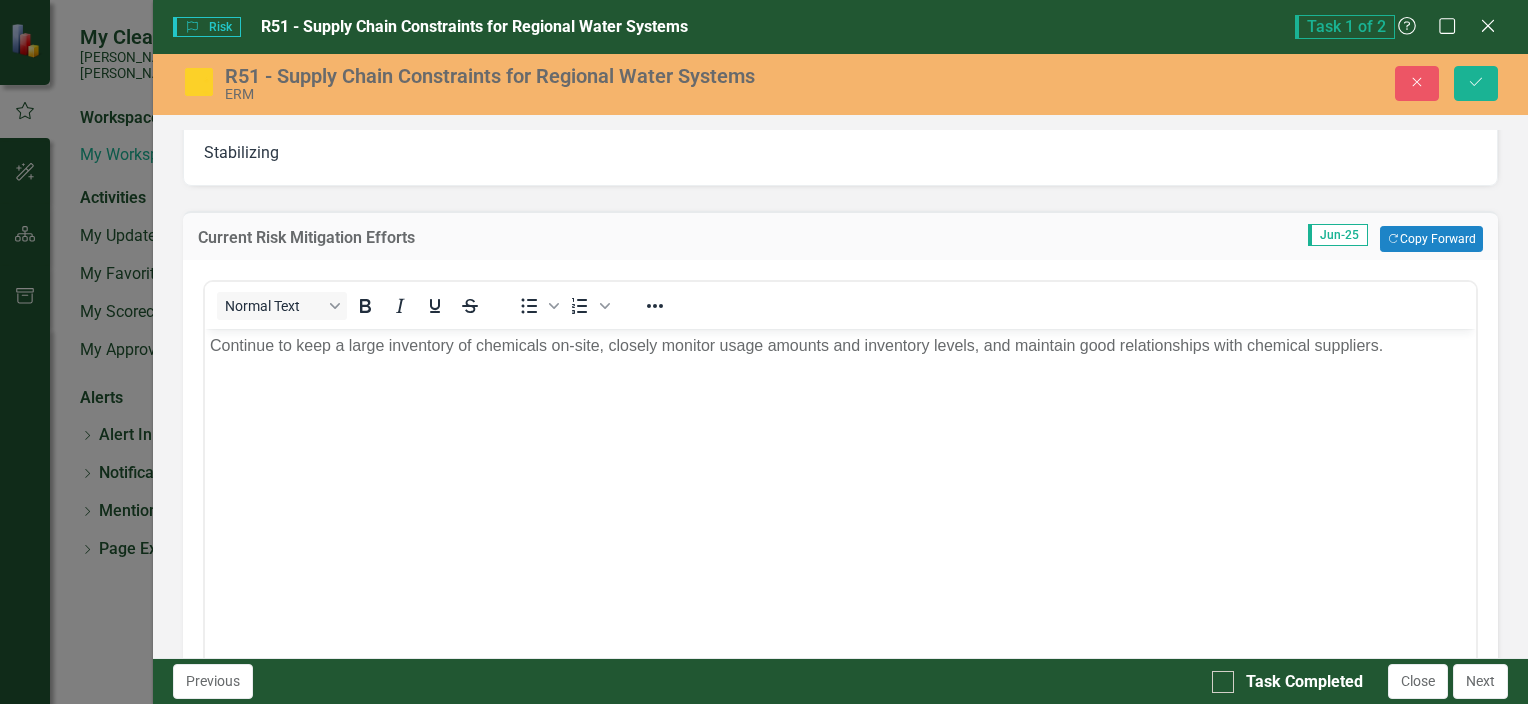 scroll, scrollTop: 0, scrollLeft: 0, axis: both 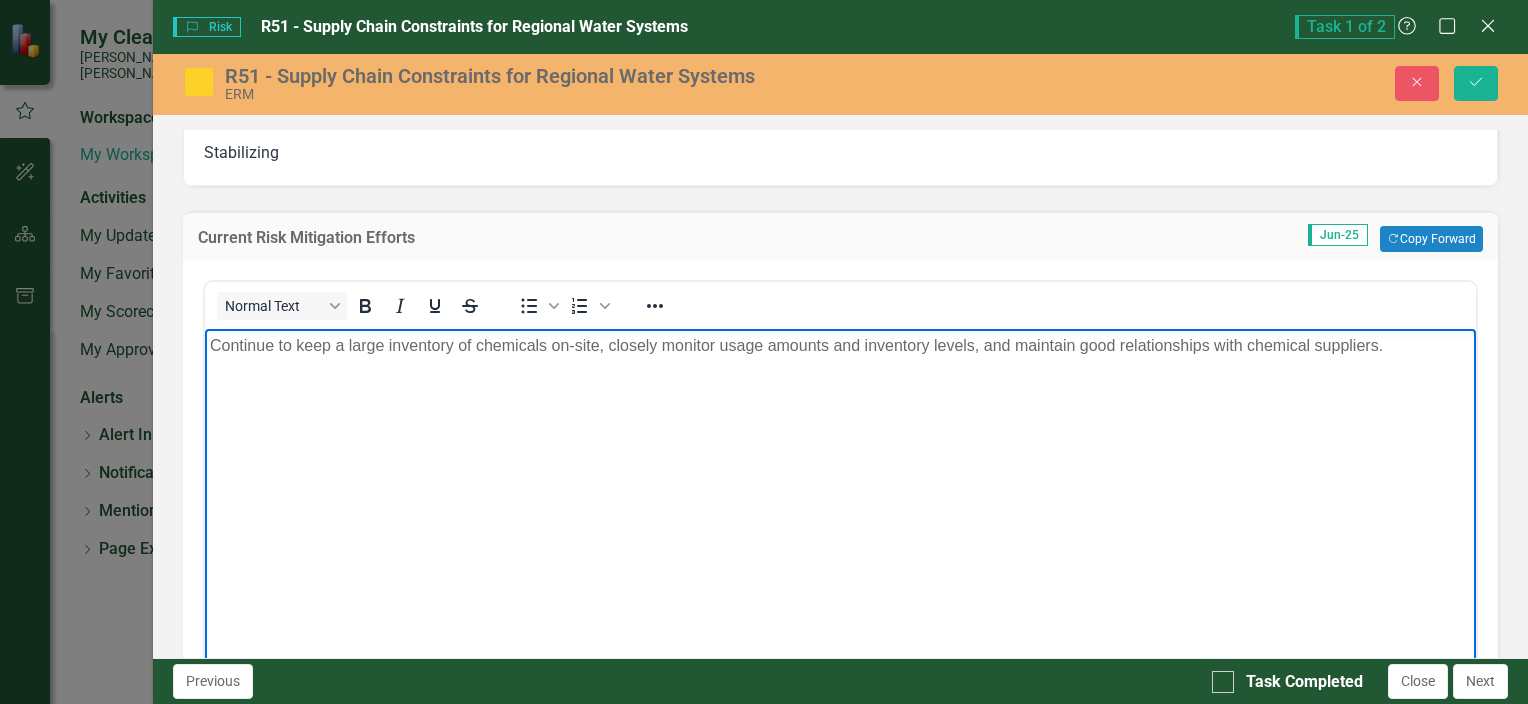 click on "Continue to keep a large inventory of chemicals on-site, closely monitor usage amounts and inventory levels, and maintain good relationships with chemical suppliers." at bounding box center (839, 346) 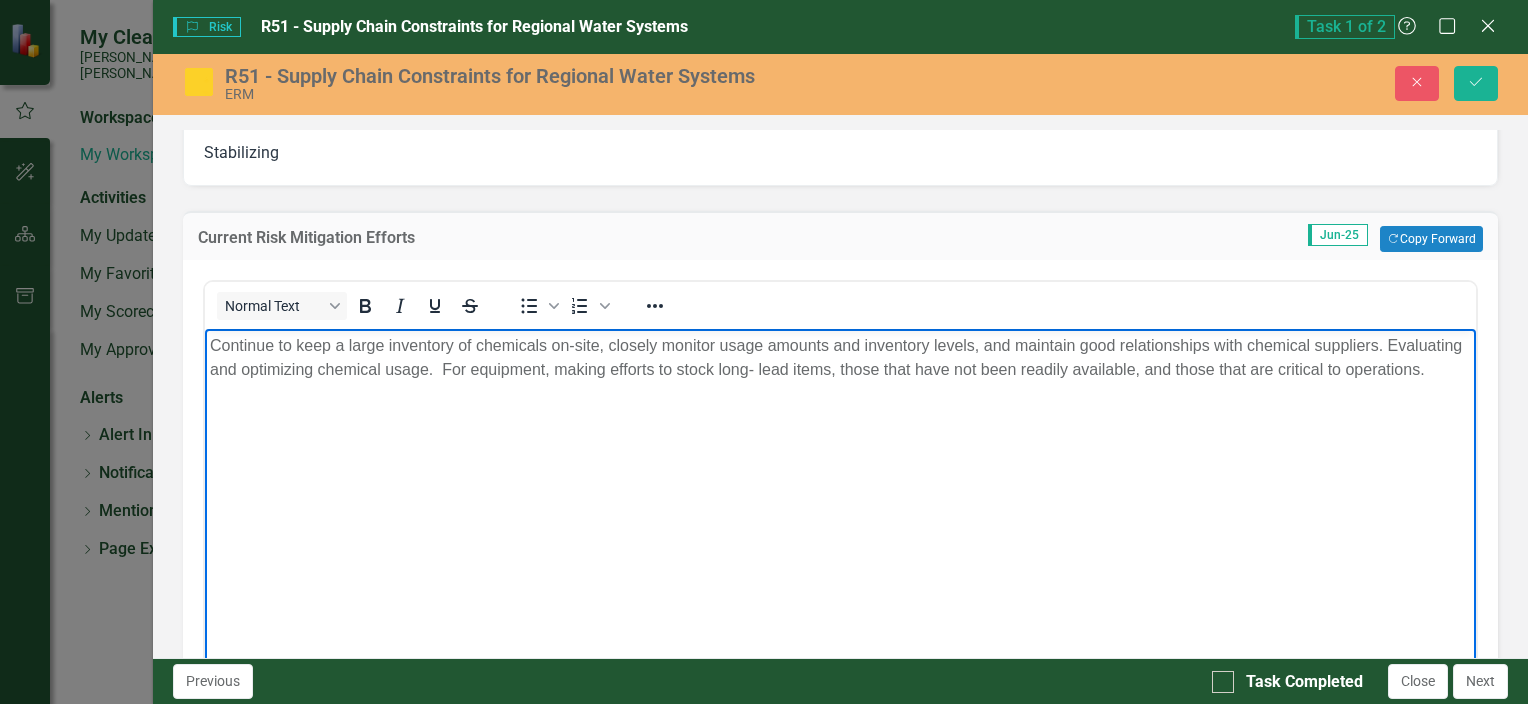 click on "Continue to keep a large inventory of chemicals on-site, closely monitor usage amounts and inventory levels, and maintain good relationships with chemical suppliers. Evaluating and optimizing chemical usage.  For equipment, making efforts to stock long- lead items, those that have not been readily available, and those that are critical to operations." at bounding box center [839, 479] 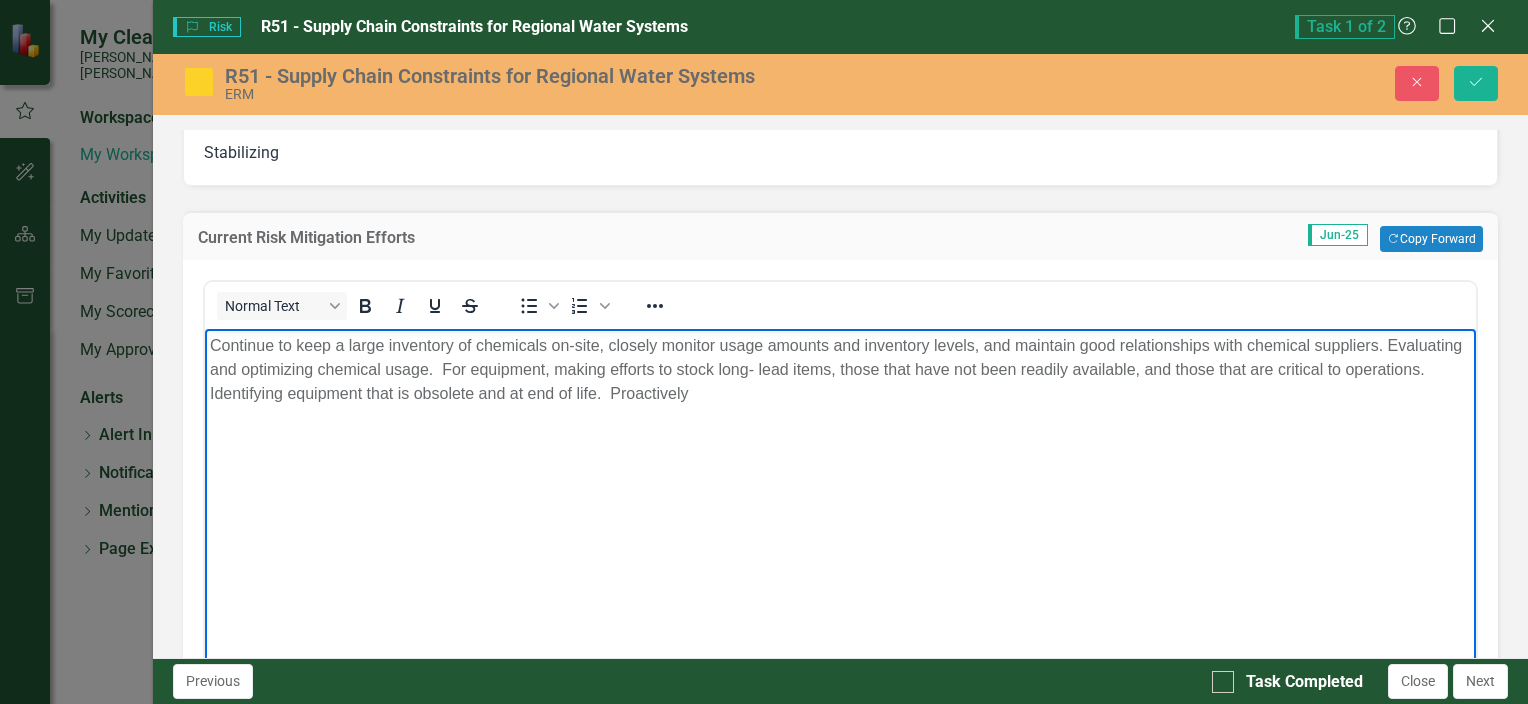 click on "Continue to keep a large inventory of chemicals on-site, closely monitor usage amounts and inventory levels, and maintain good relationships with chemical suppliers. Evaluating and optimizing chemical usage.  For equipment, making efforts to stock long- lead items, those that have not been readily available, and those that are critical to operations. Identifying equipment that is obsolete and at end of life.  Proactively" at bounding box center (839, 479) 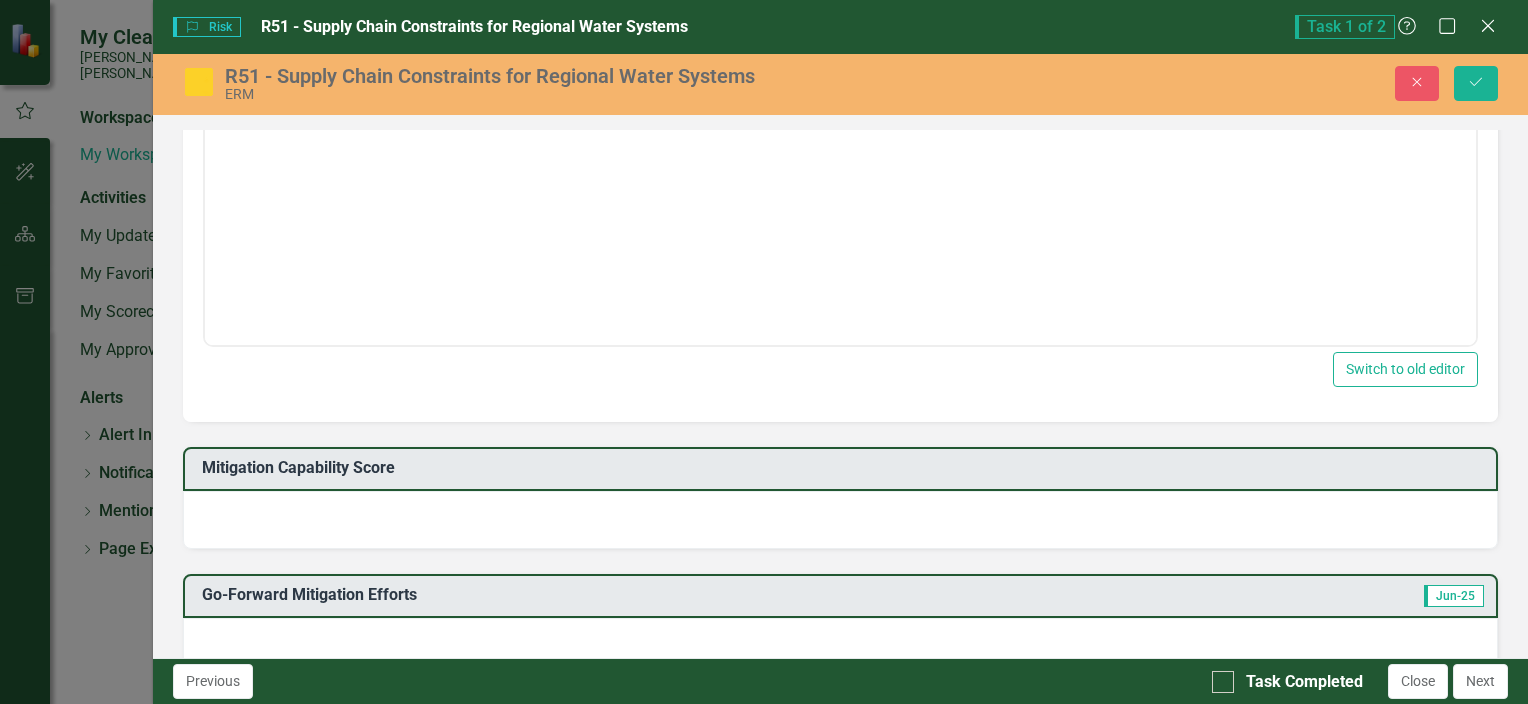 scroll, scrollTop: 804, scrollLeft: 0, axis: vertical 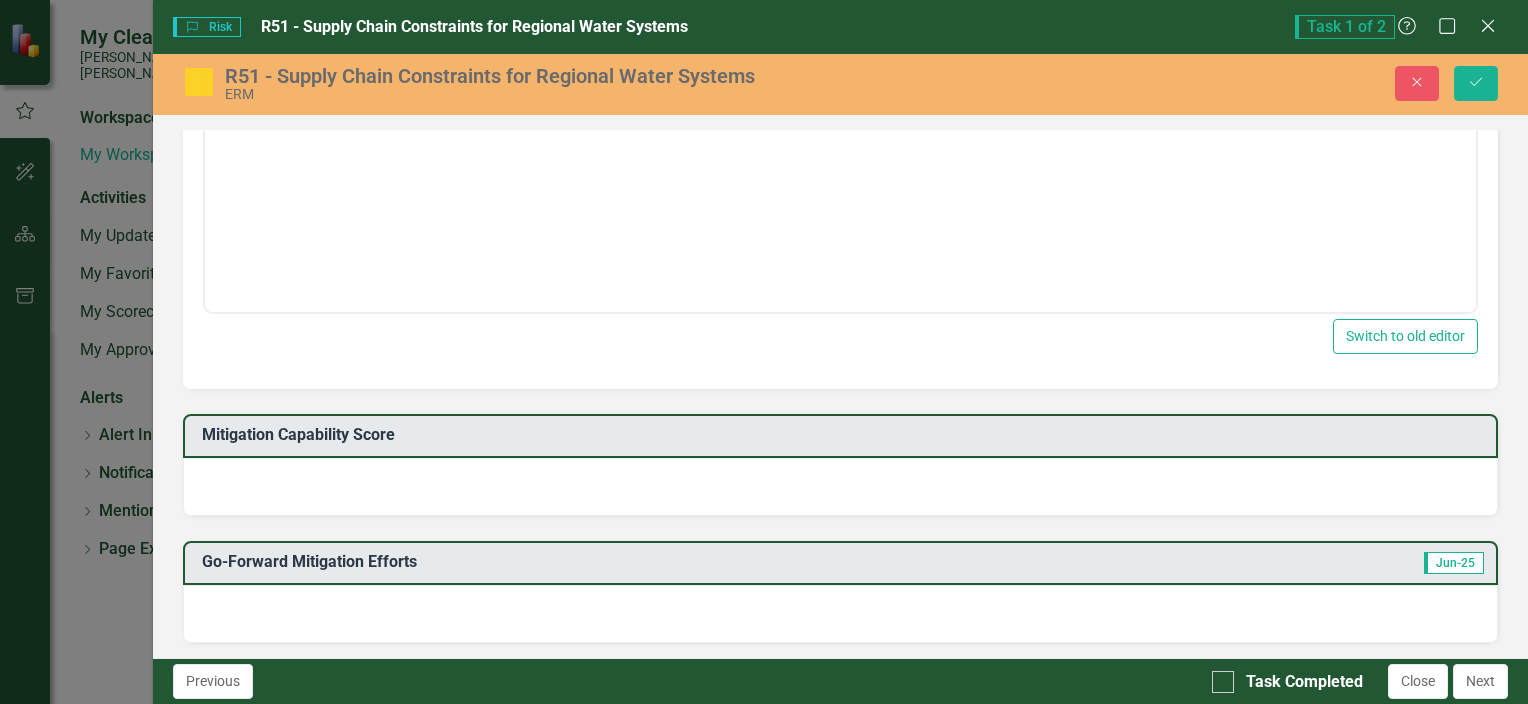 click at bounding box center [840, 487] 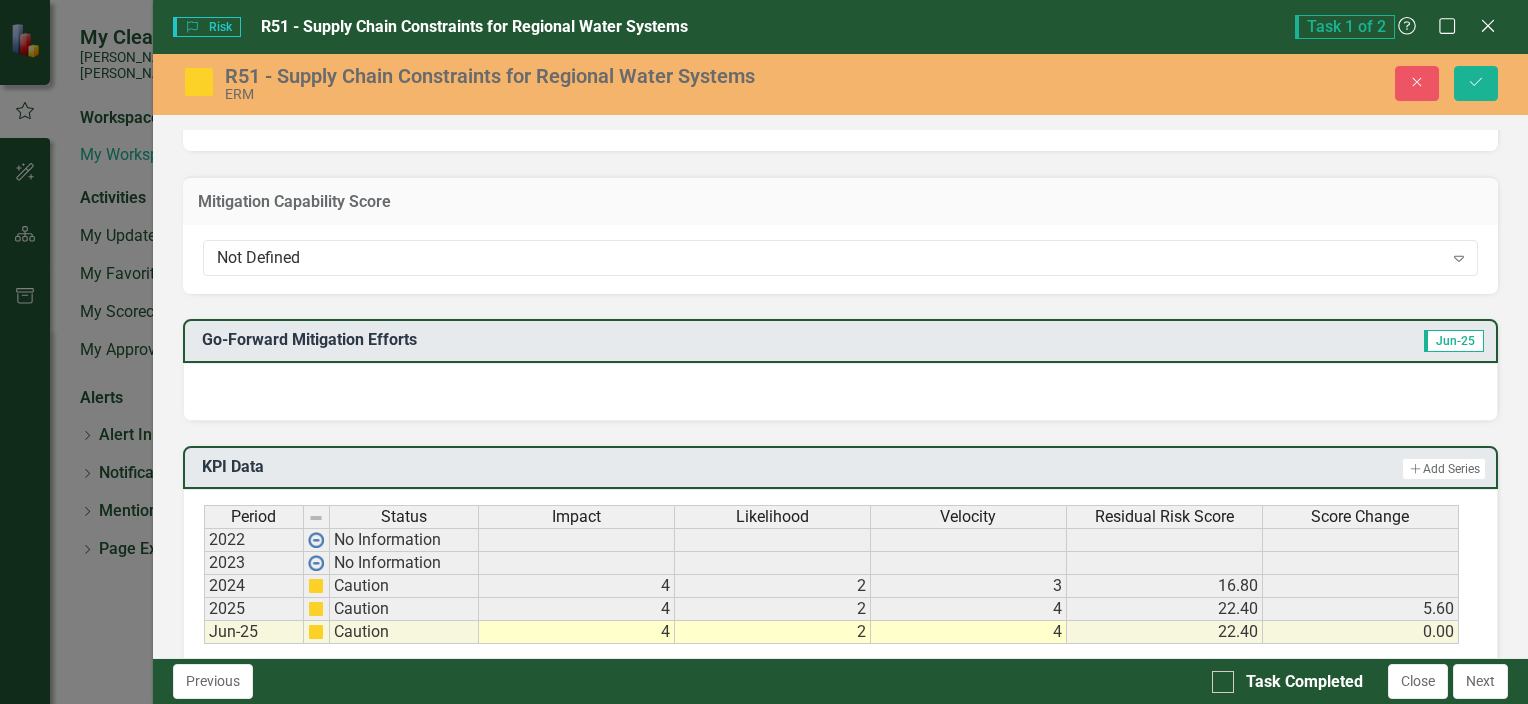 scroll, scrollTop: 1055, scrollLeft: 0, axis: vertical 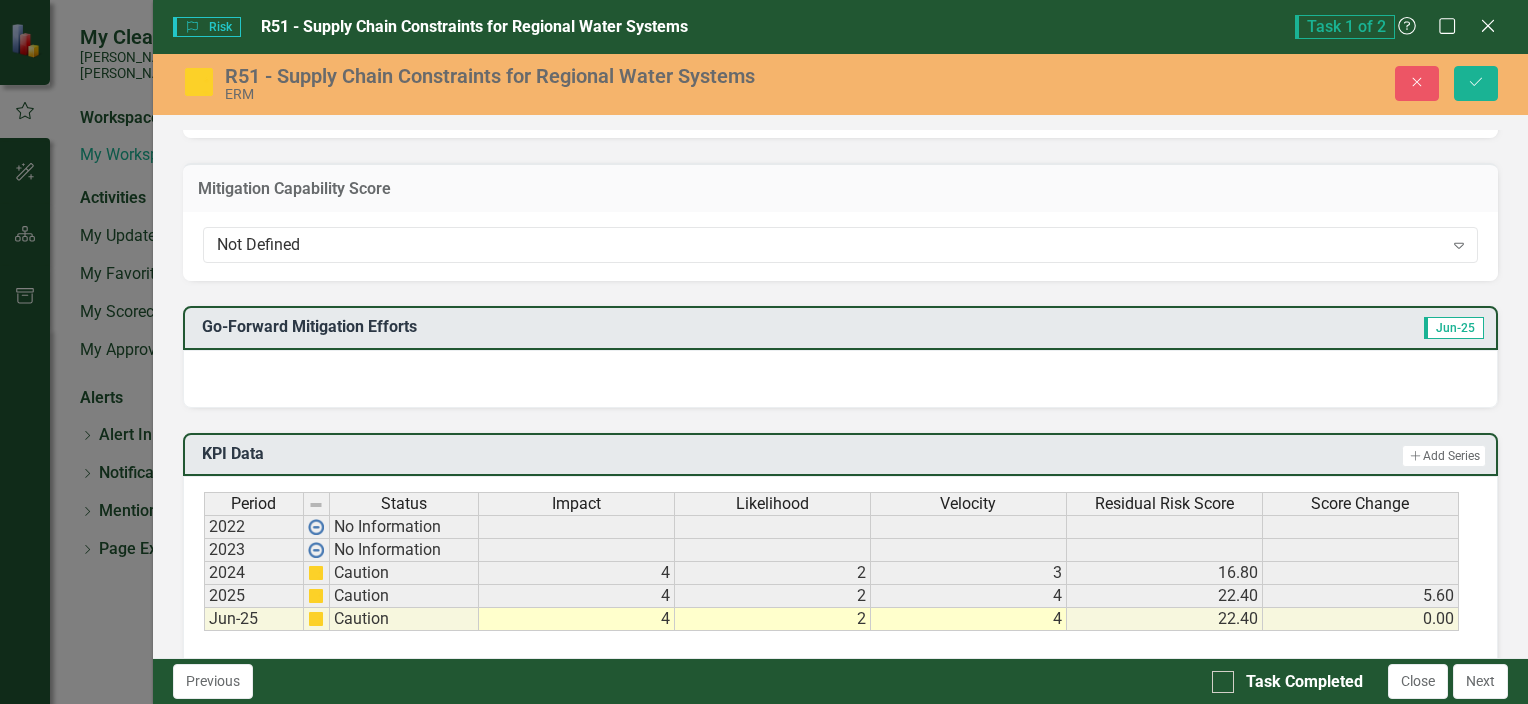 click at bounding box center (840, 379) 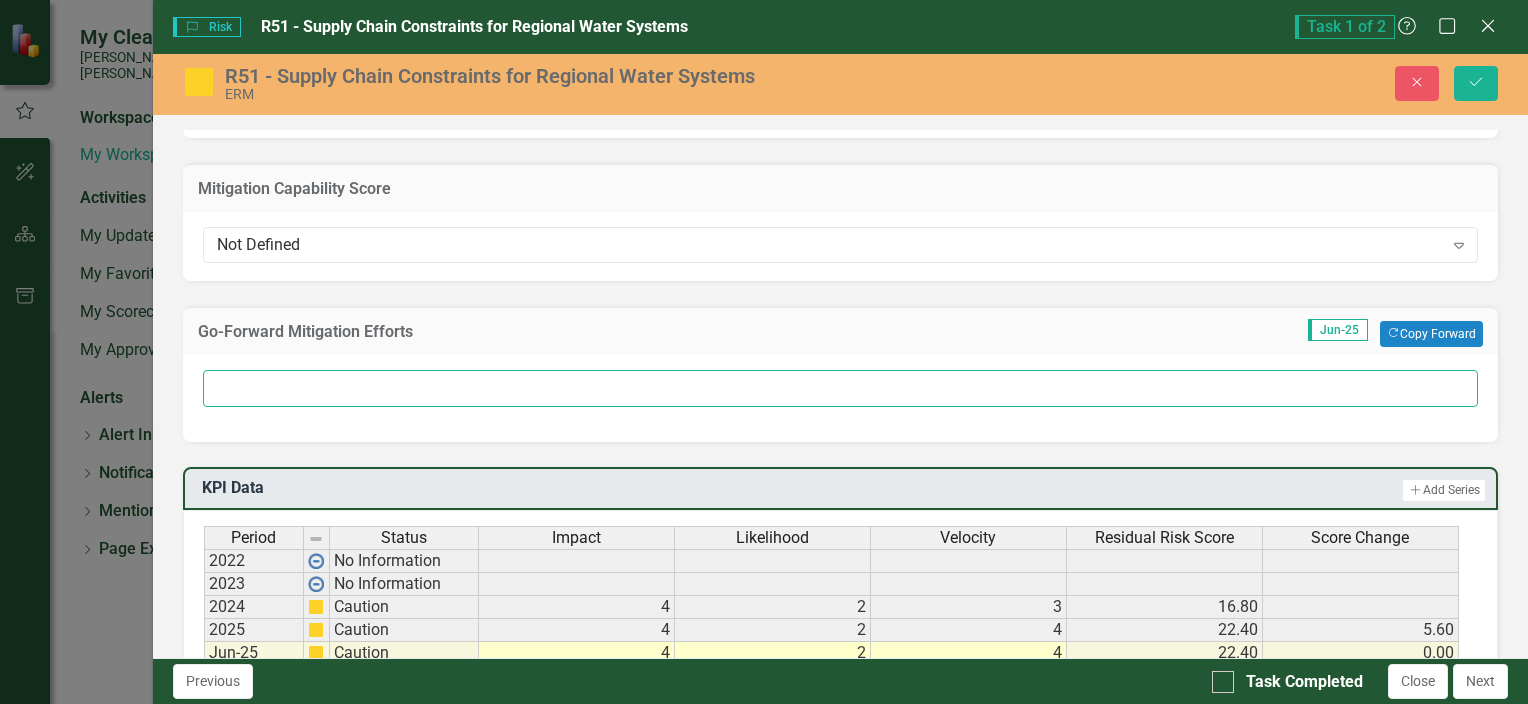 click at bounding box center (840, 388) 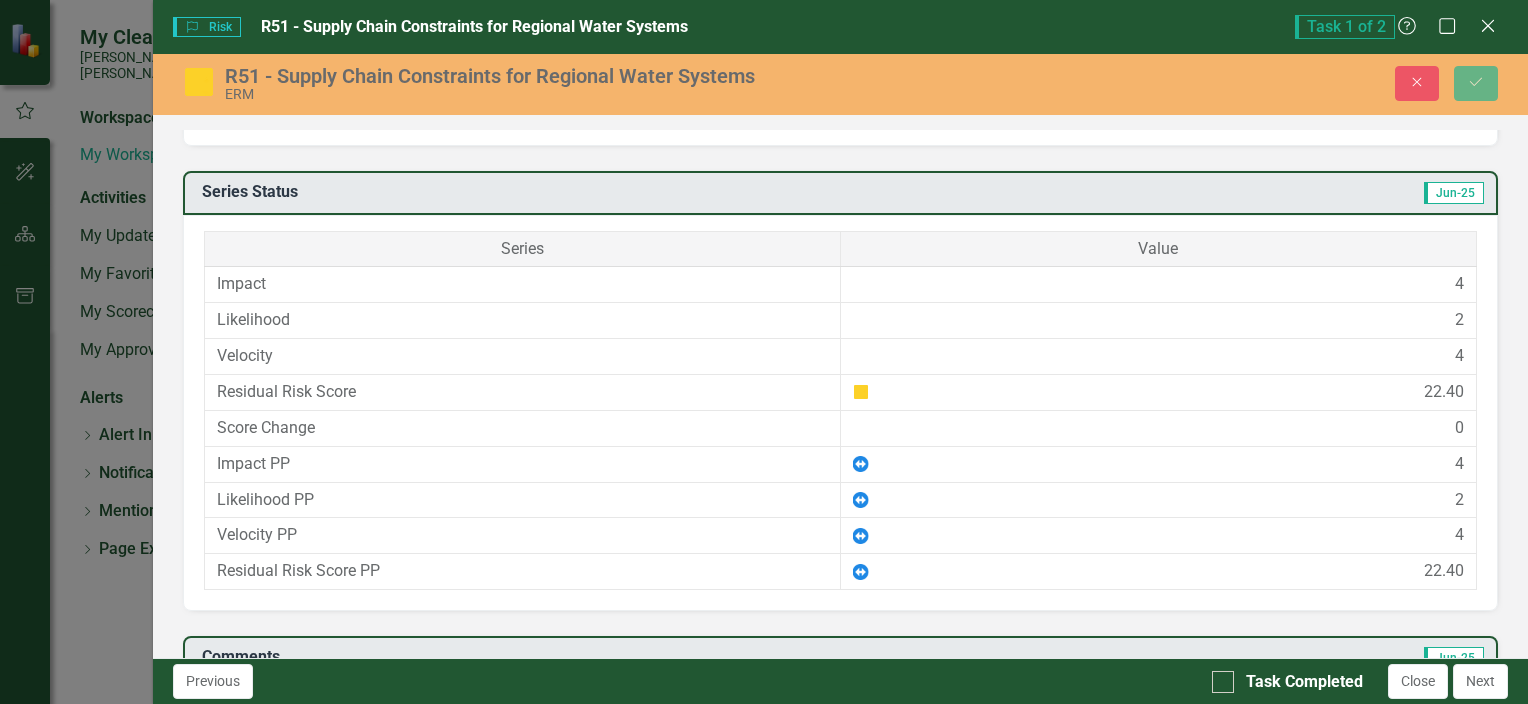 scroll, scrollTop: 1775, scrollLeft: 0, axis: vertical 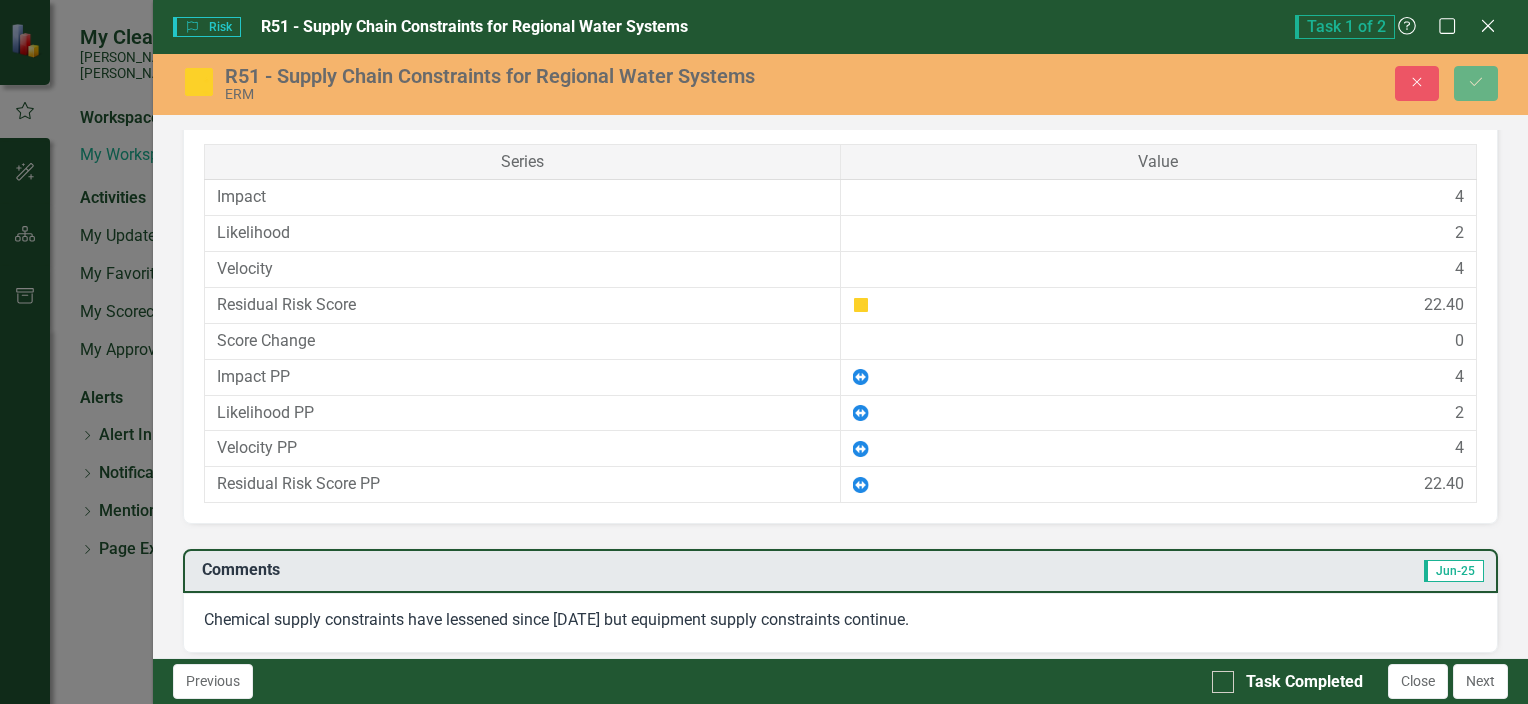 click on "Chemical supply constraints have lessened since 2022 but equipment supply constraints continue." at bounding box center (840, 620) 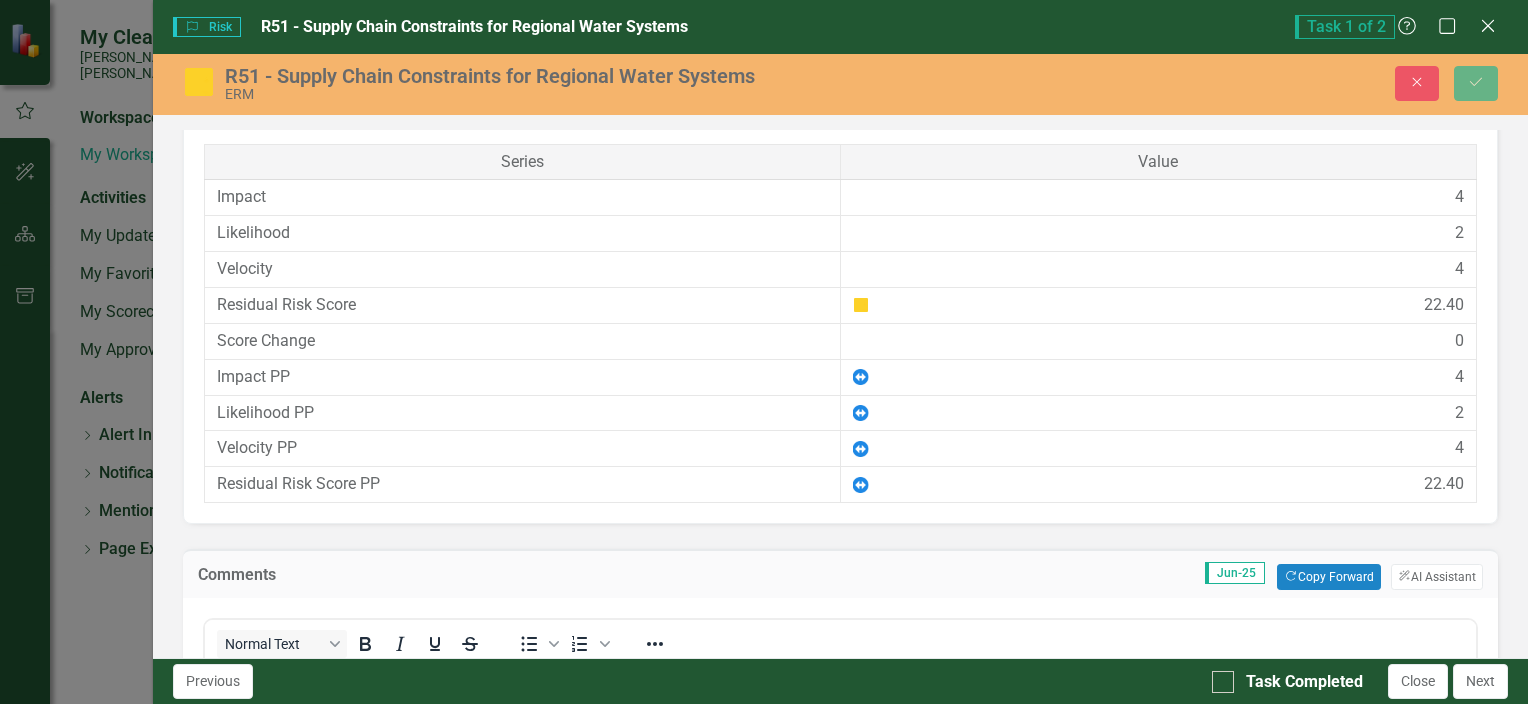 scroll, scrollTop: 0, scrollLeft: 0, axis: both 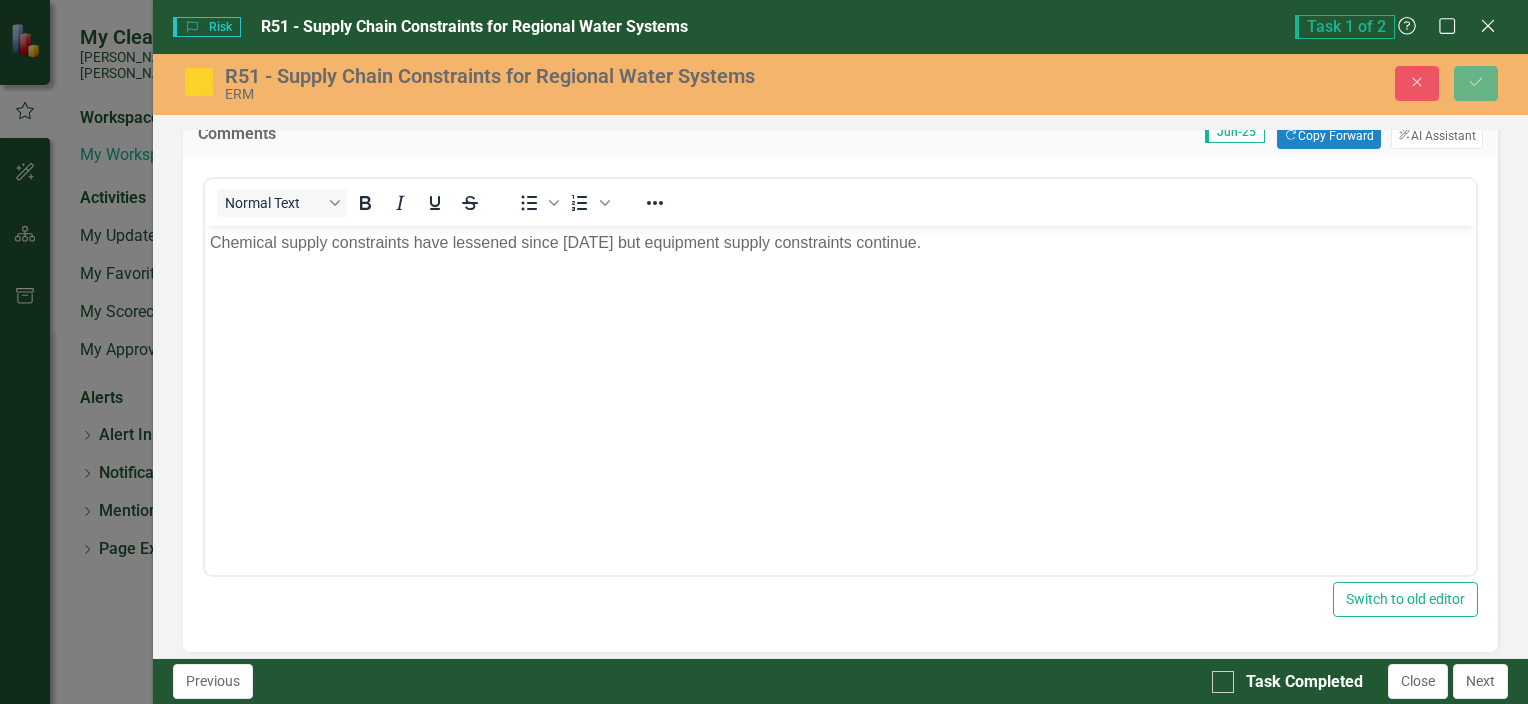 drag, startPoint x: 1523, startPoint y: 512, endPoint x: 1070, endPoint y: 91, distance: 618.4254 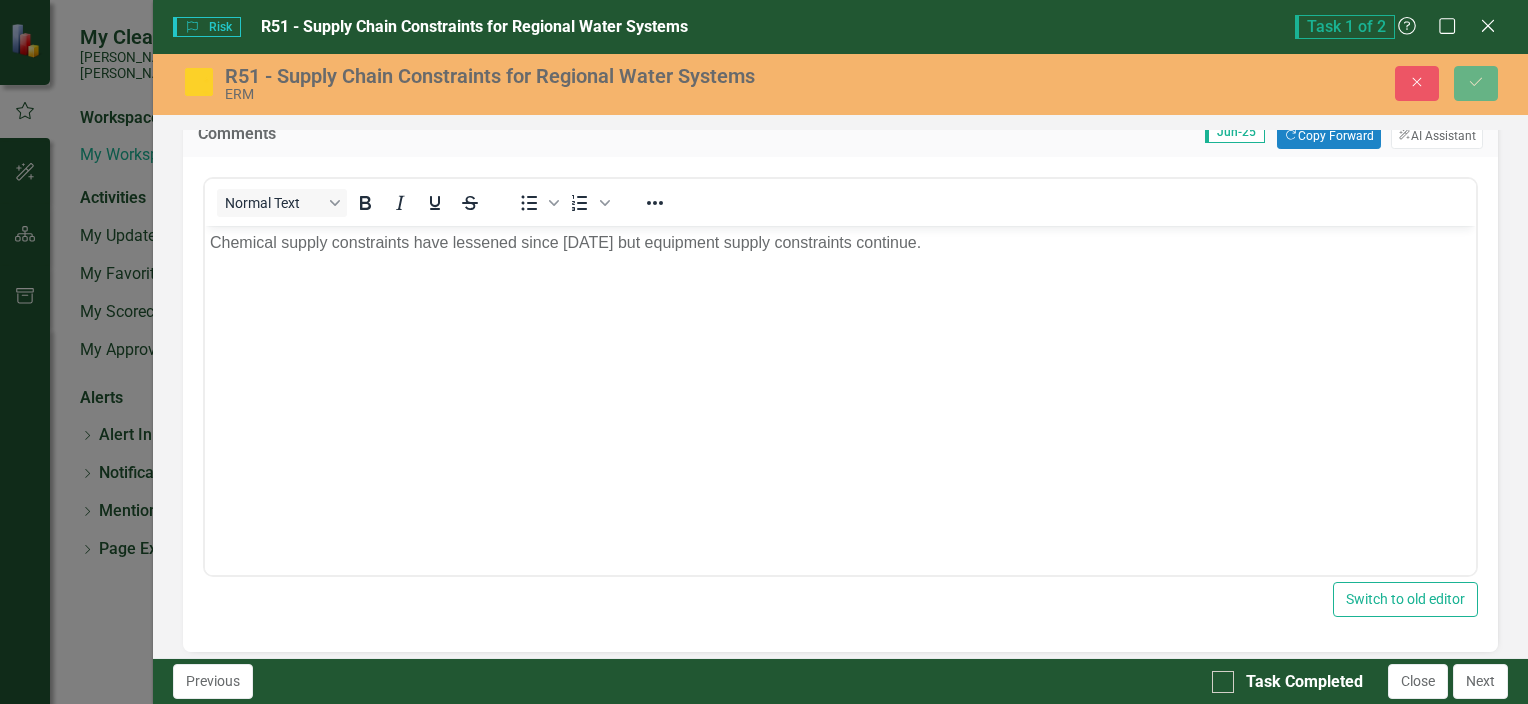 click on "Chemical supply constraints have lessened since 2022 but equipment supply constraints continue." at bounding box center (839, 243) 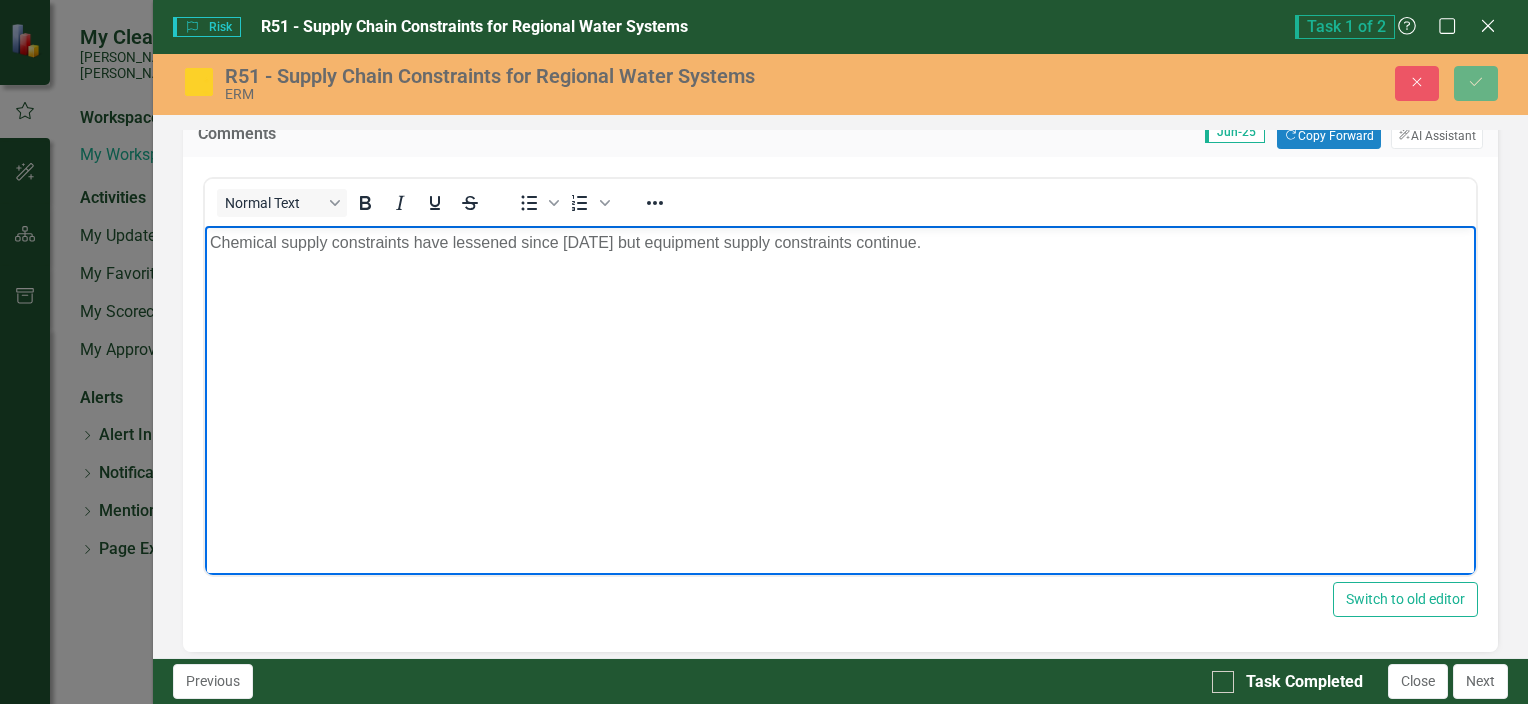 click on "Chemical supply constraints have lessened since 2022 but equipment supply constraints continue." at bounding box center [839, 243] 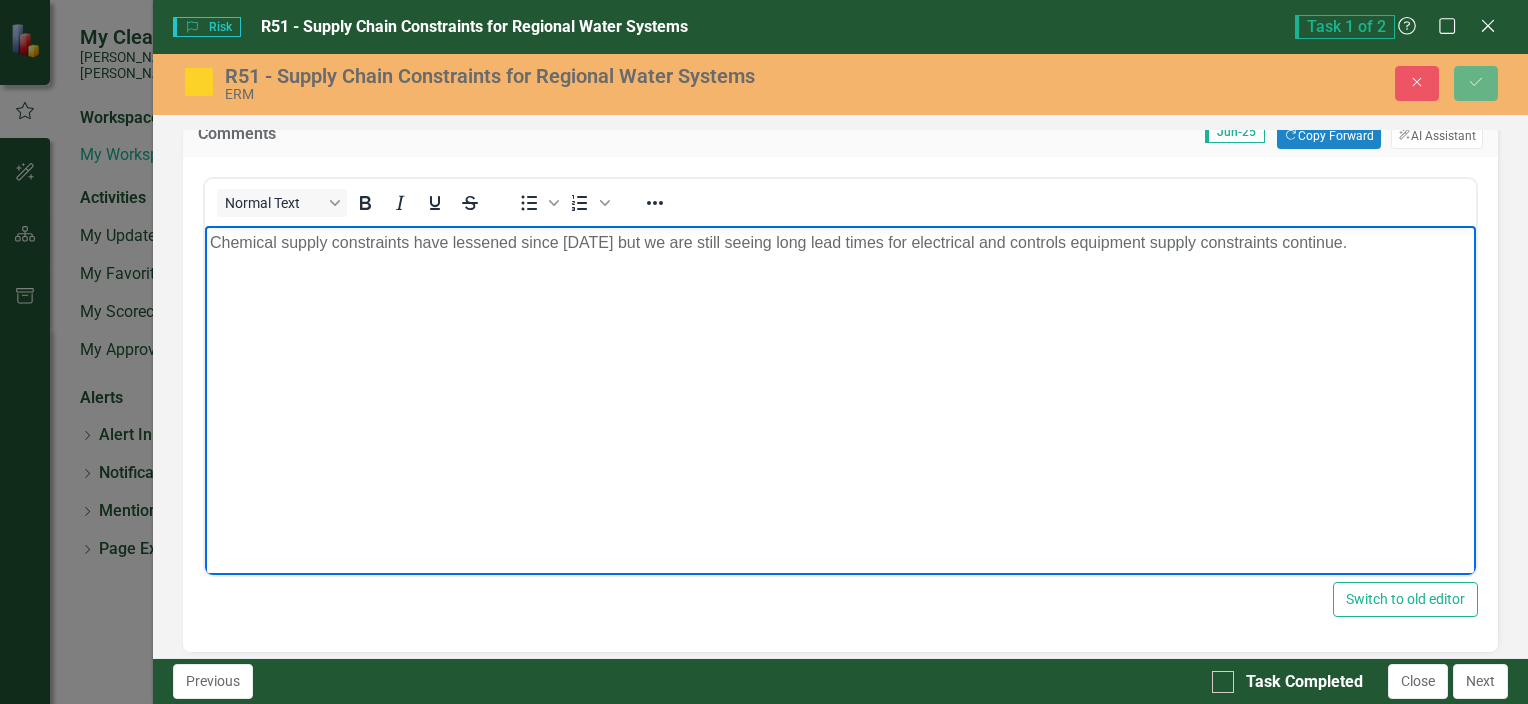 click on "Chemical supply constraints have lessened since 2022 but we are still seeing long lead times for electrical and controls equipment supply constraints continue." at bounding box center [839, 243] 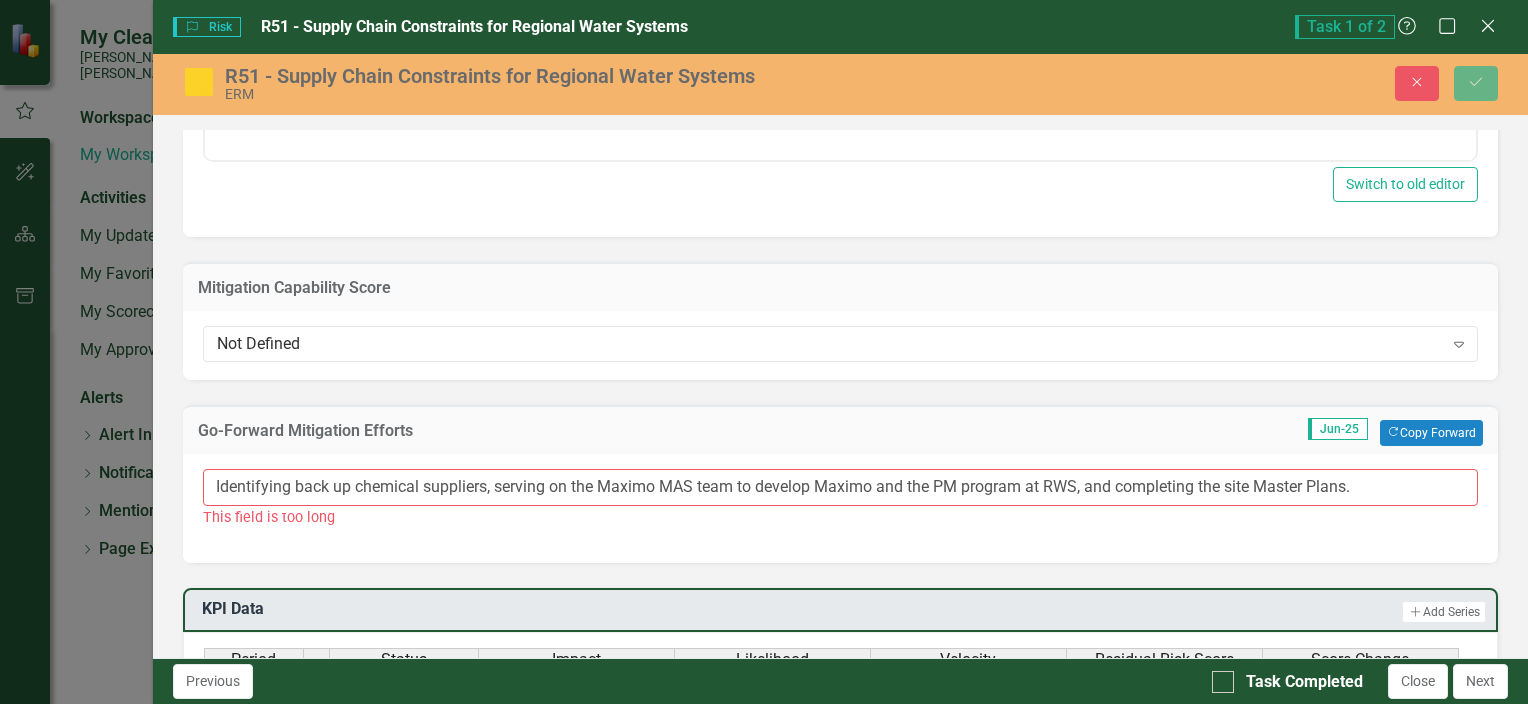 scroll, scrollTop: 952, scrollLeft: 0, axis: vertical 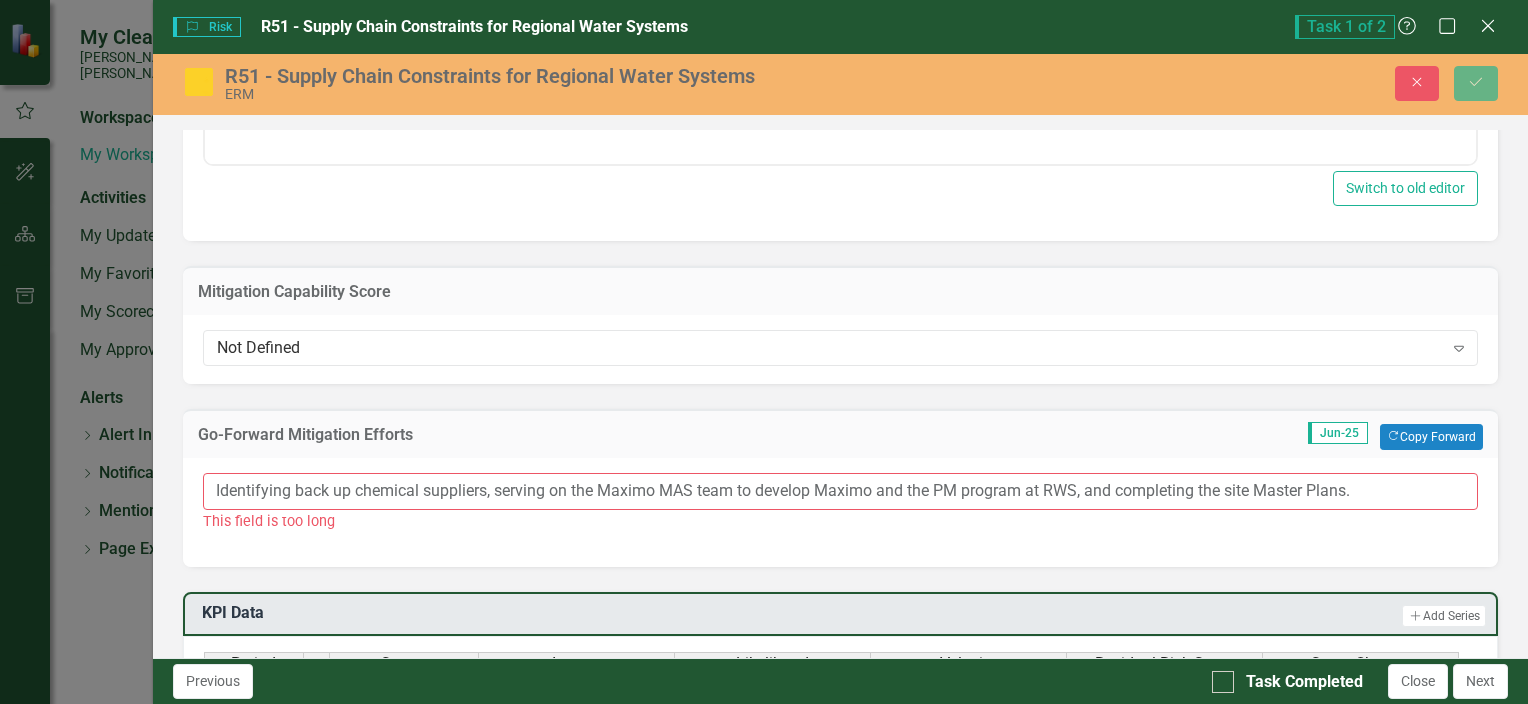 click on "Identifying back up chemical suppliers, serving on the Maximo MAS team to develop Maximo and the PM program at RWS, and completing the site Master Plans." at bounding box center (840, 491) 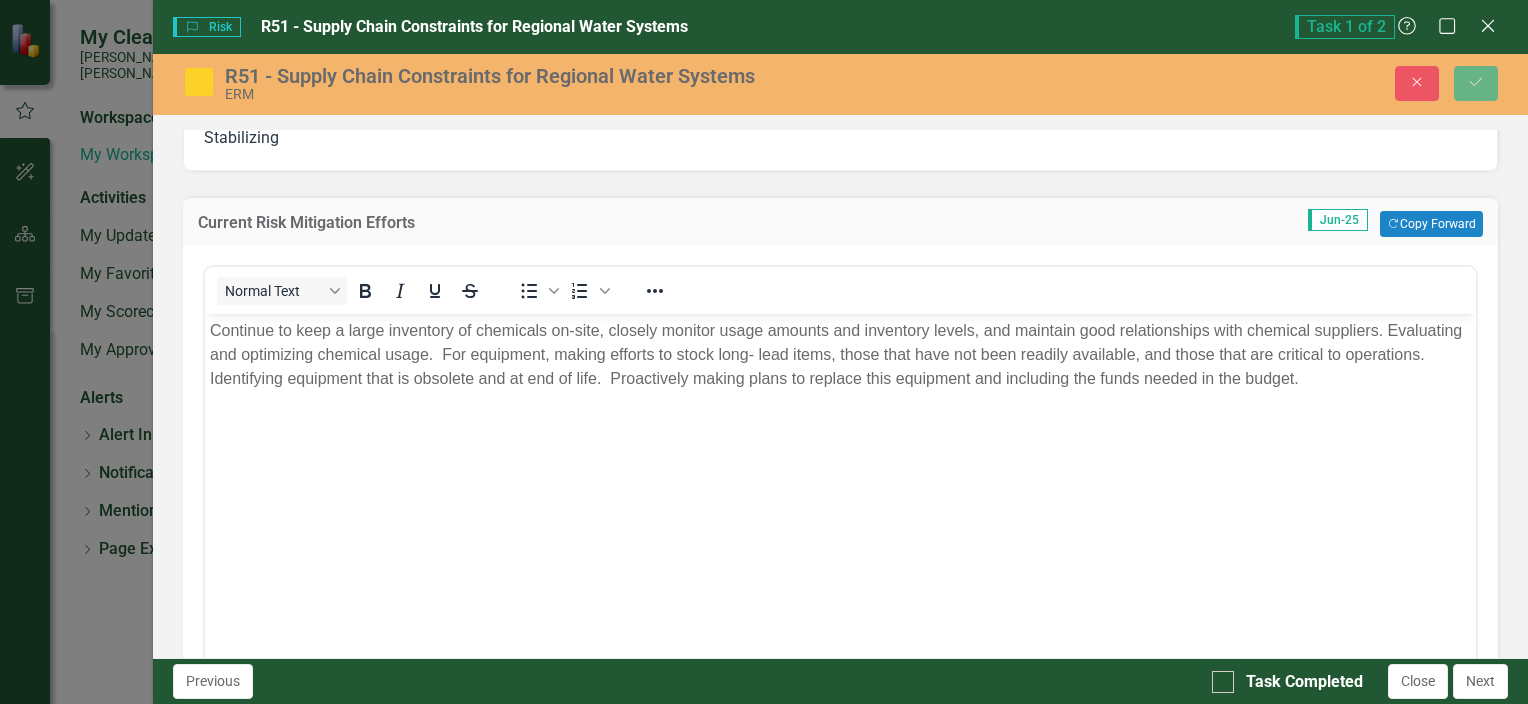 scroll, scrollTop: 448, scrollLeft: 0, axis: vertical 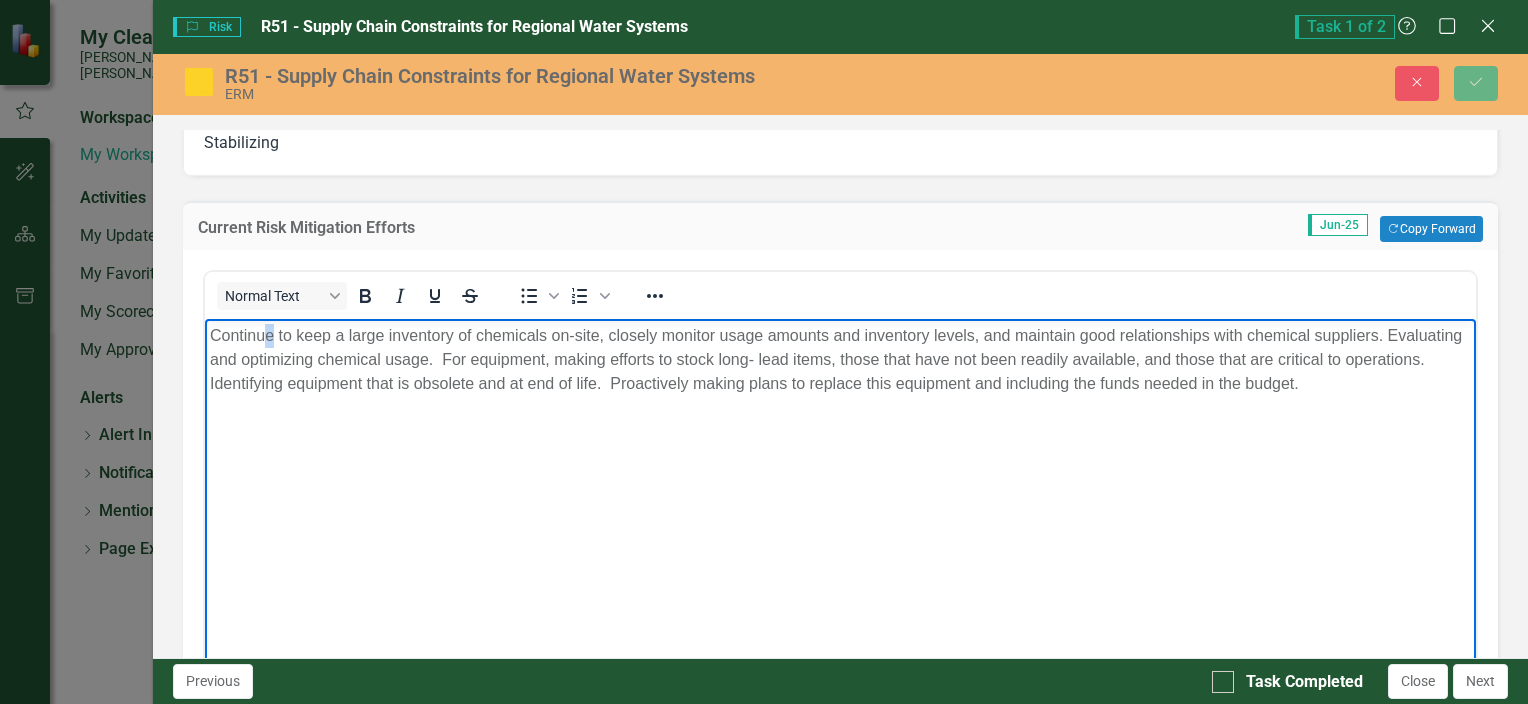 click on "Continue to keep a large inventory of chemicals on-site, closely monitor usage amounts and inventory levels, and maintain good relationships with chemical suppliers. Evaluating and optimizing chemical usage.  For equipment, making efforts to stock long- lead items, those that have not been readily available, and those that are critical to operations. Identifying equipment that is obsolete and at end of life.  Proactively making plans to replace this equipment and including the funds needed in the budget." at bounding box center [839, 360] 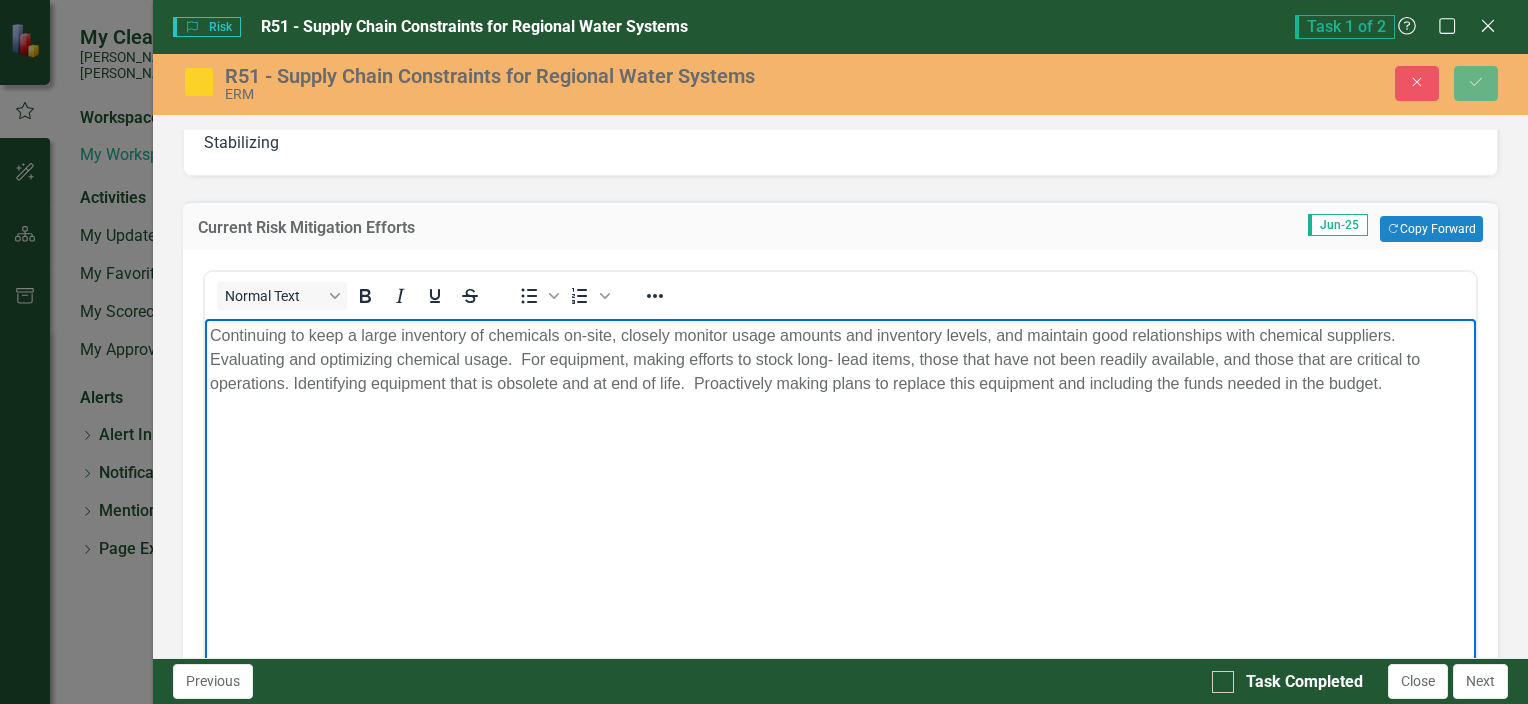 click on "Continuing to keep a large inventory of chemicals on-site, closely monitor usage amounts and inventory levels, and maintain good relationships with chemical suppliers. Evaluating and optimizing chemical usage.  For equipment, making efforts to stock long- lead items, those that have not been readily available, and those that are critical to operations. Identifying equipment that is obsolete and at end of life.  Proactively making plans to replace this equipment and including the funds needed in the budget." at bounding box center [839, 360] 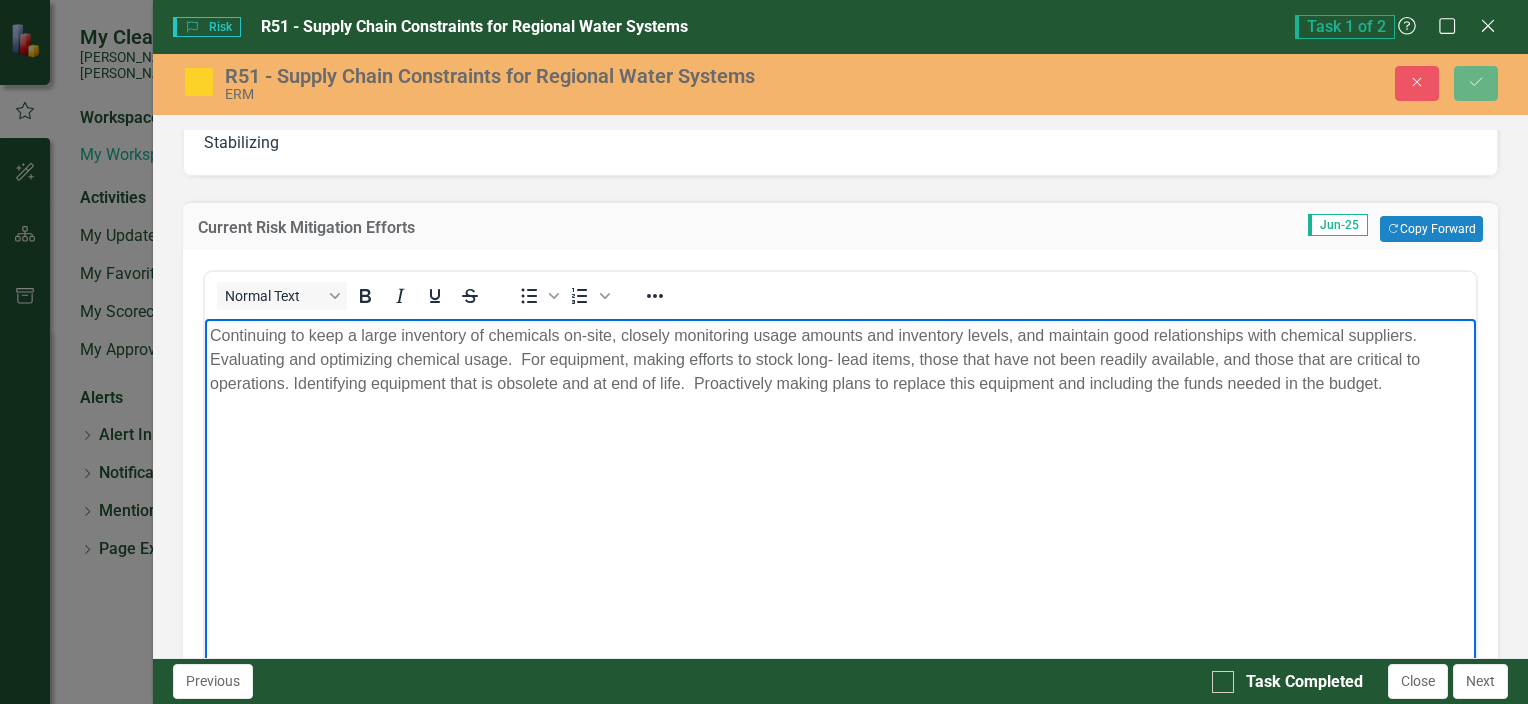 click on "Continuing to keep a large inventory of chemicals on-site, closely monitoring usage amounts and inventory levels, and maintain good relationships with chemical suppliers. Evaluating and optimizing chemical usage.  For equipment, making efforts to stock long- lead items, those that have not been readily available, and those that are critical to operations. Identifying equipment that is obsolete and at end of life.  Proactively making plans to replace this equipment and including the funds needed in the budget." at bounding box center [839, 360] 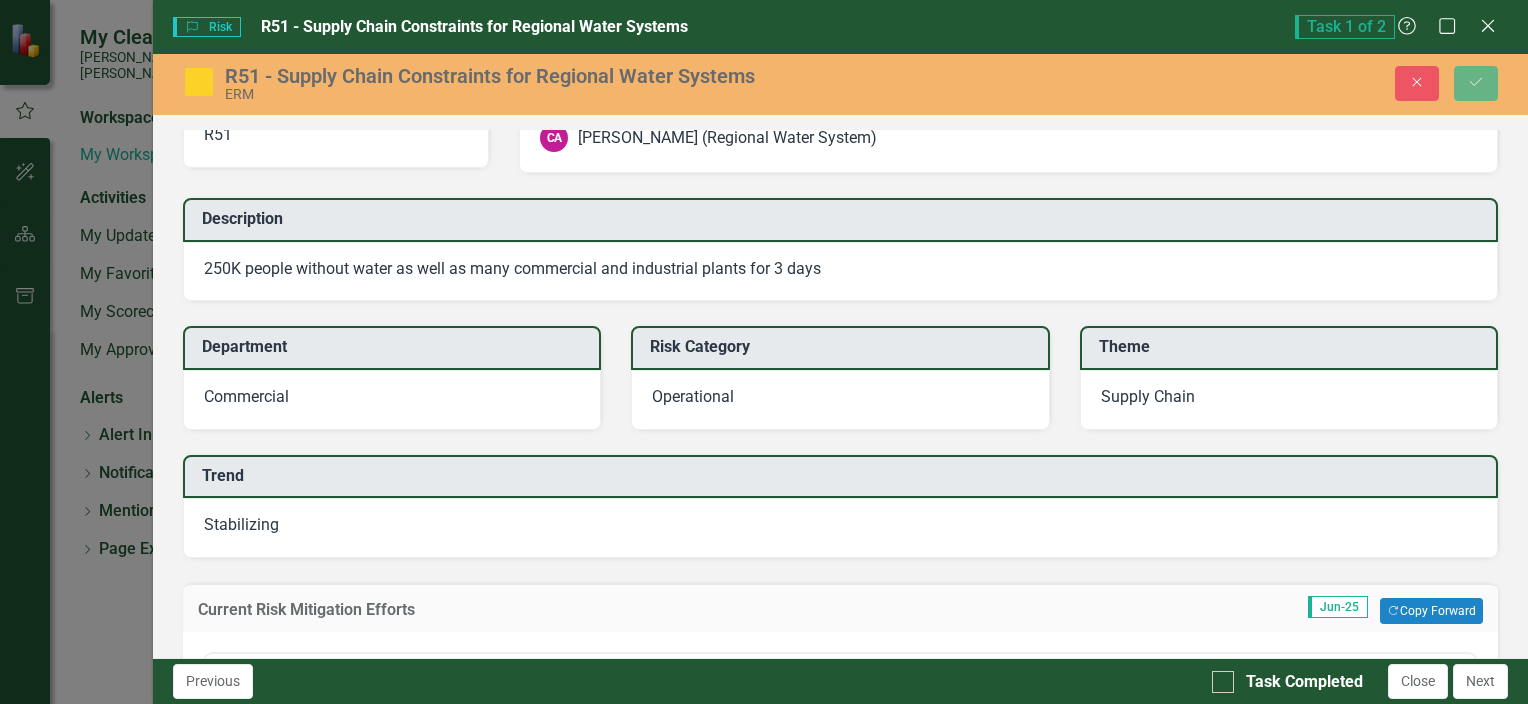 scroll, scrollTop: 53, scrollLeft: 0, axis: vertical 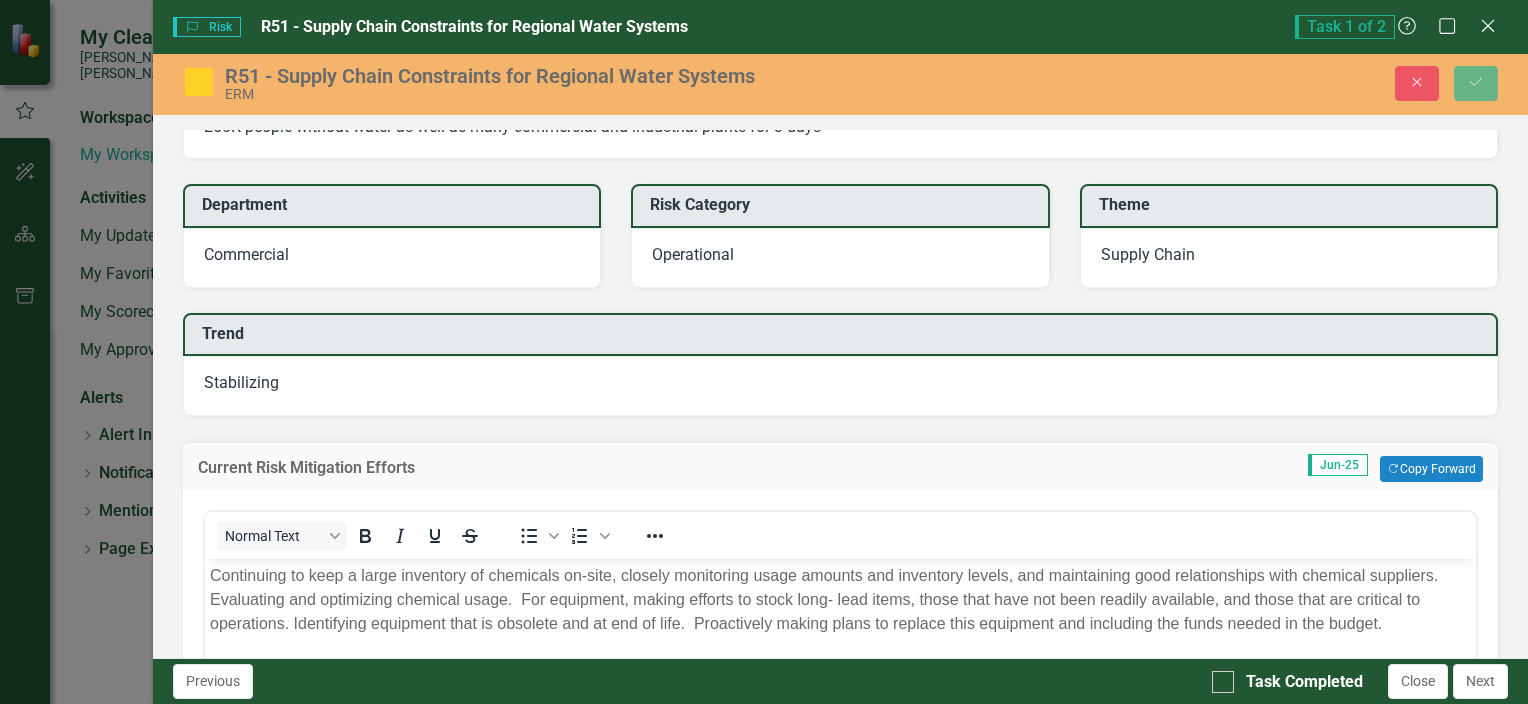 click on "Stabilizing" at bounding box center (840, 386) 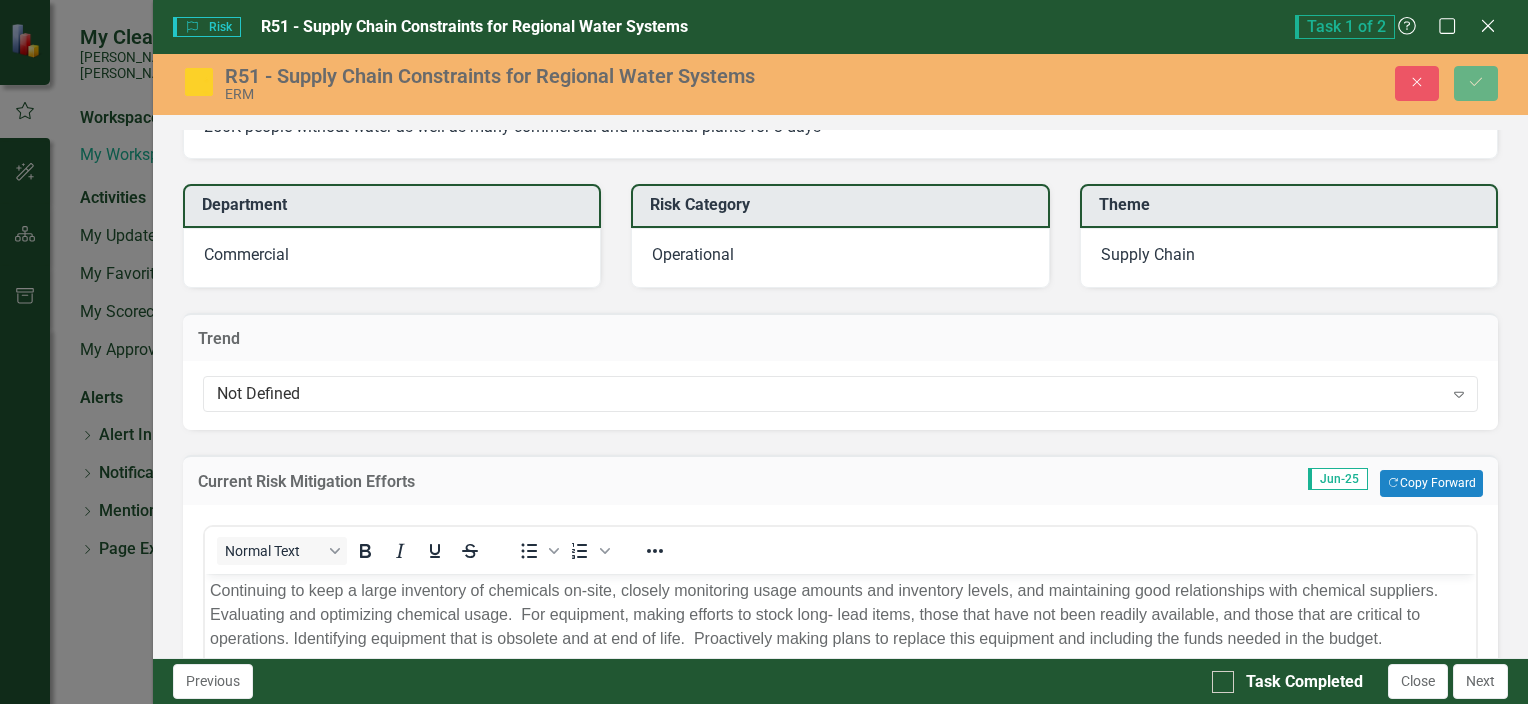 click on "Trend Not Defined Expand" at bounding box center [840, 359] 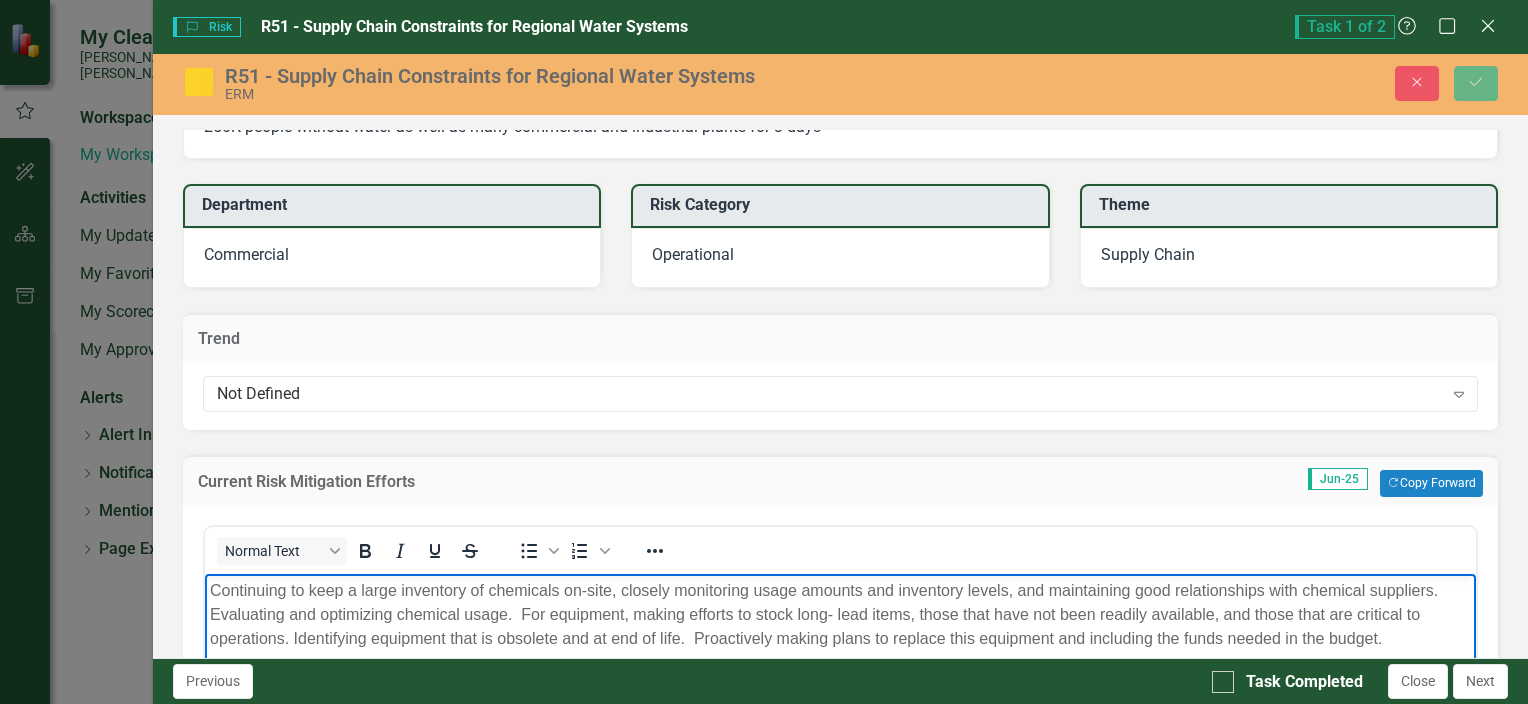 click on "Continuing to keep a large inventory of chemicals on-site, closely monitoring usage amounts and inventory levels, and maintaining good relationships with chemical suppliers. Evaluating and optimizing chemical usage.  For equipment, making efforts to stock long- lead items, those that have not been readily available, and those that are critical to operations. Identifying equipment that is obsolete and at end of life.  Proactively making plans to replace this equipment and including the funds needed in the budget." at bounding box center (839, 614) 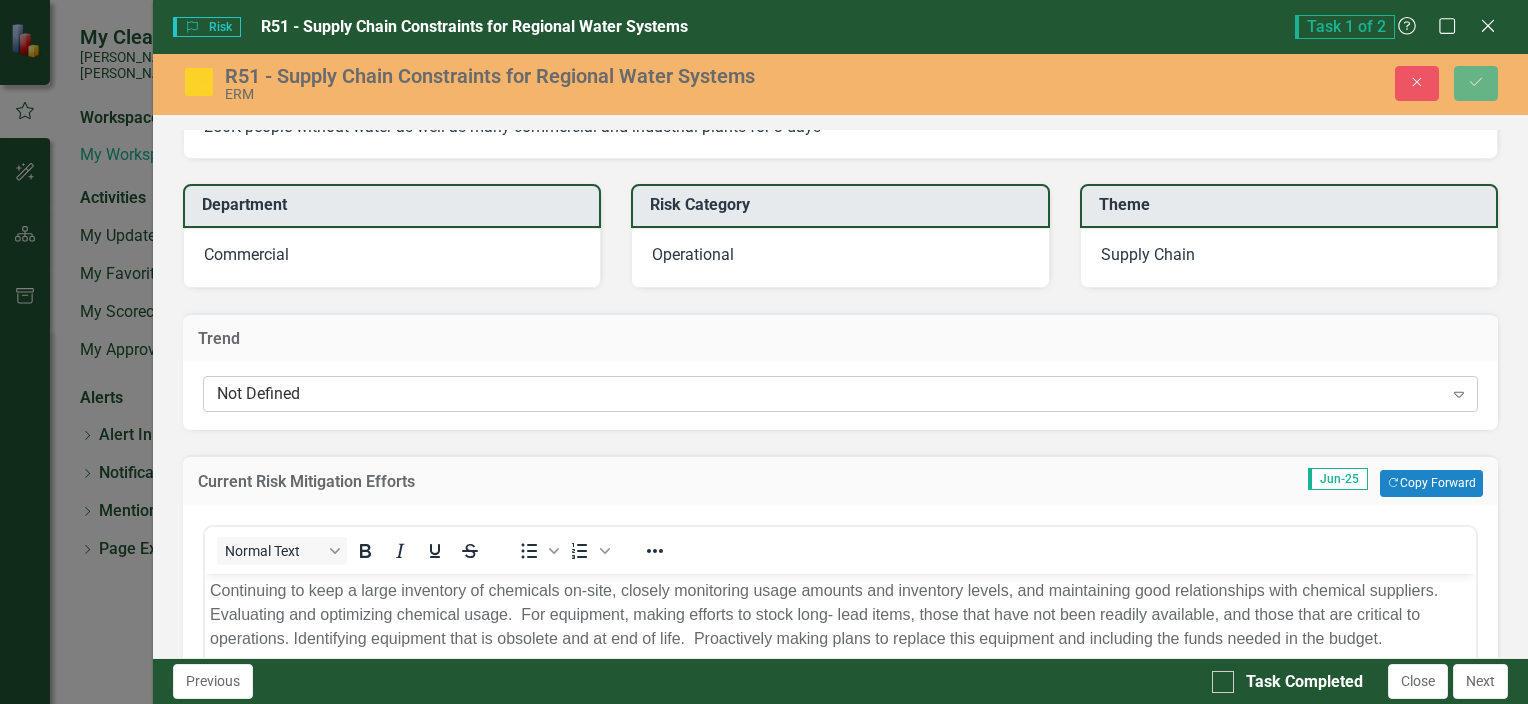 click on "Expand" 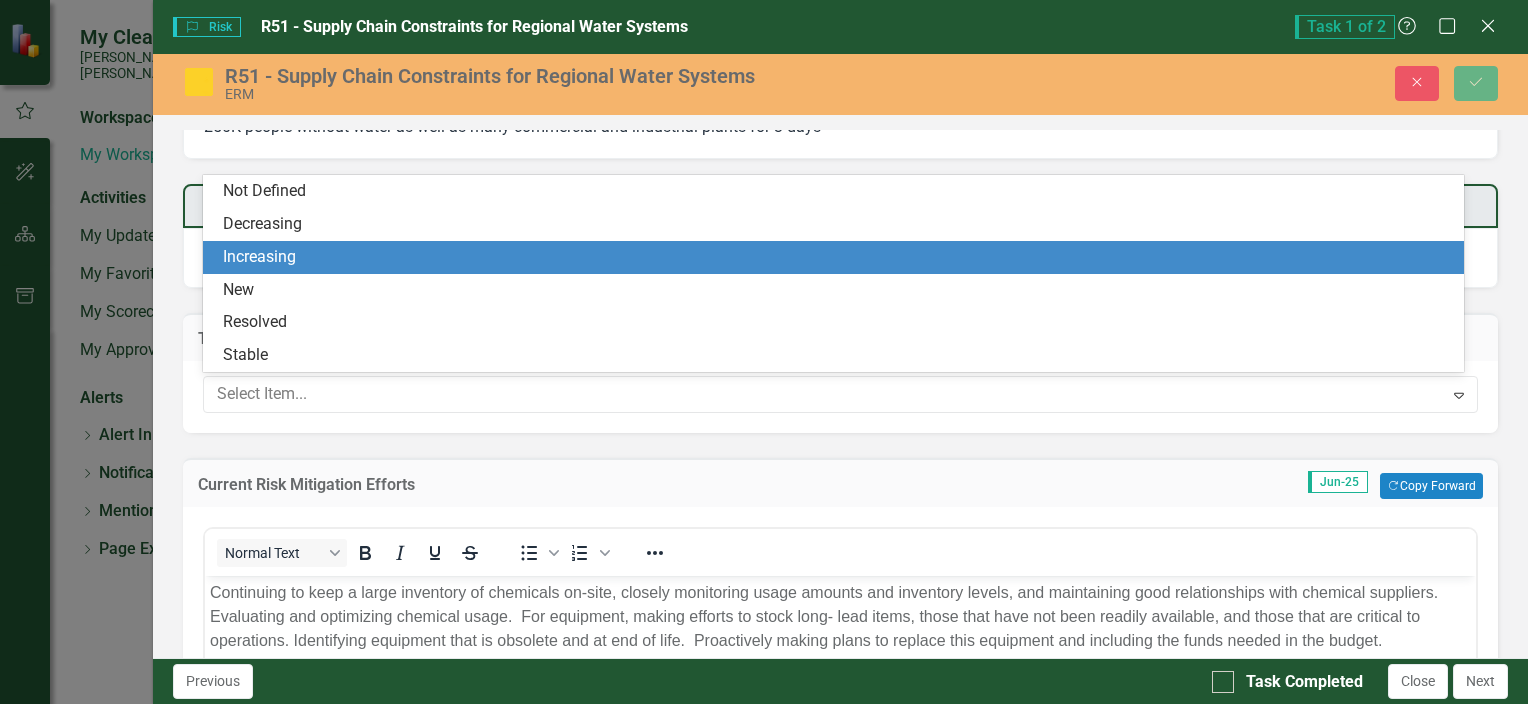 click on "Increasing" at bounding box center [833, 257] 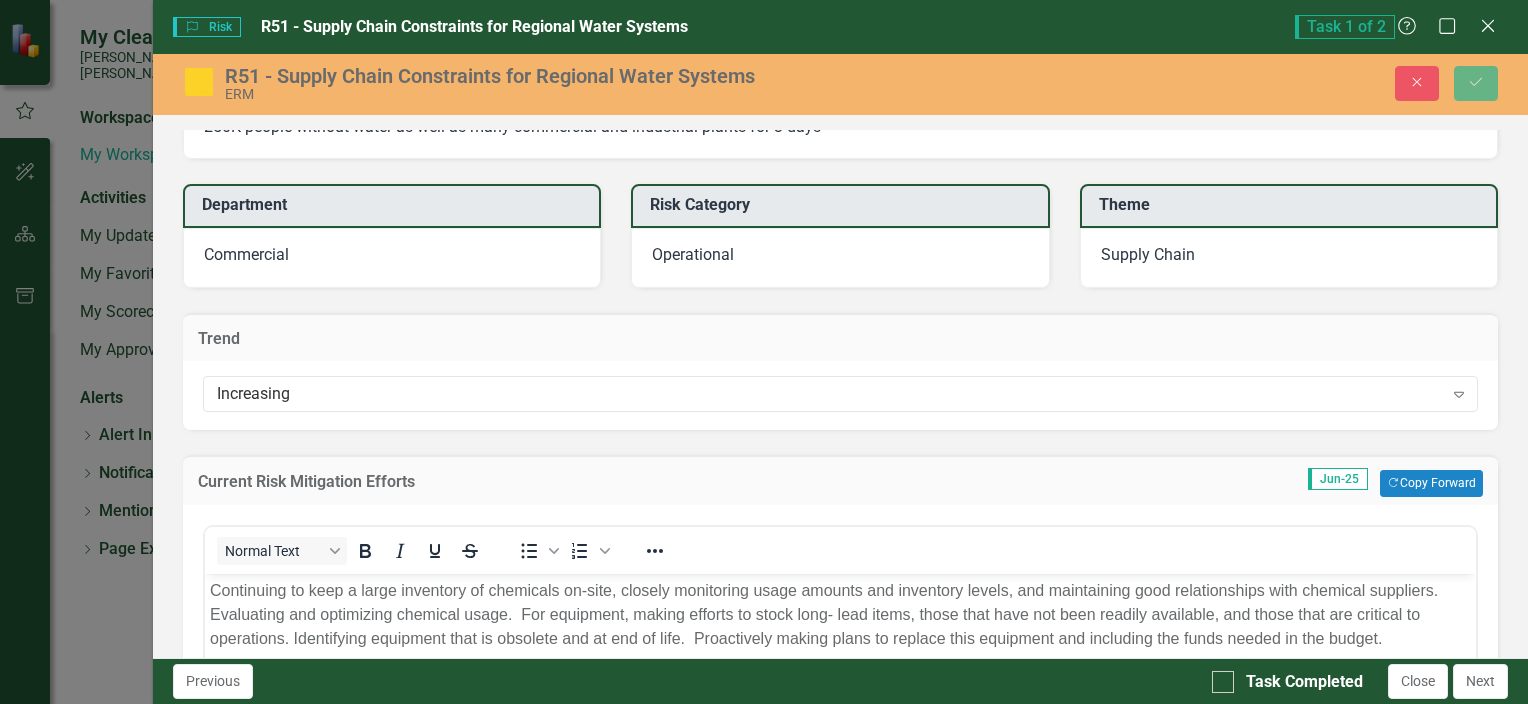 scroll, scrollTop: 0, scrollLeft: 0, axis: both 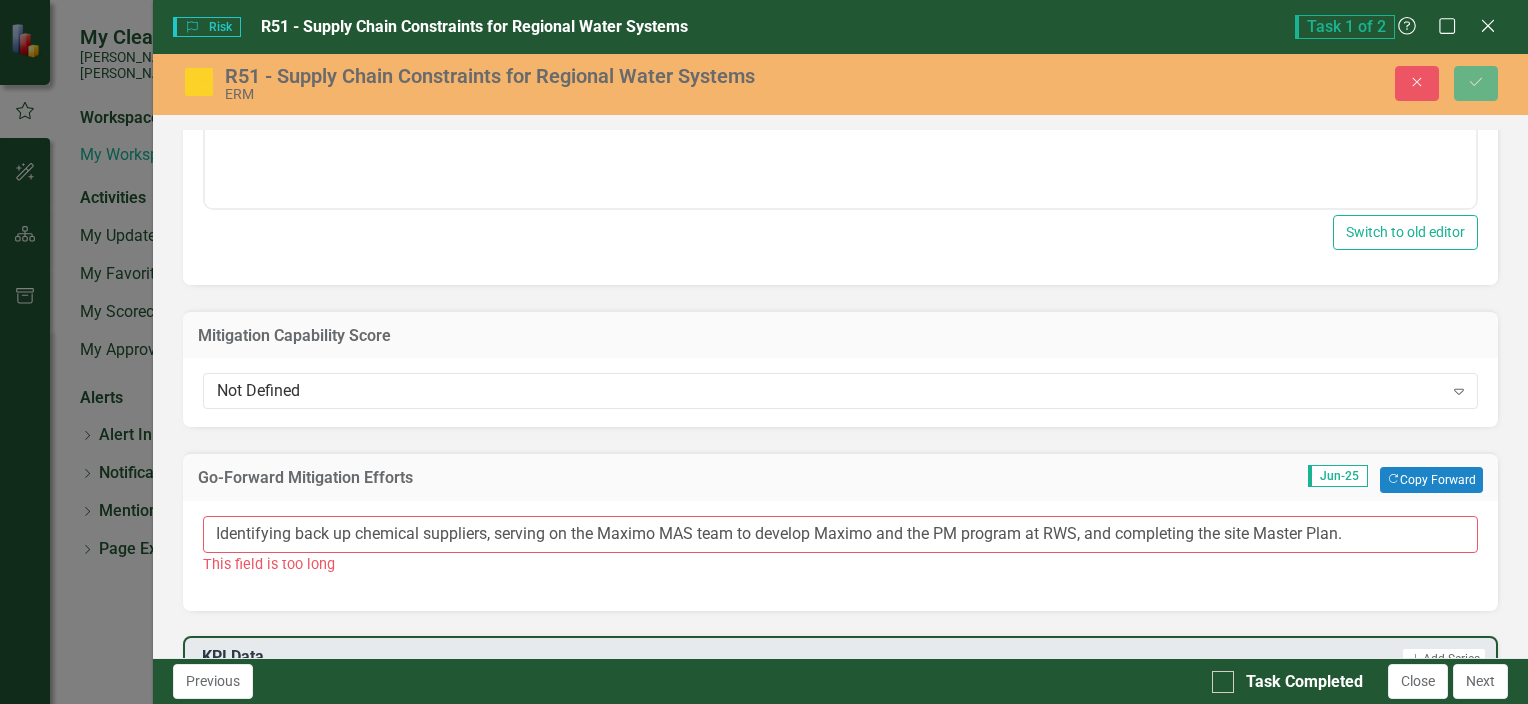 click on "Mitigation Capability Score" at bounding box center (840, 334) 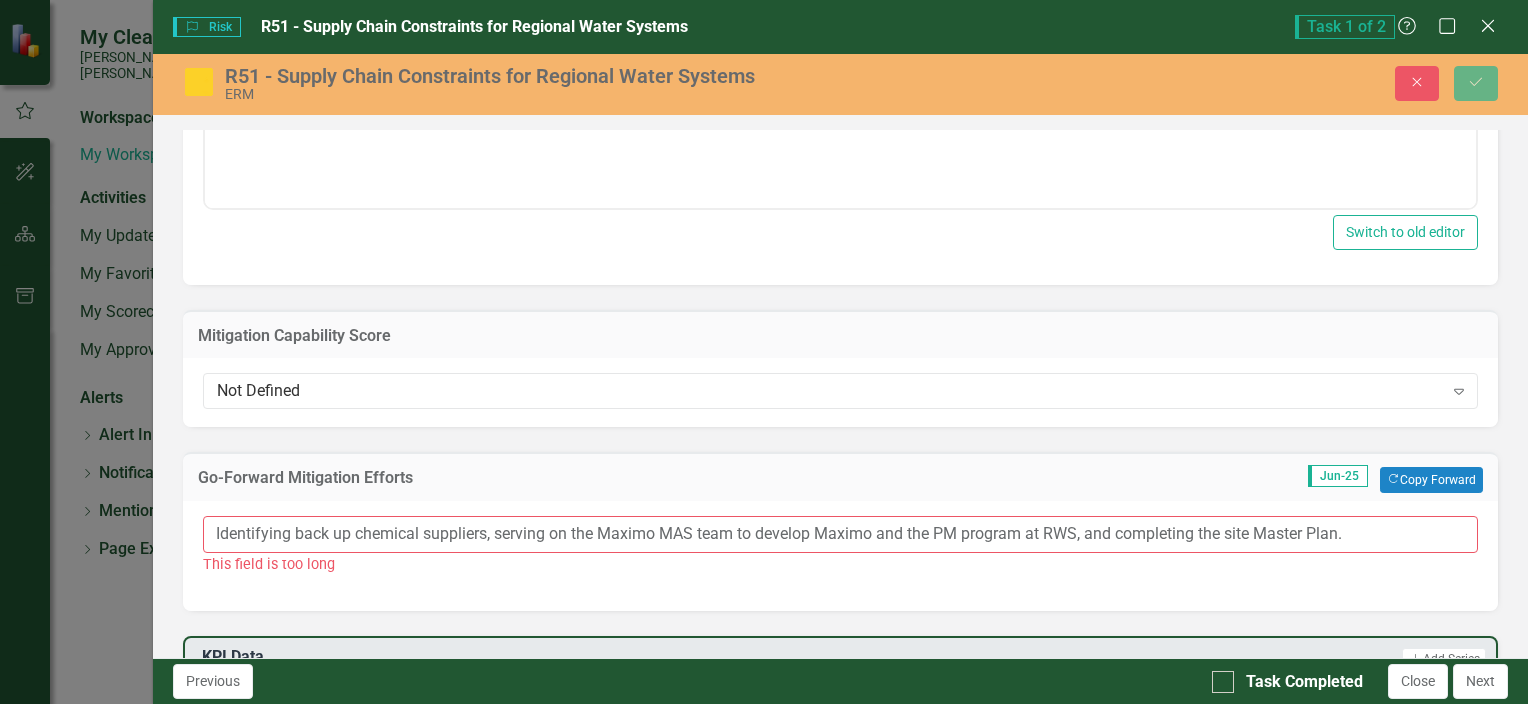click on "Identifying back up chemical suppliers, serving on the Maximo MAS team to develop Maximo and the PM program at RWS, and completing the site Master Plan." at bounding box center (840, 534) 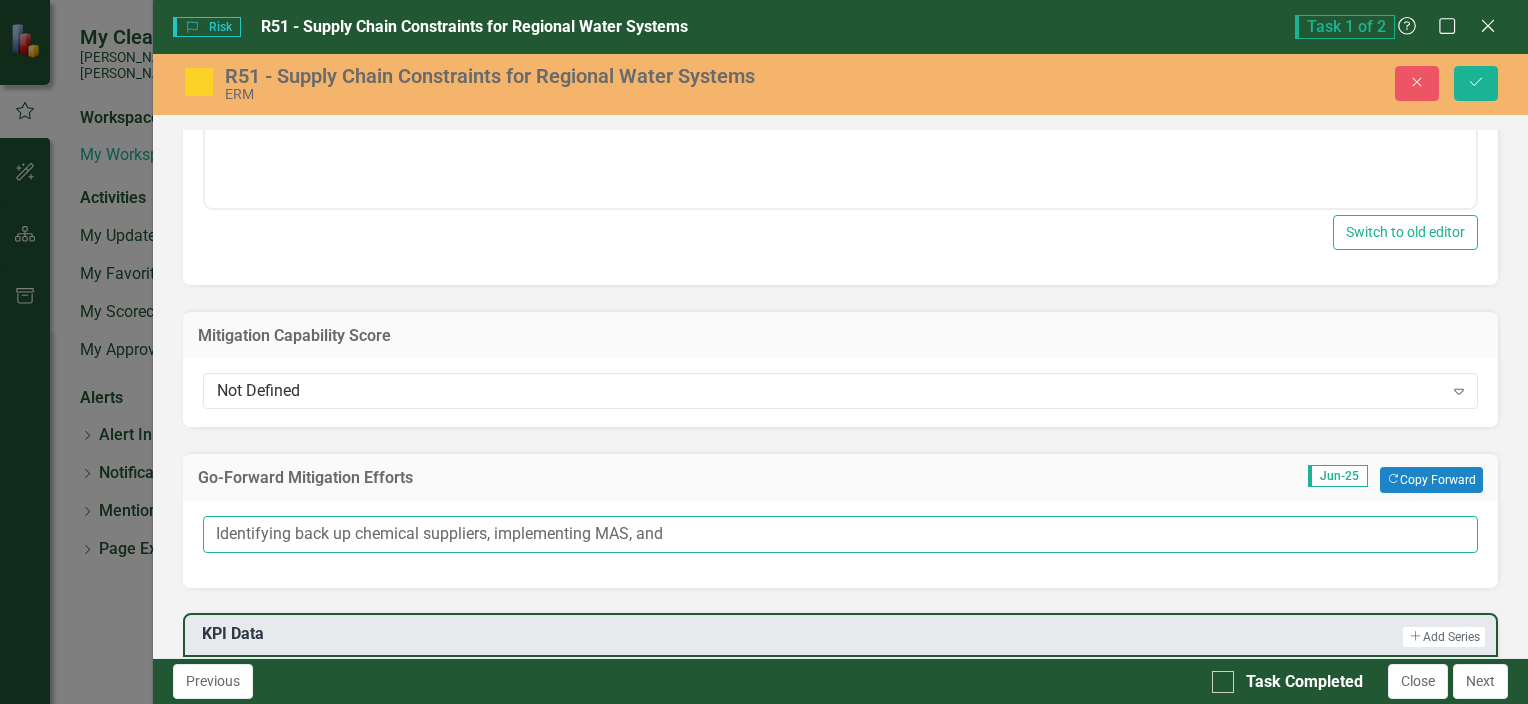 click on "Identifying back up chemical suppliers, implementing MAS, and" at bounding box center (840, 534) 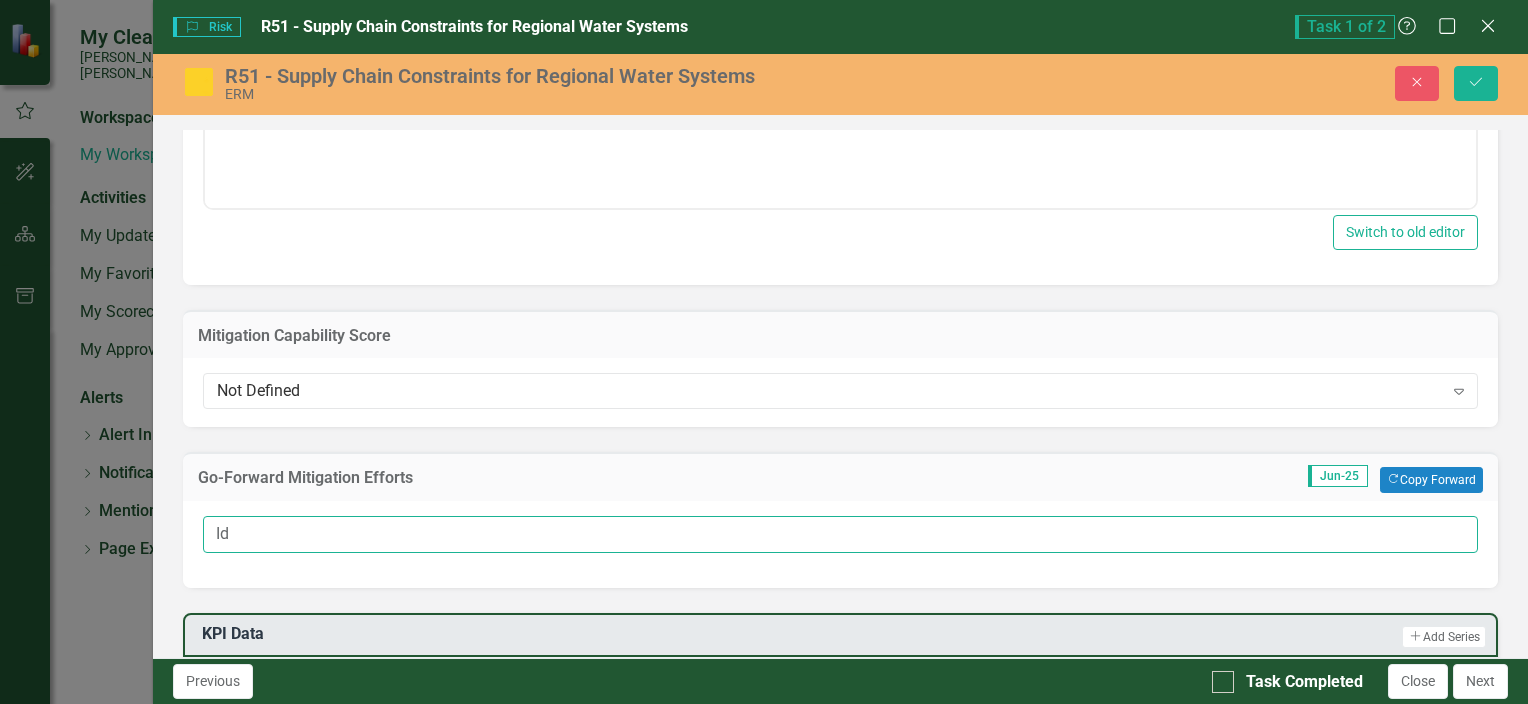 type on "I" 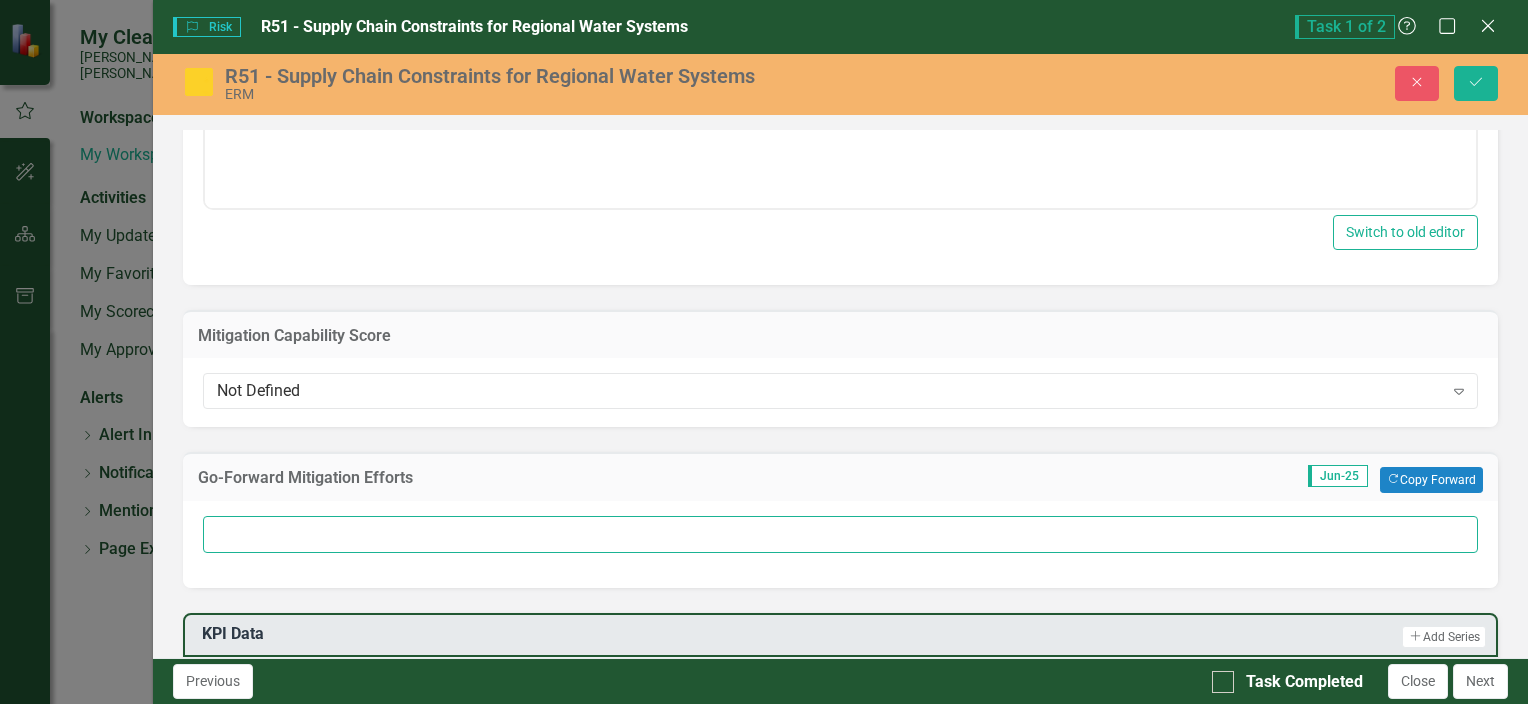 click at bounding box center (840, 534) 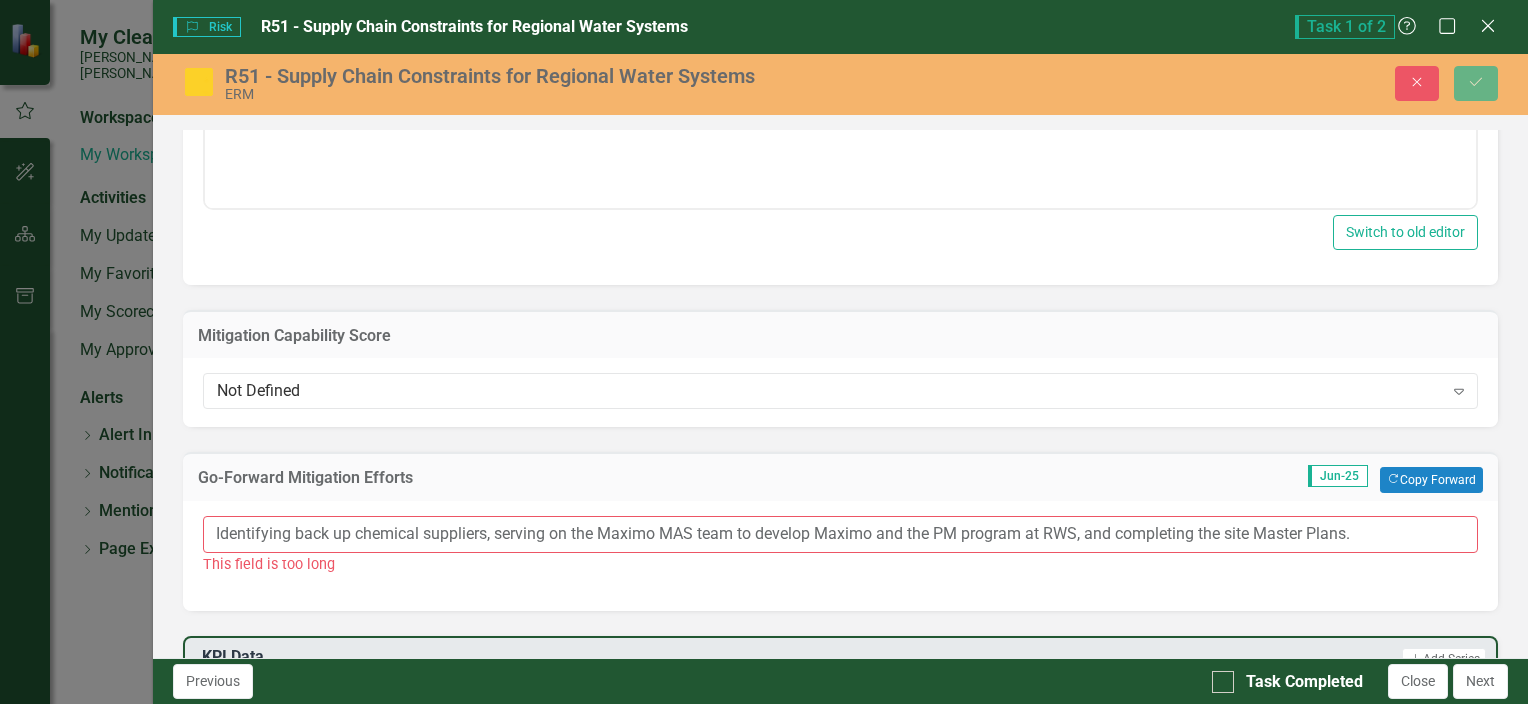 click on "Identifying back up chemical suppliers, serving on the Maximo MAS team to develop Maximo and the PM program at RWS, and completing the site Master Plans." at bounding box center [840, 534] 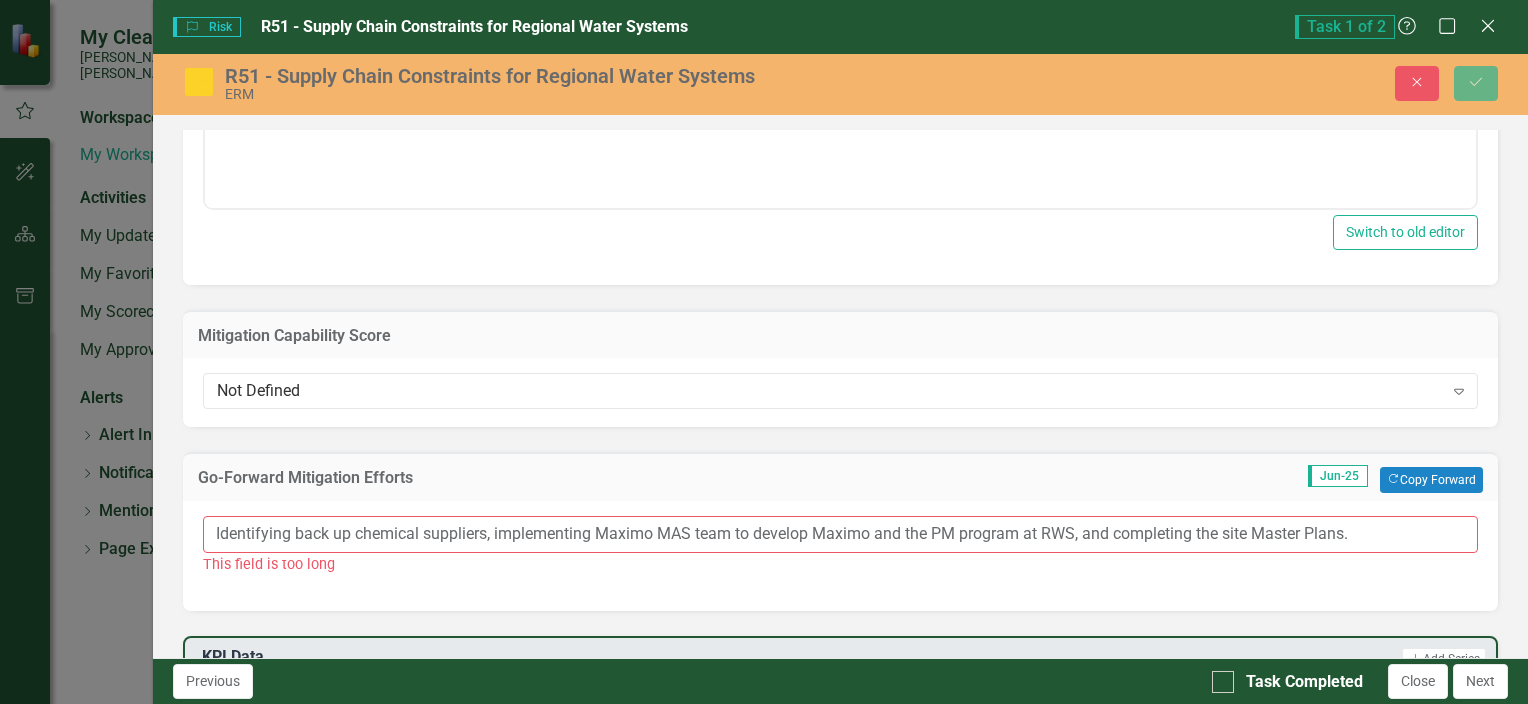 click on "Identifying back up chemical suppliers, implementing Maximo MAS team to develop Maximo and the PM program at RWS, and completing the site Master Plans." at bounding box center (840, 534) 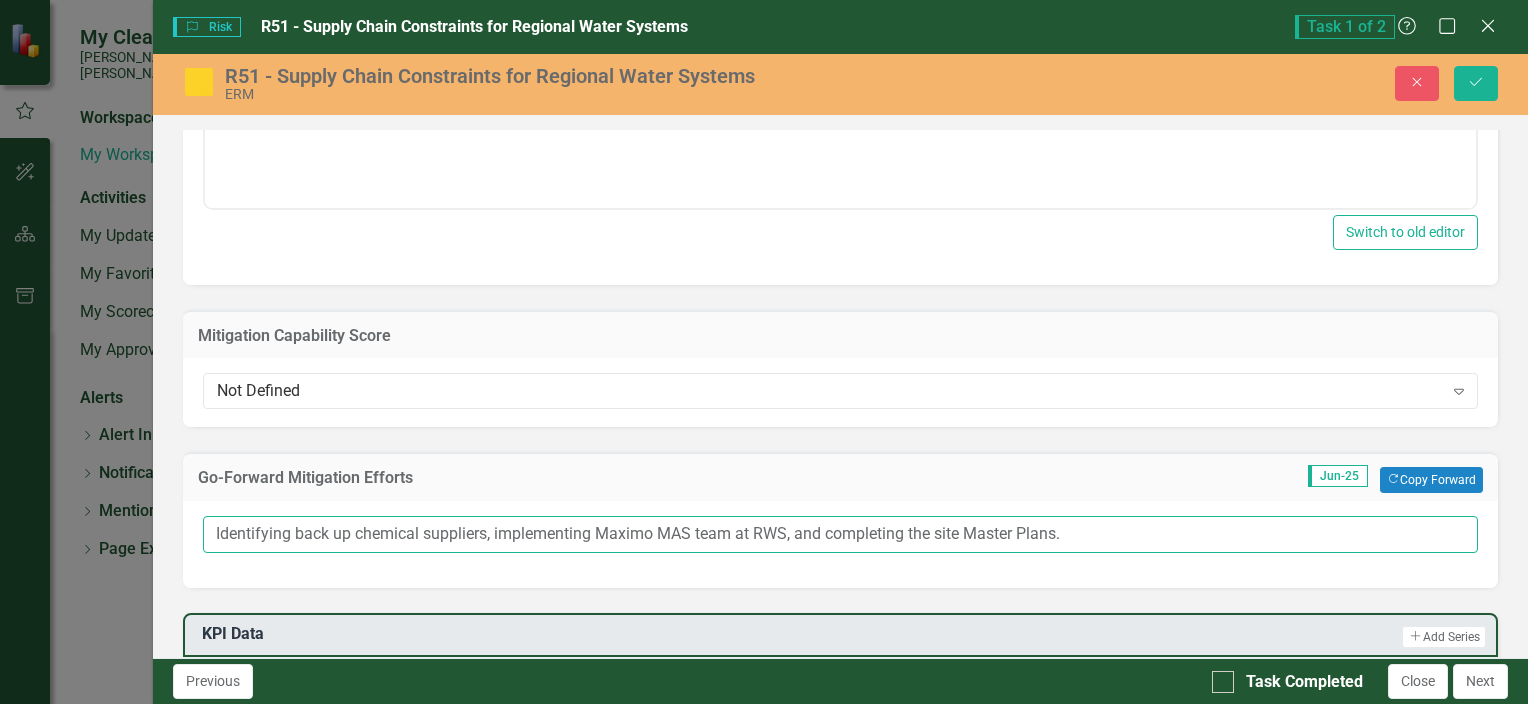 click on "Identifying back up chemical suppliers, implementing Maximo MAS team at RWS, and completing the site Master Plans." at bounding box center (840, 534) 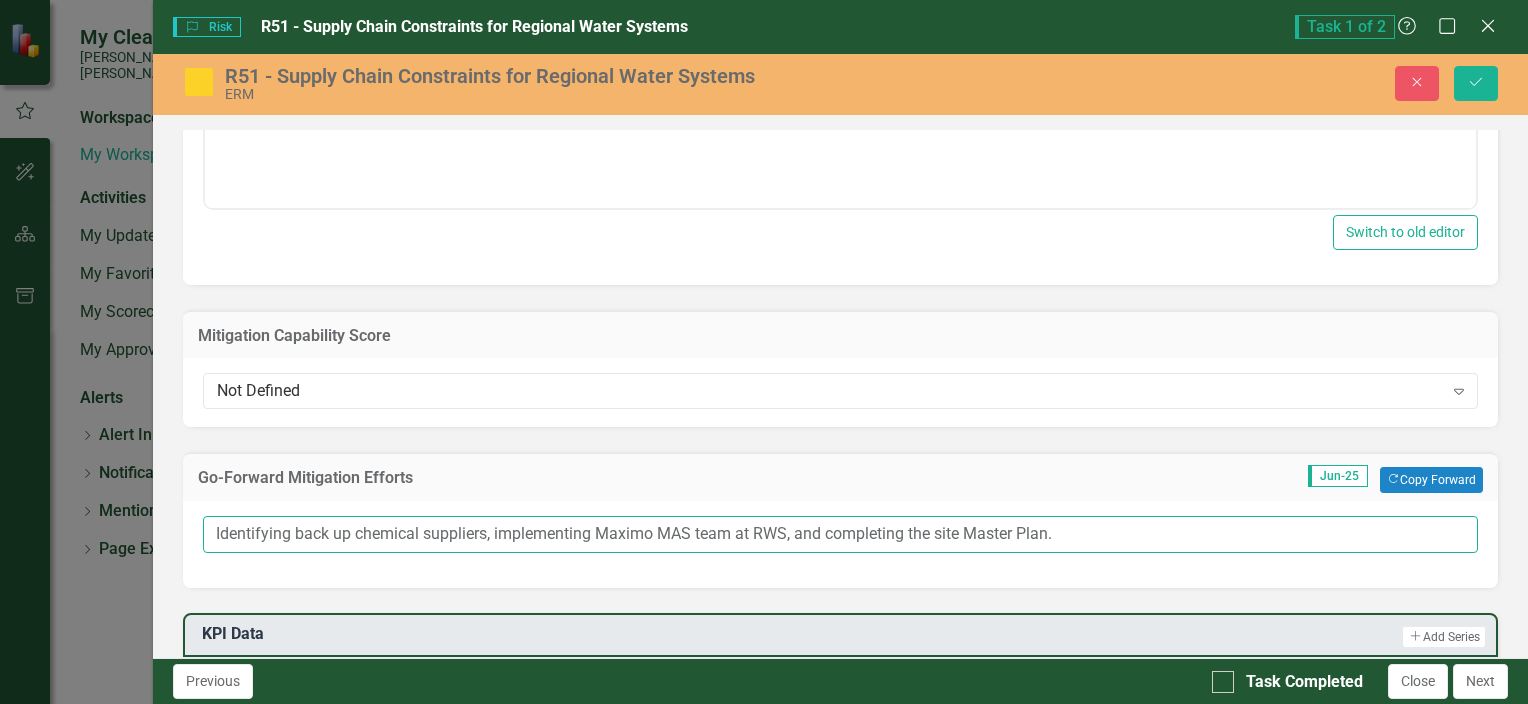 type on "Identifying back up chemical suppliers, implementing Maximo MAS team at RWS, and completing the site Master Plan." 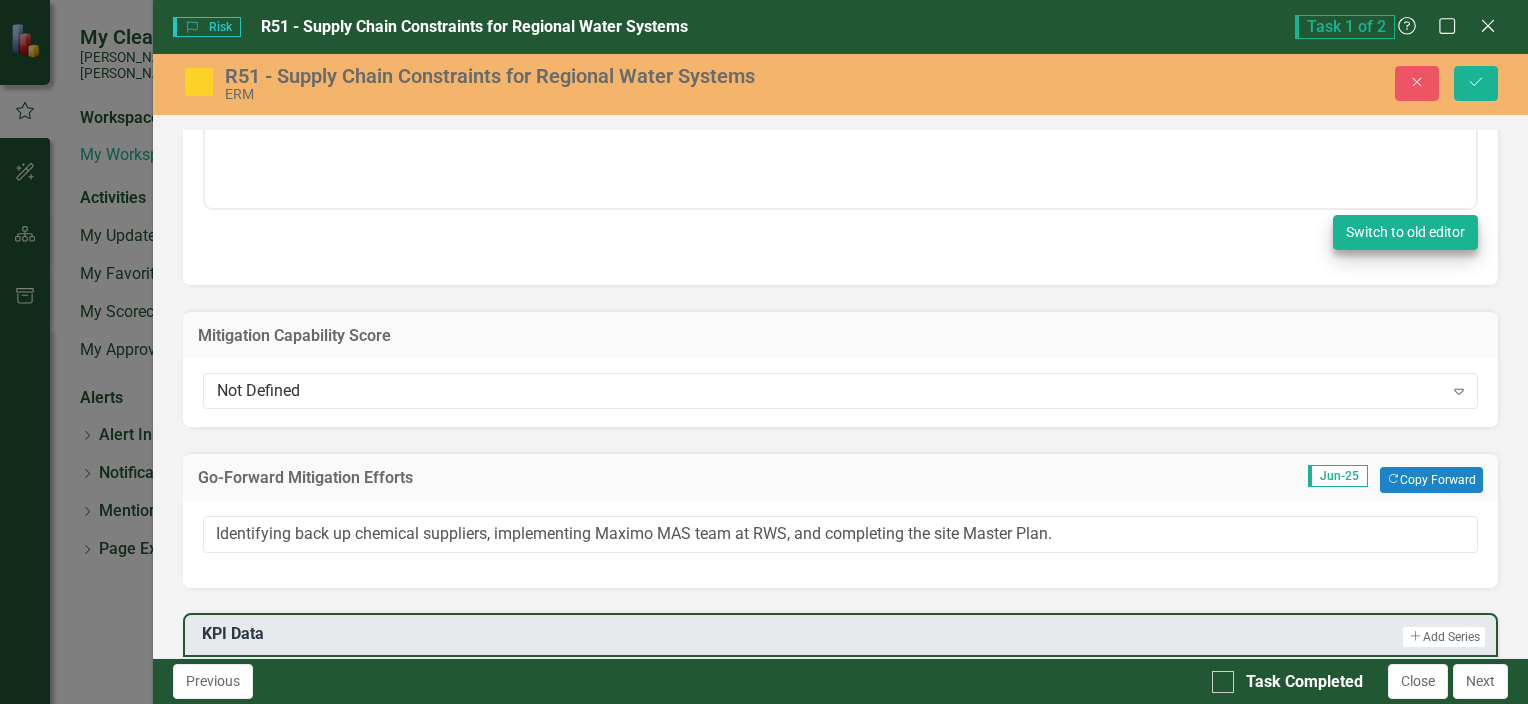 drag, startPoint x: 1254, startPoint y: 336, endPoint x: 1341, endPoint y: 234, distance: 134.06342 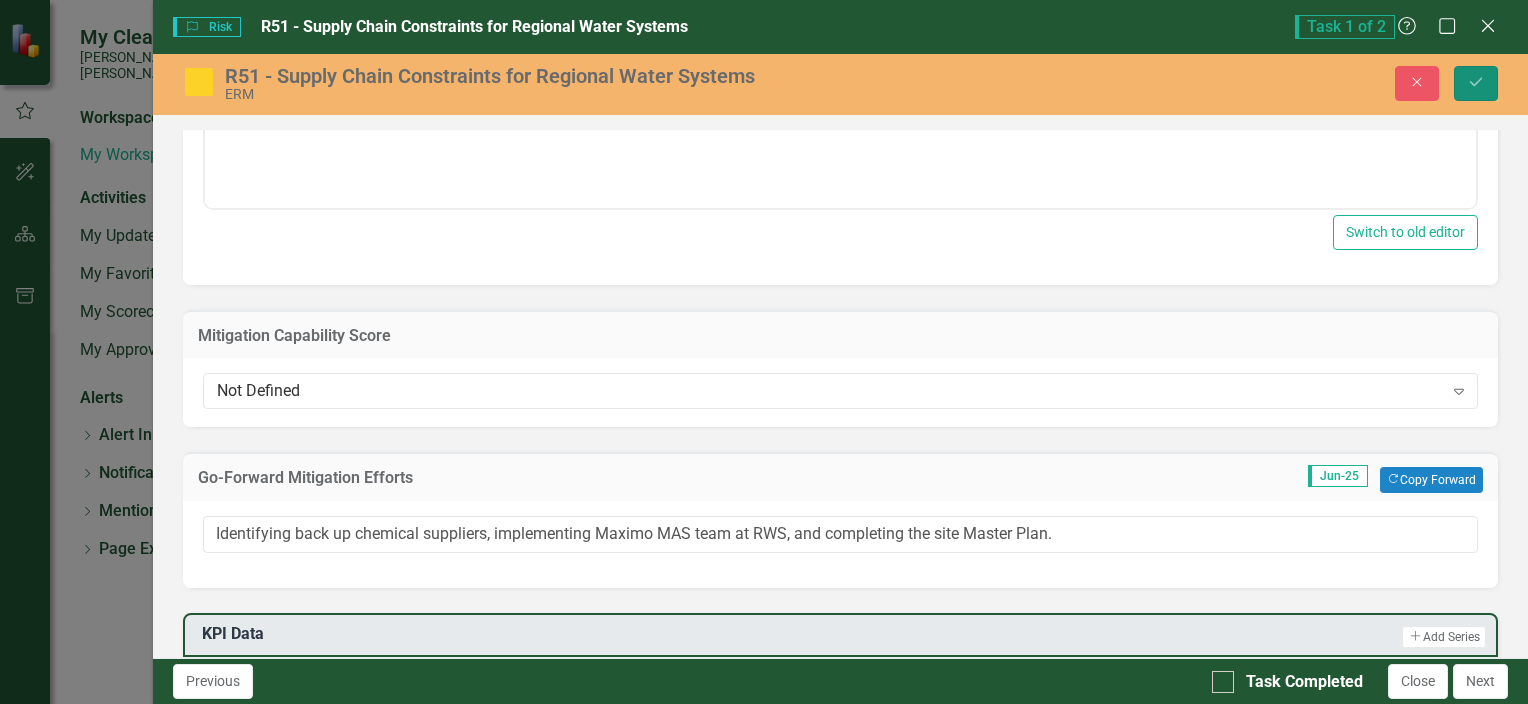 click on "Save" 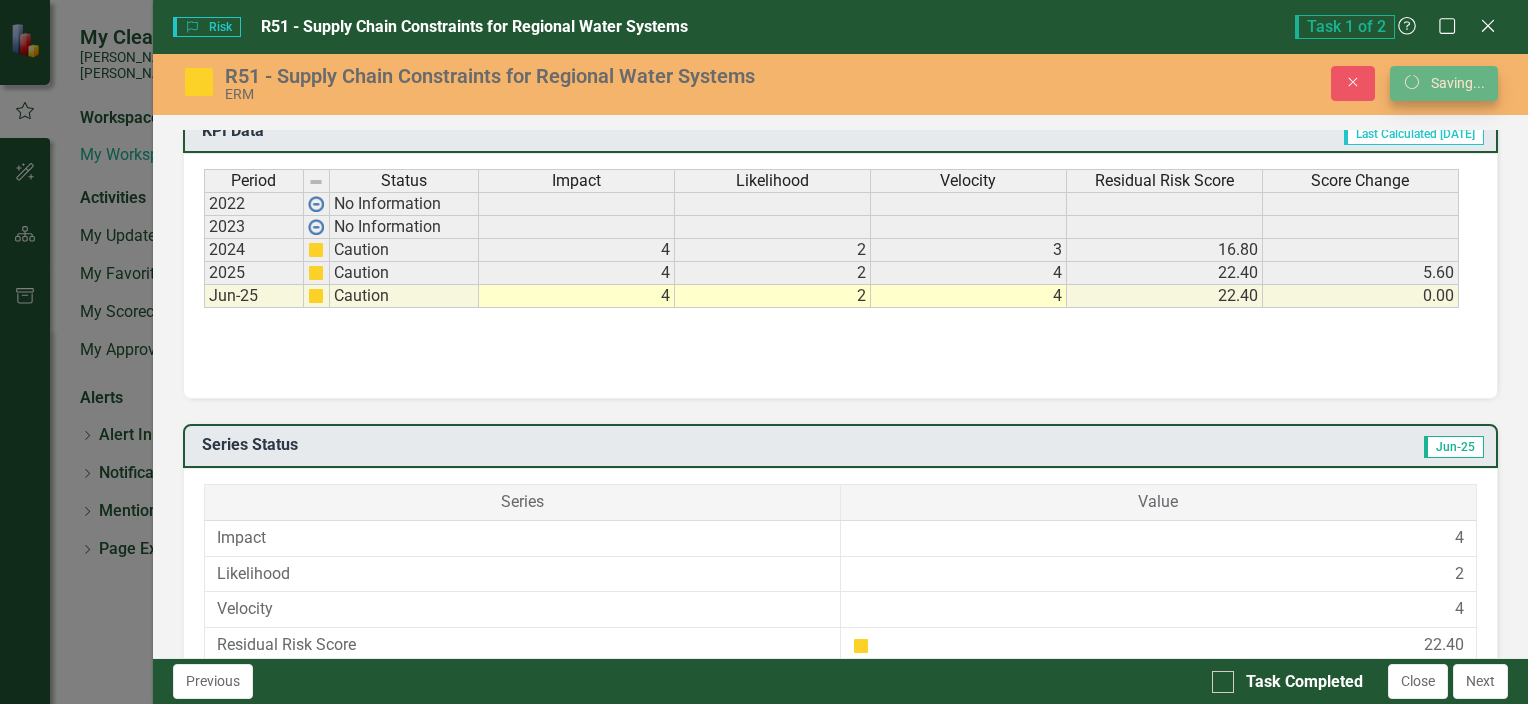 scroll, scrollTop: 902, scrollLeft: 0, axis: vertical 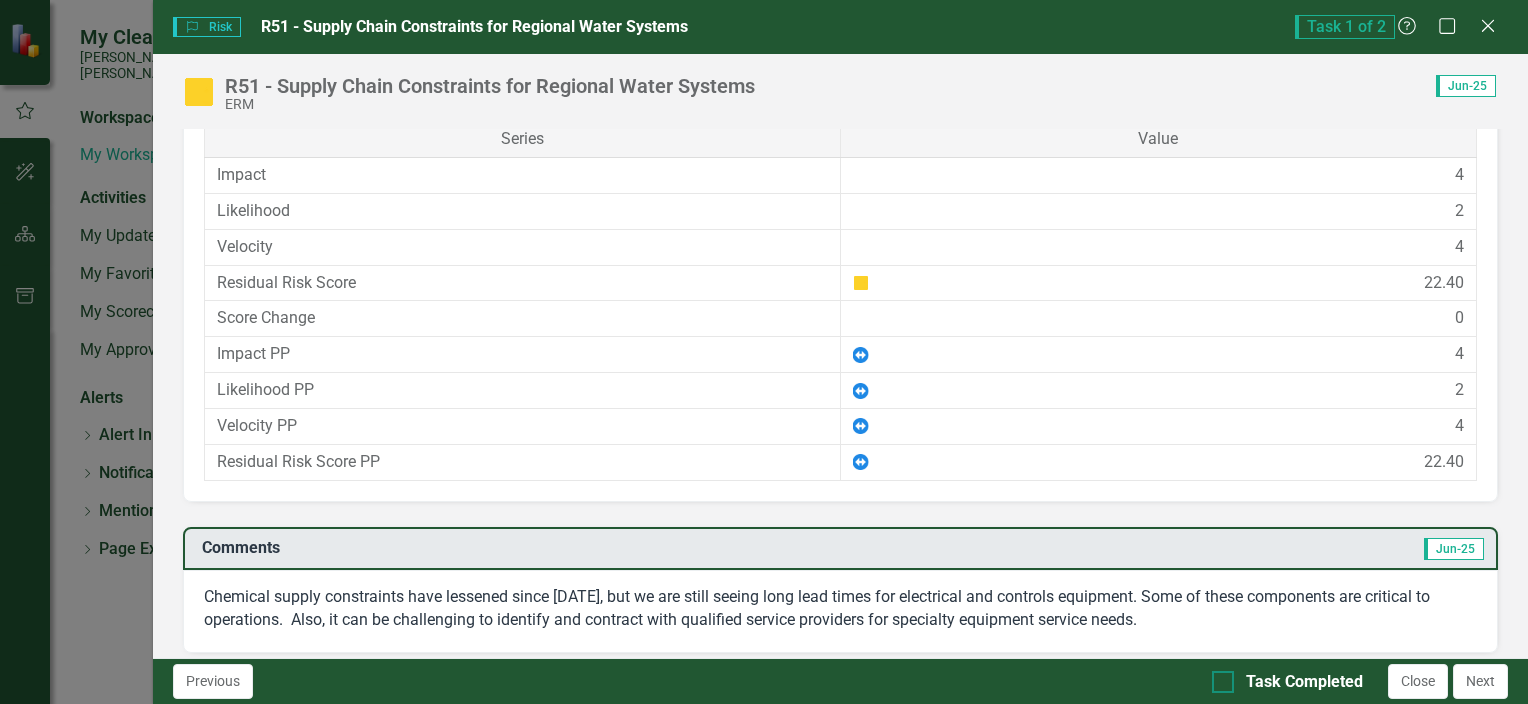 click on "Task Completed" at bounding box center (1218, 677) 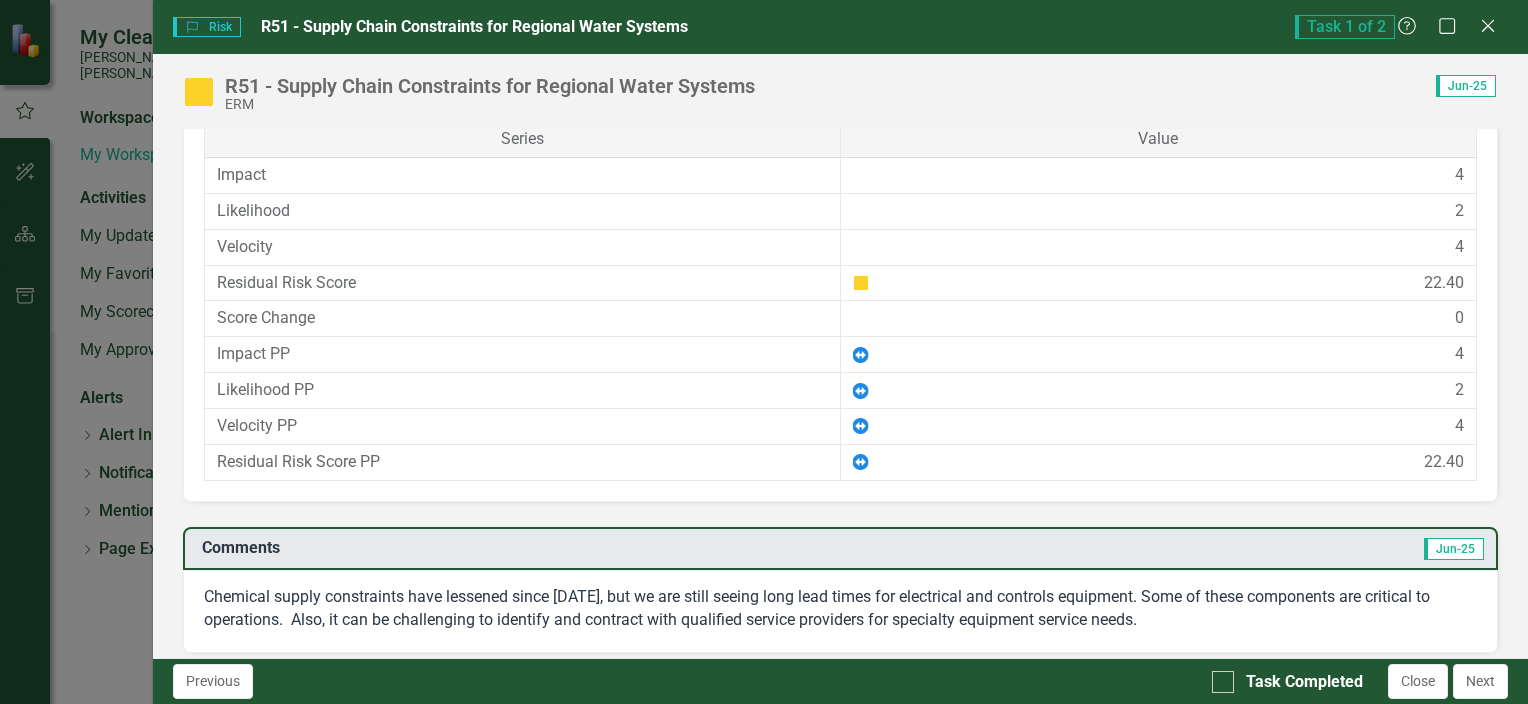 checkbox on "true" 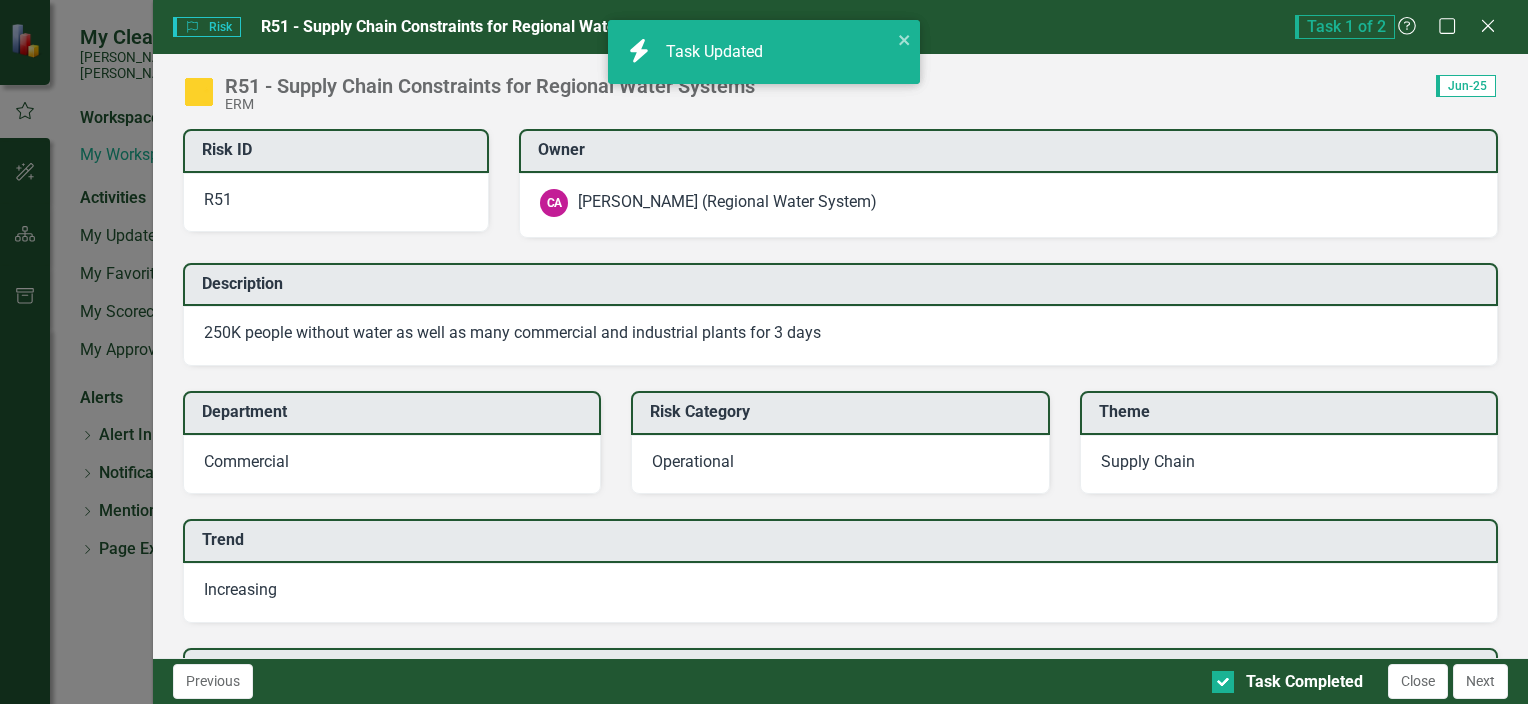 scroll, scrollTop: 0, scrollLeft: 0, axis: both 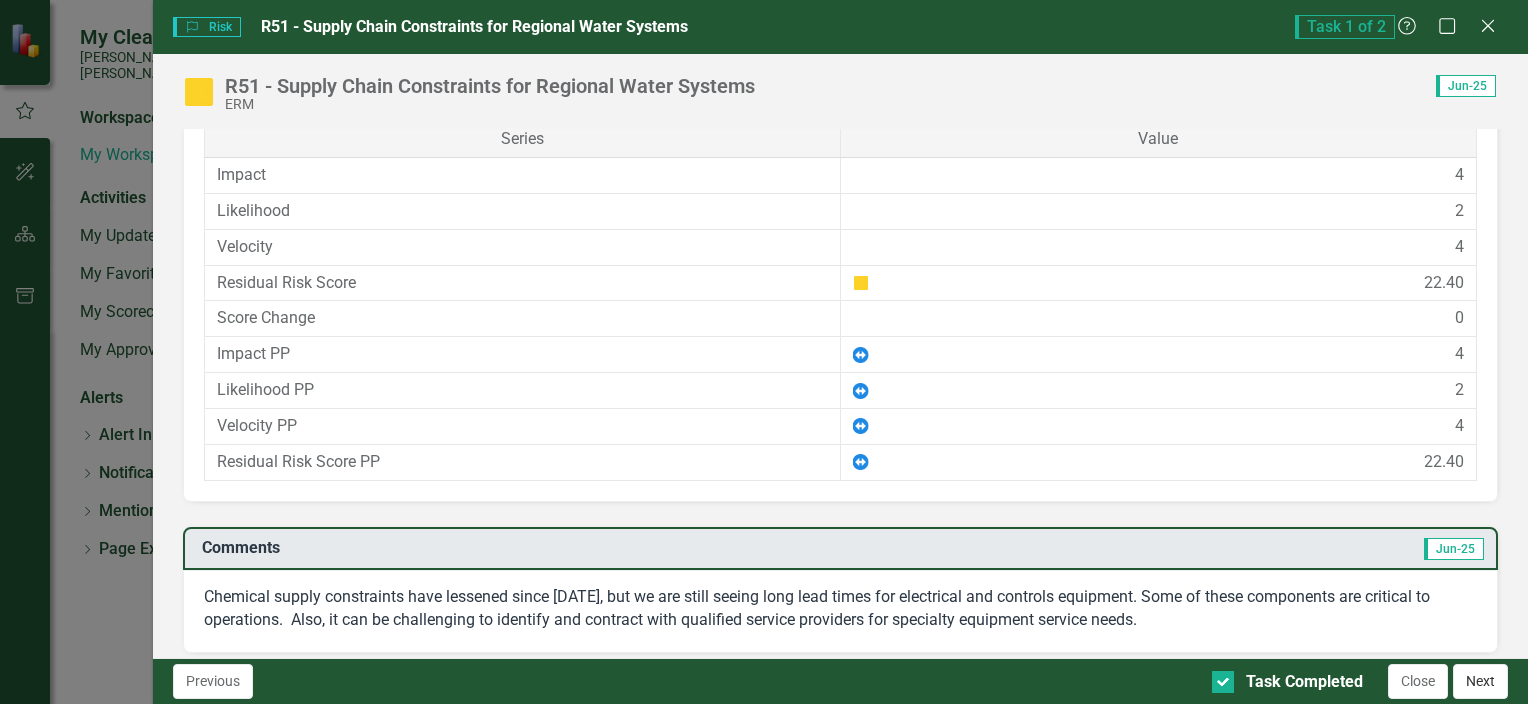 click on "Next" at bounding box center [1480, 681] 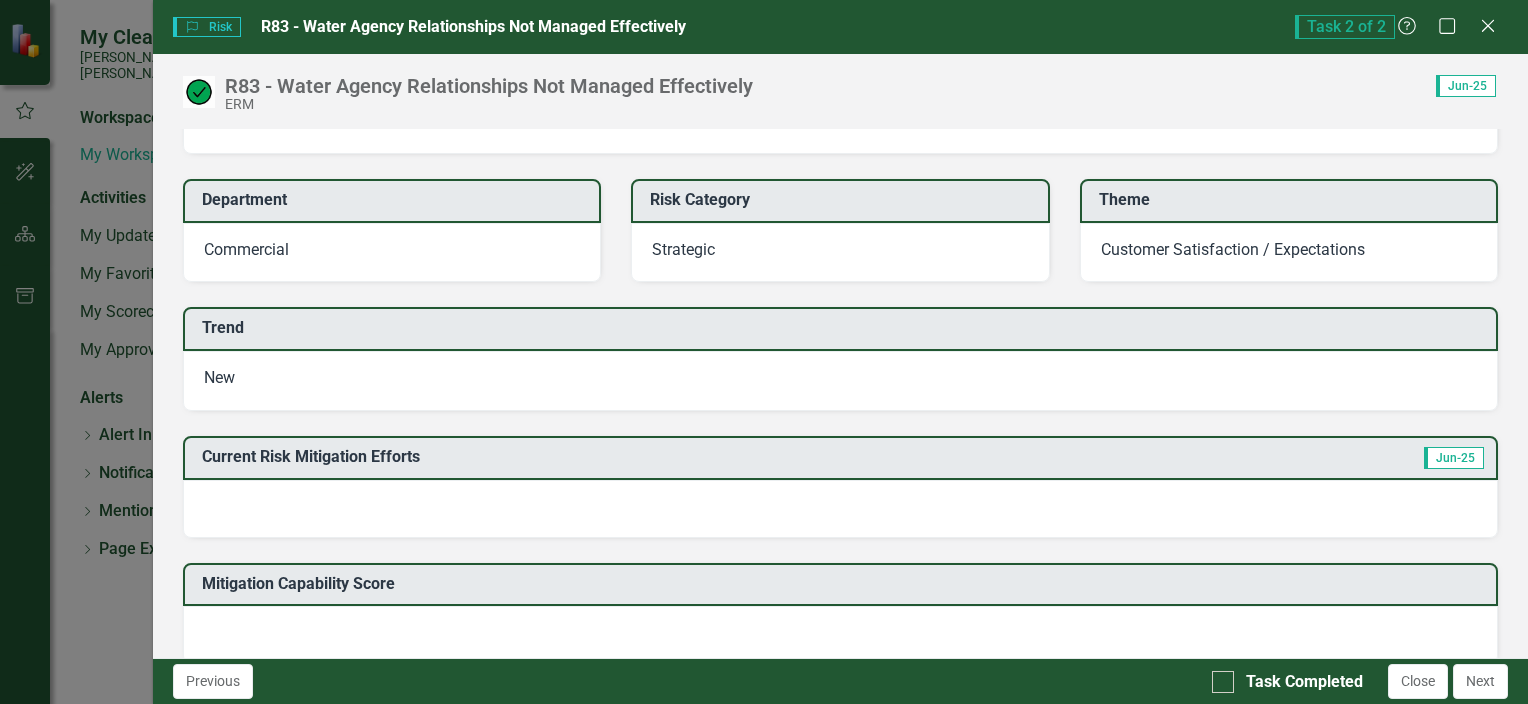 scroll, scrollTop: 204, scrollLeft: 0, axis: vertical 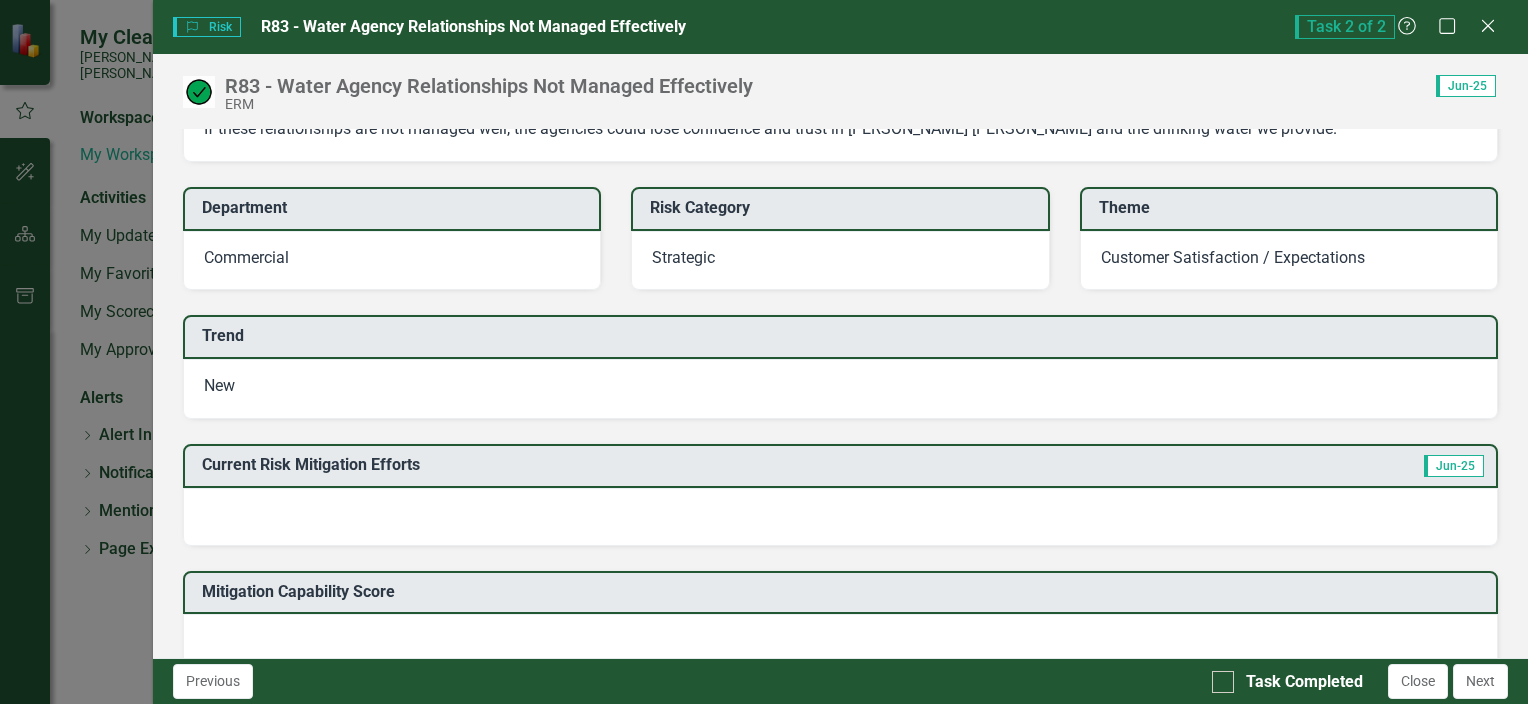 click on "New" at bounding box center (840, 389) 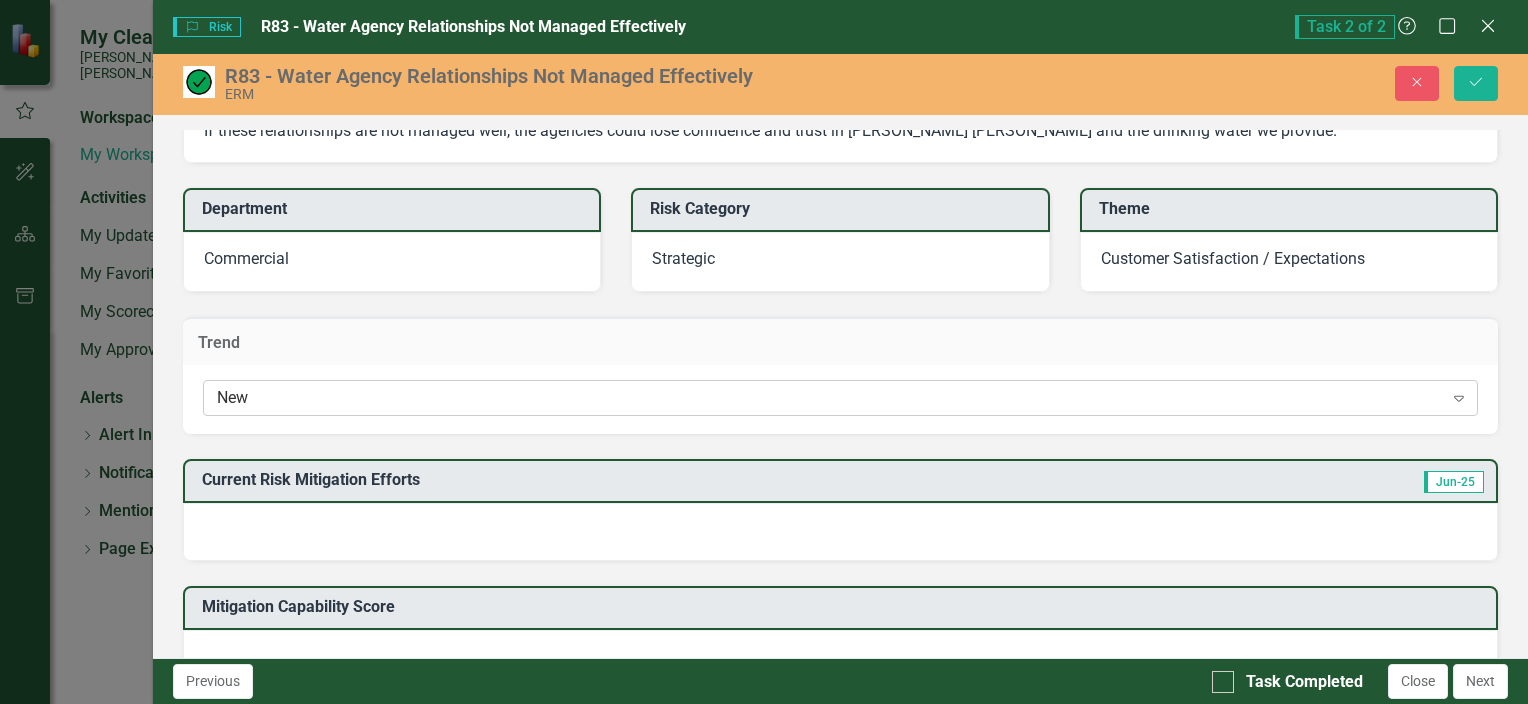 click on "New" at bounding box center [830, 398] 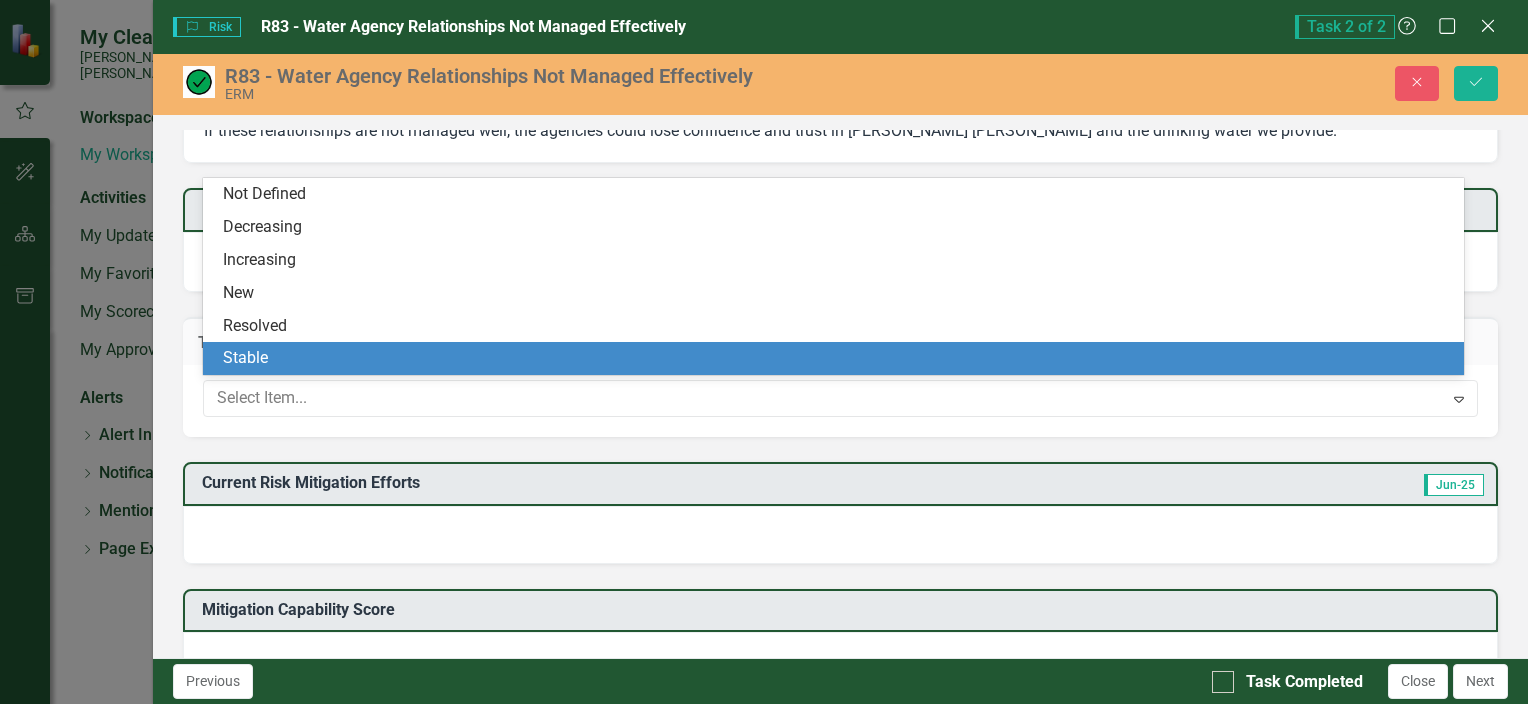 click on "Stable" at bounding box center [837, 358] 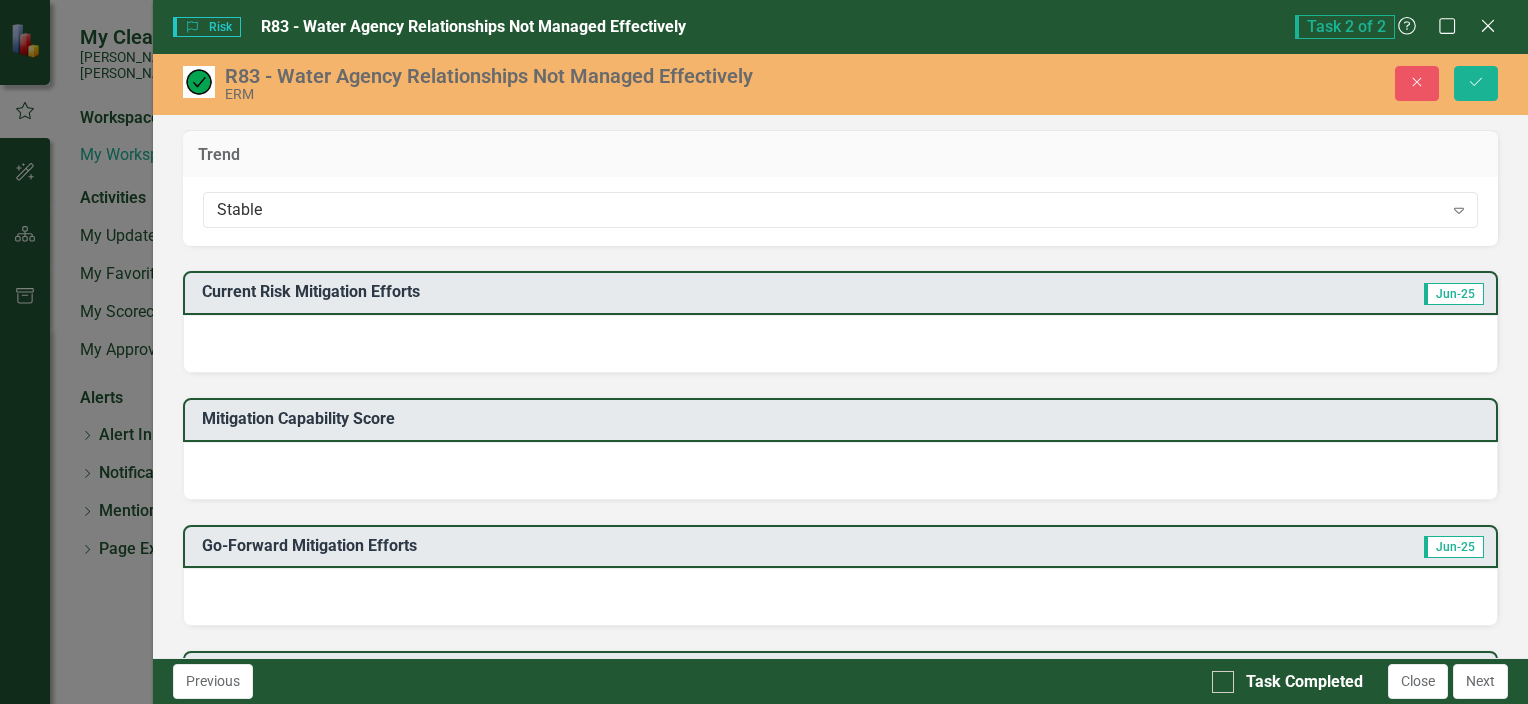 scroll, scrollTop: 381, scrollLeft: 0, axis: vertical 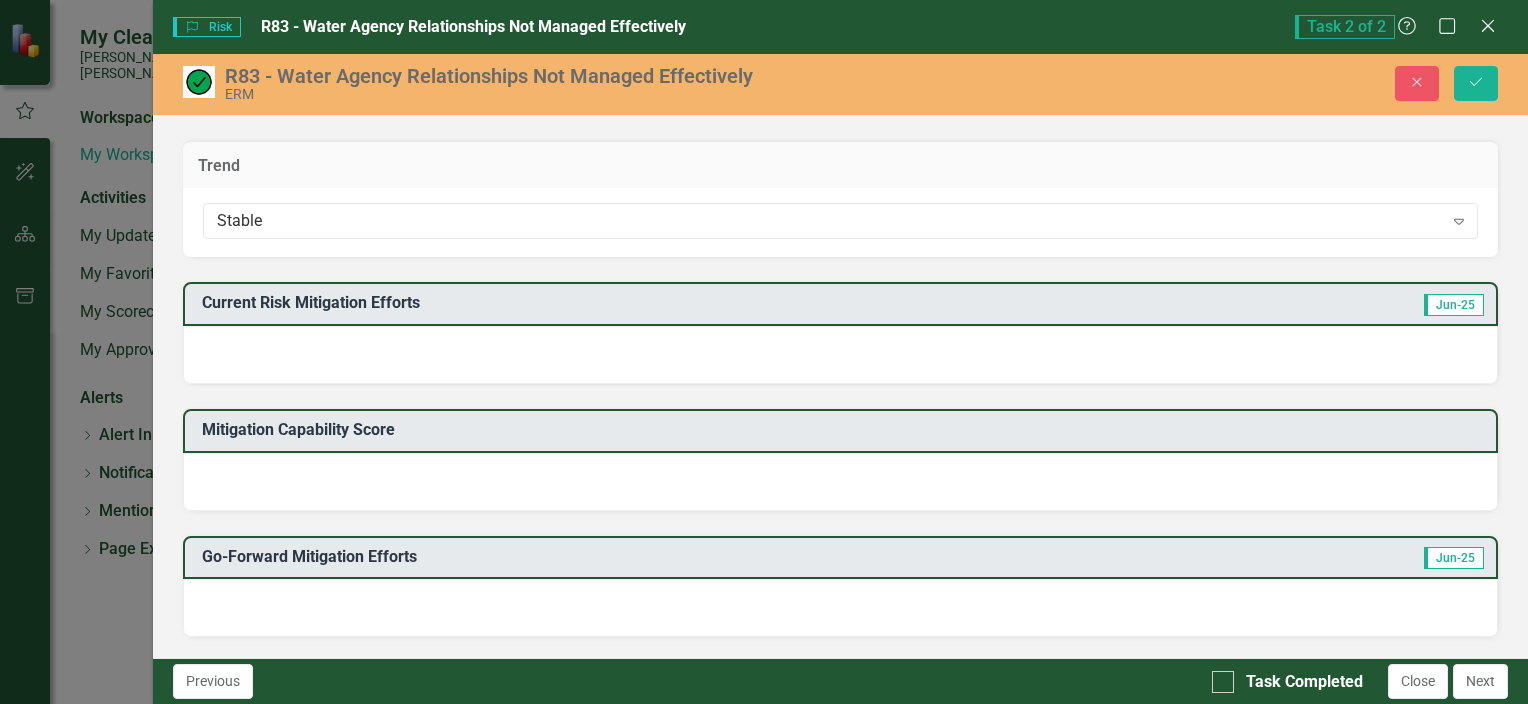 click at bounding box center [840, 355] 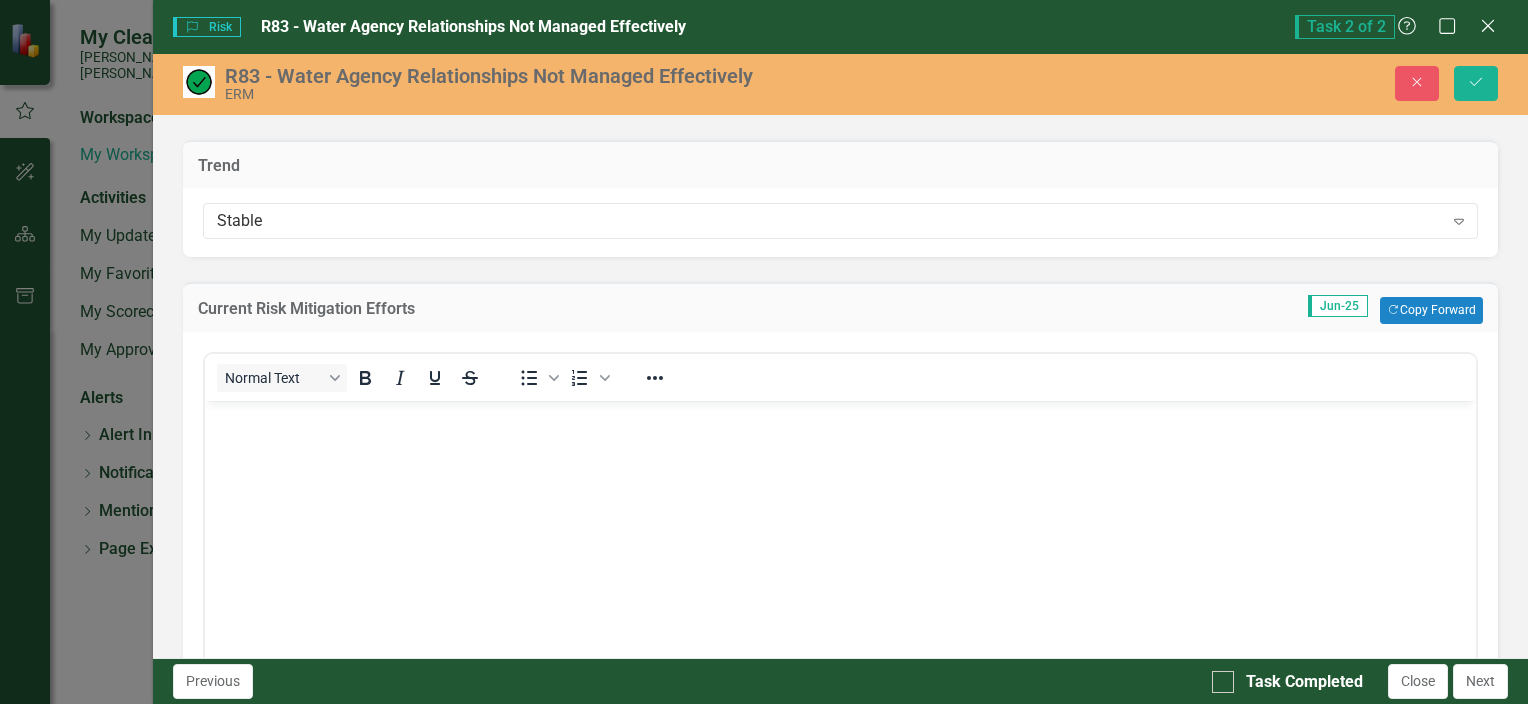 click on "Current Risk Mitigation Efforts Jun-25 Copy Forward  Copy Forward" at bounding box center [840, 306] 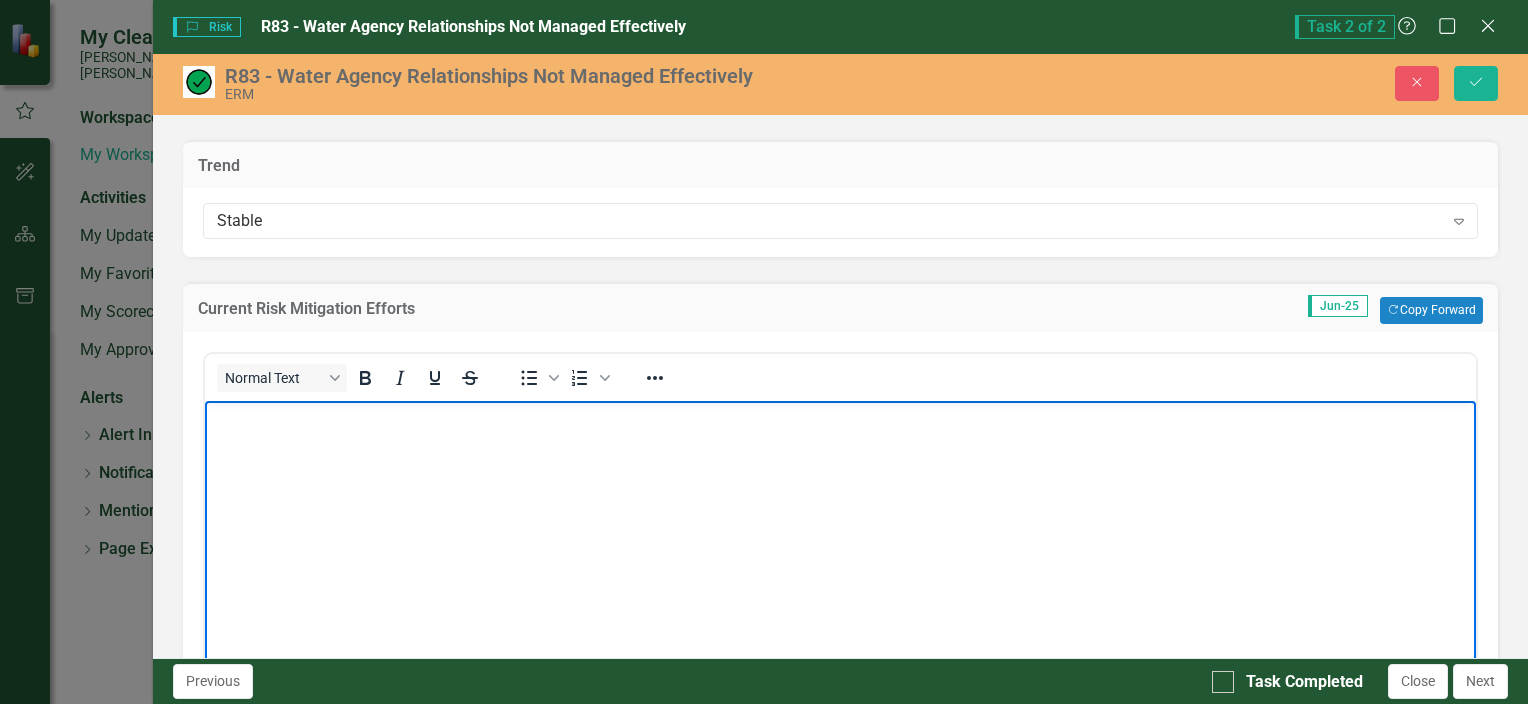 type 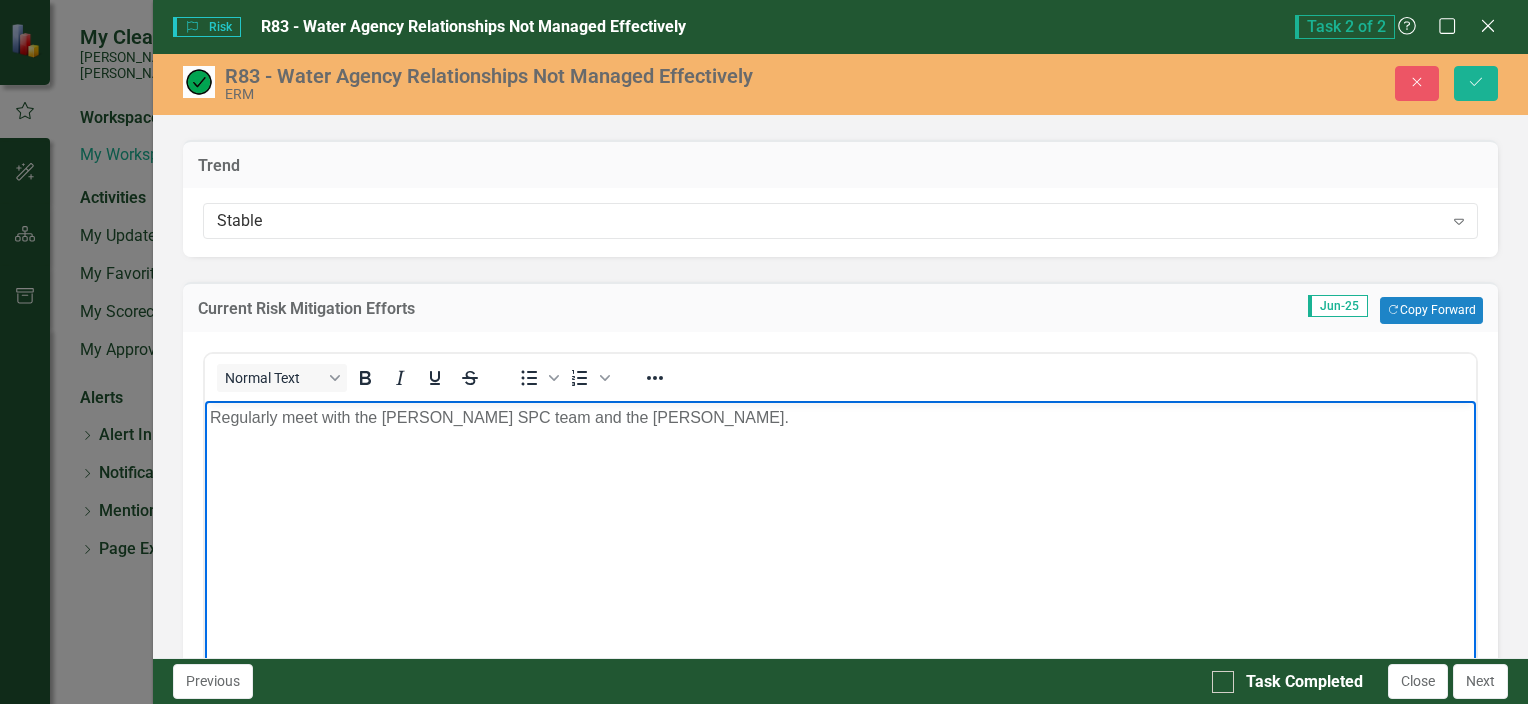 click on "Regularly meet with the [PERSON_NAME] SPC team and the [PERSON_NAME]." at bounding box center (839, 417) 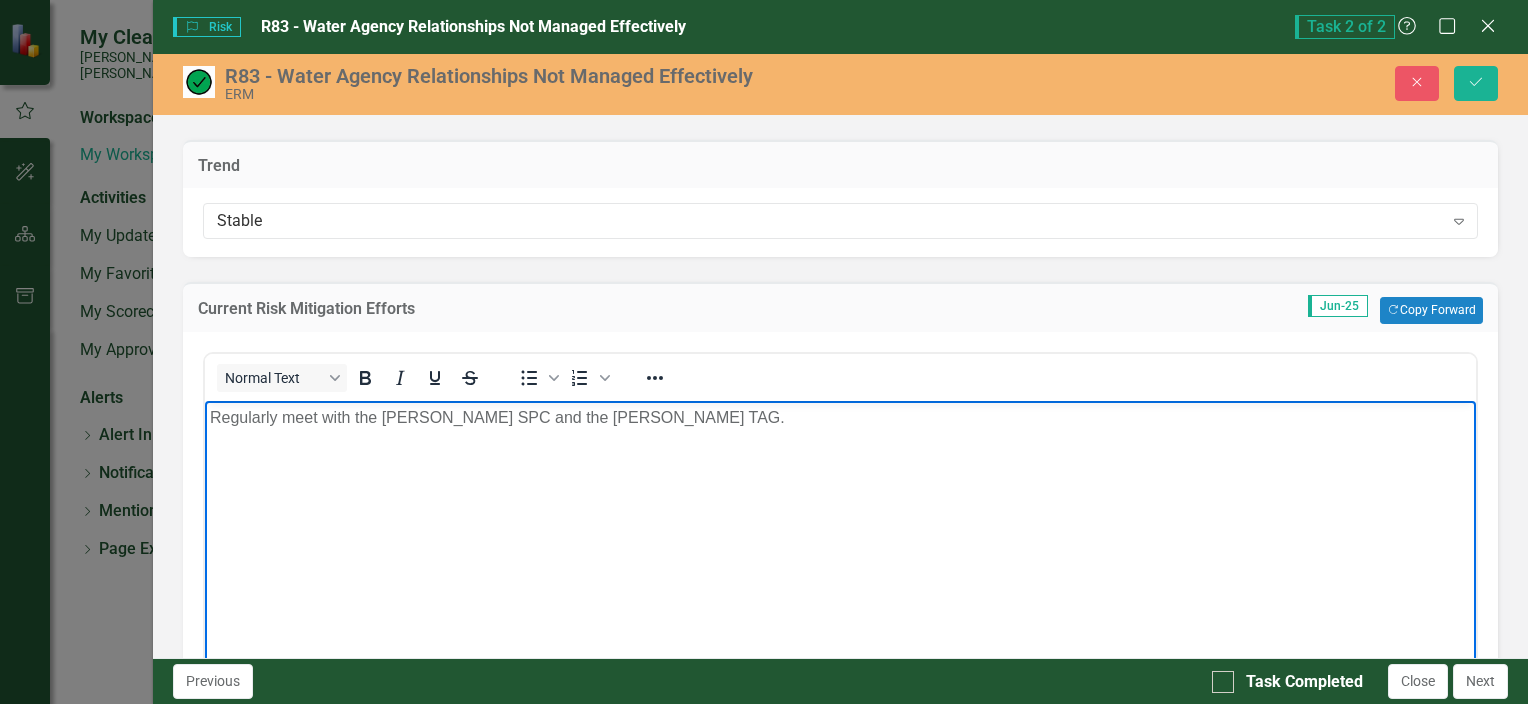 click on "Regularly meet with the [PERSON_NAME] SPC and the [PERSON_NAME] TAG." at bounding box center (839, 417) 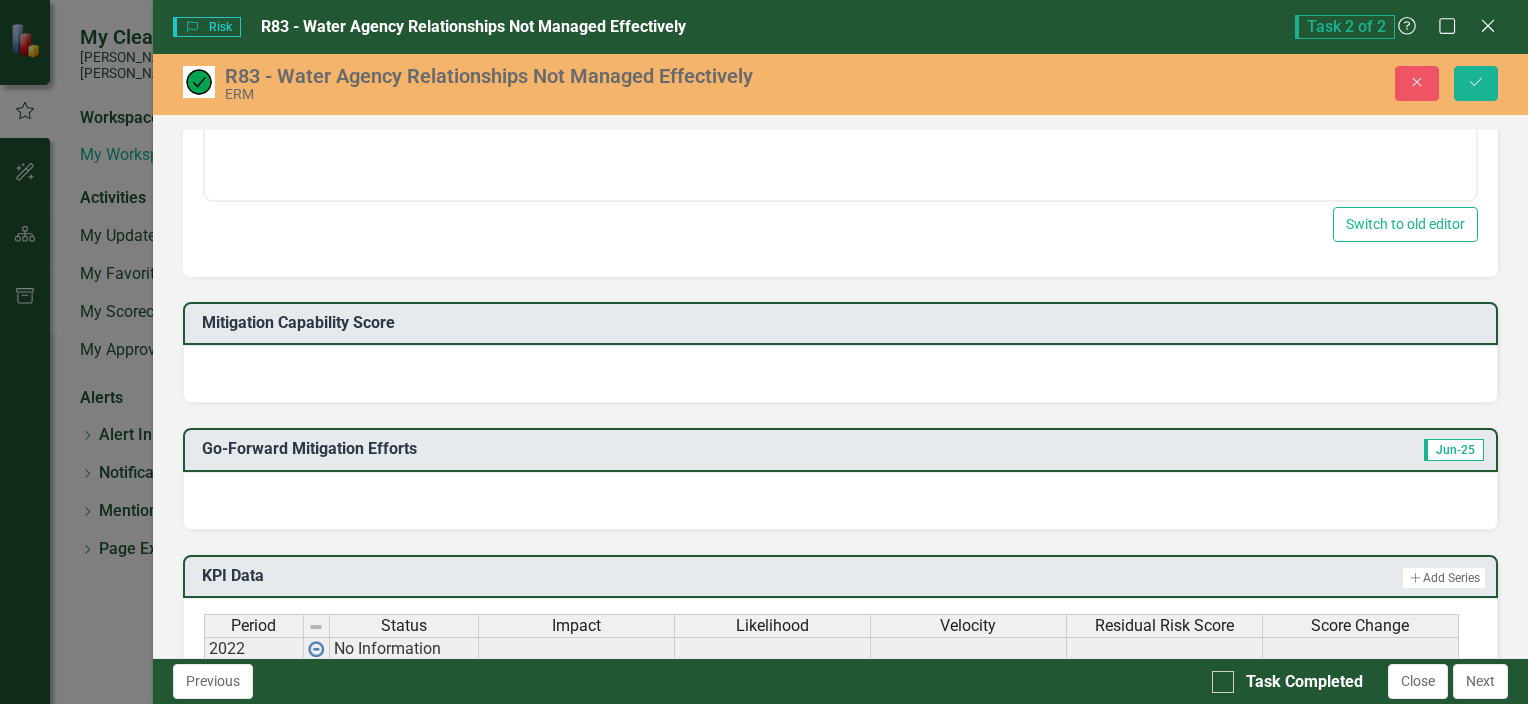 scroll, scrollTop: 928, scrollLeft: 0, axis: vertical 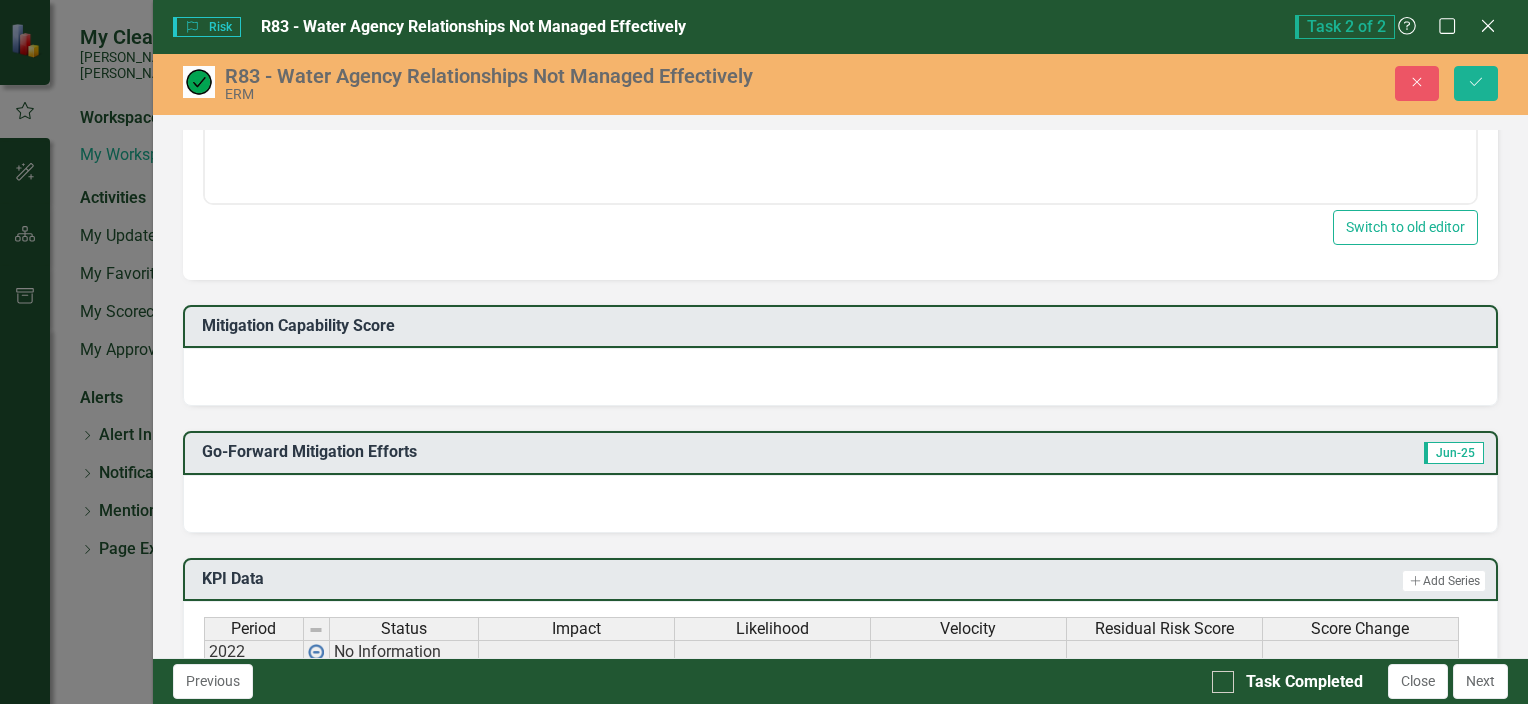 click at bounding box center [840, 504] 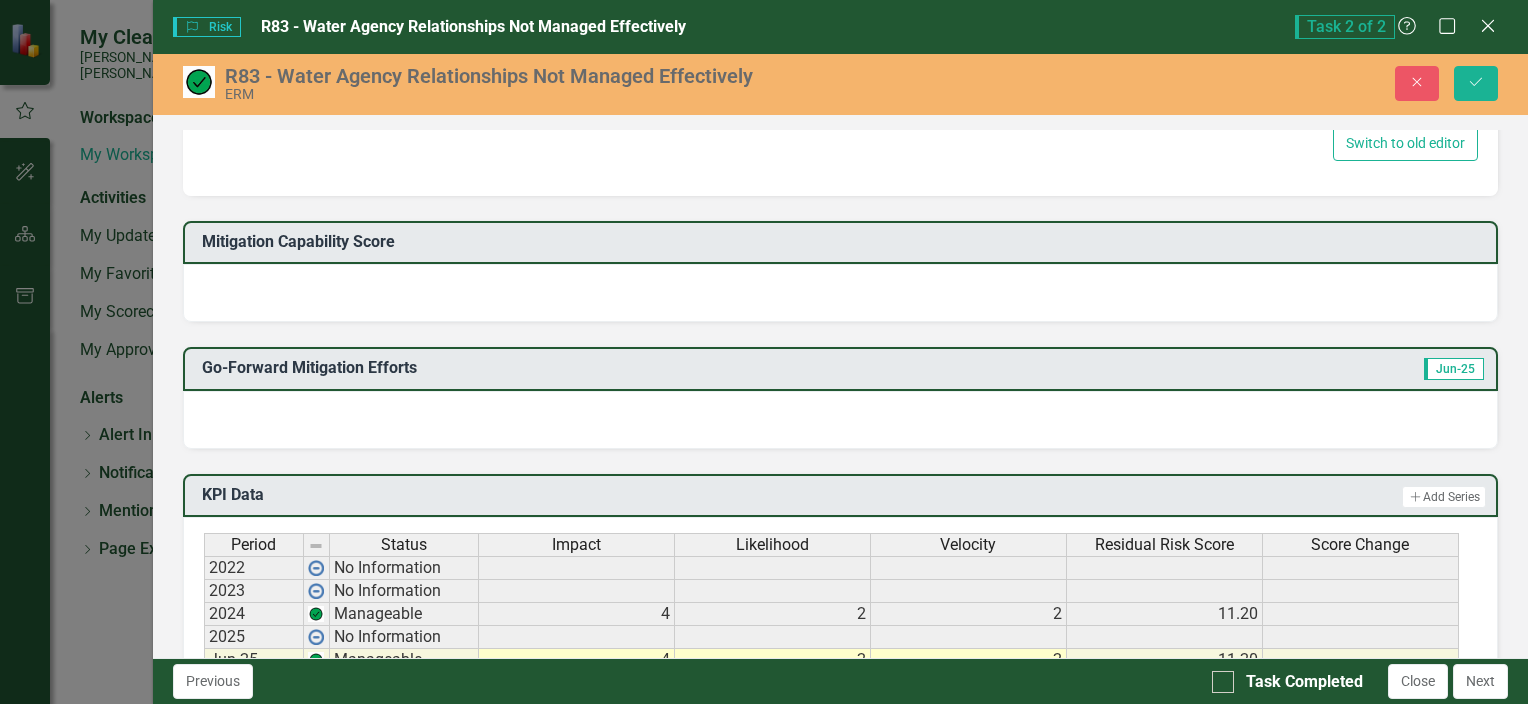 scroll, scrollTop: 996, scrollLeft: 0, axis: vertical 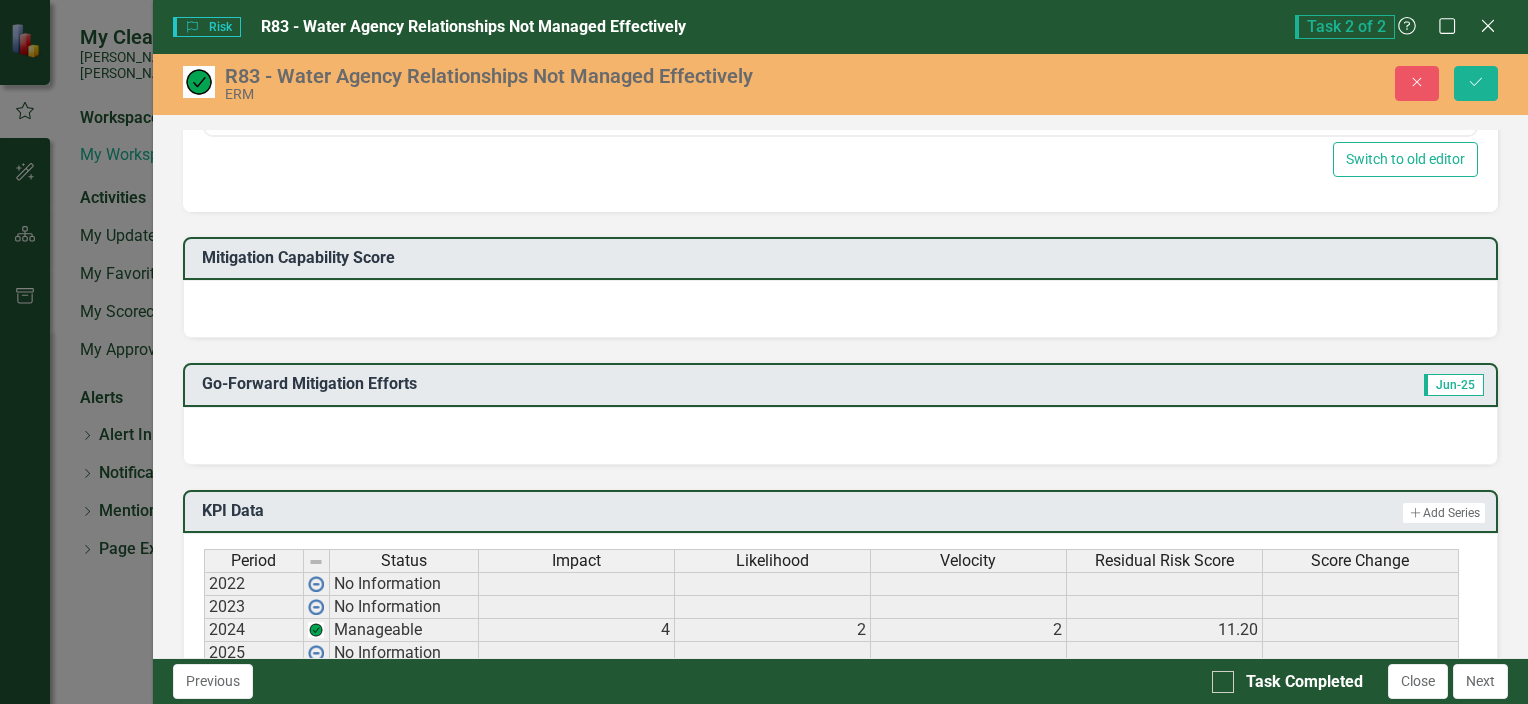 click at bounding box center [840, 436] 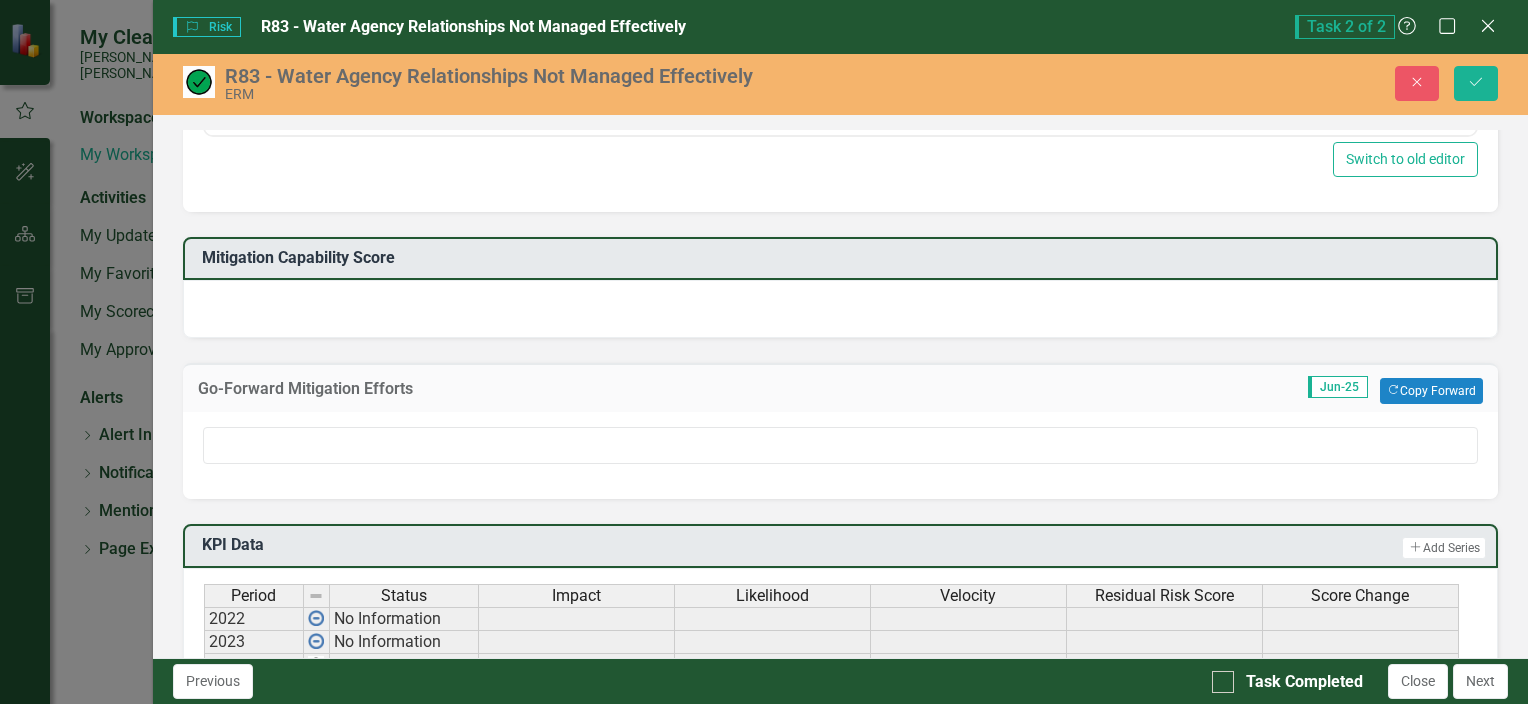 click at bounding box center [840, 455] 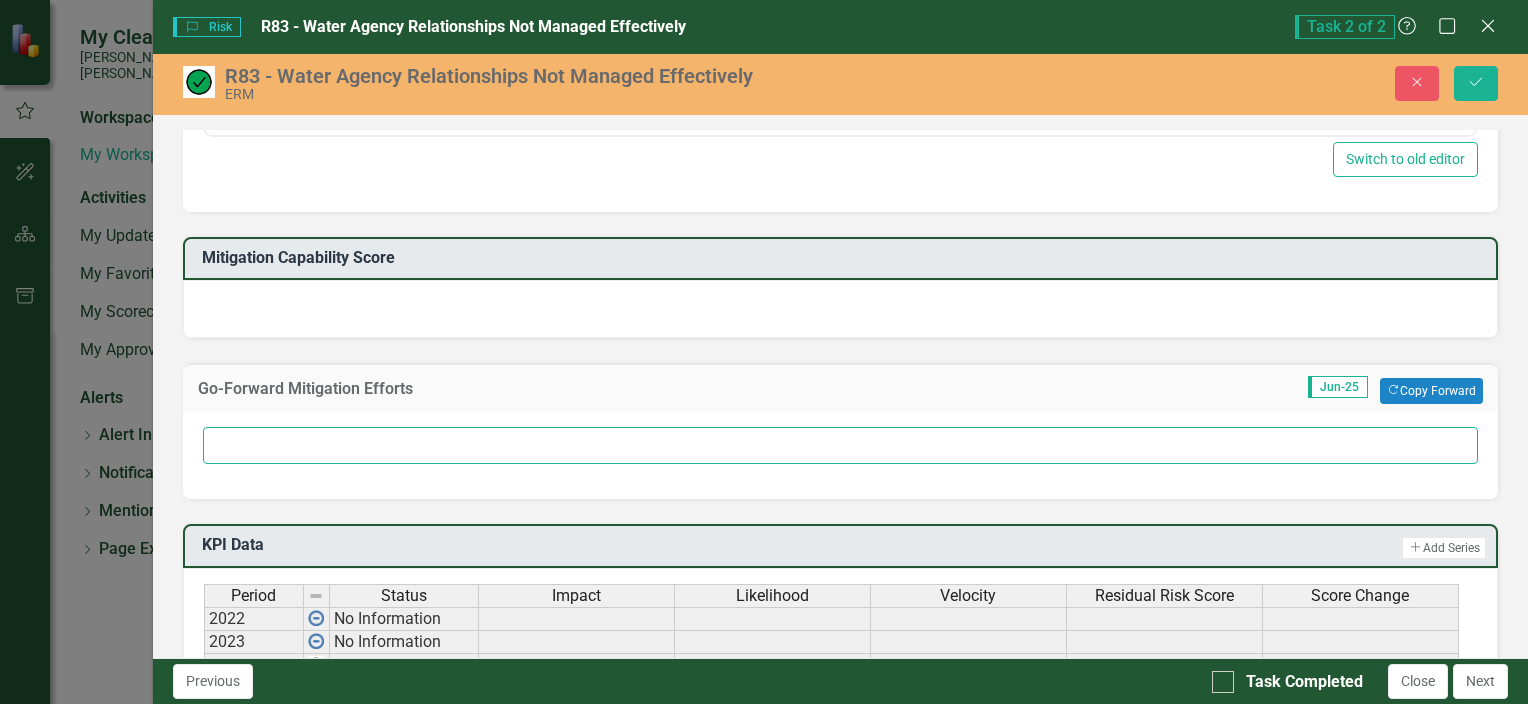 click at bounding box center [840, 445] 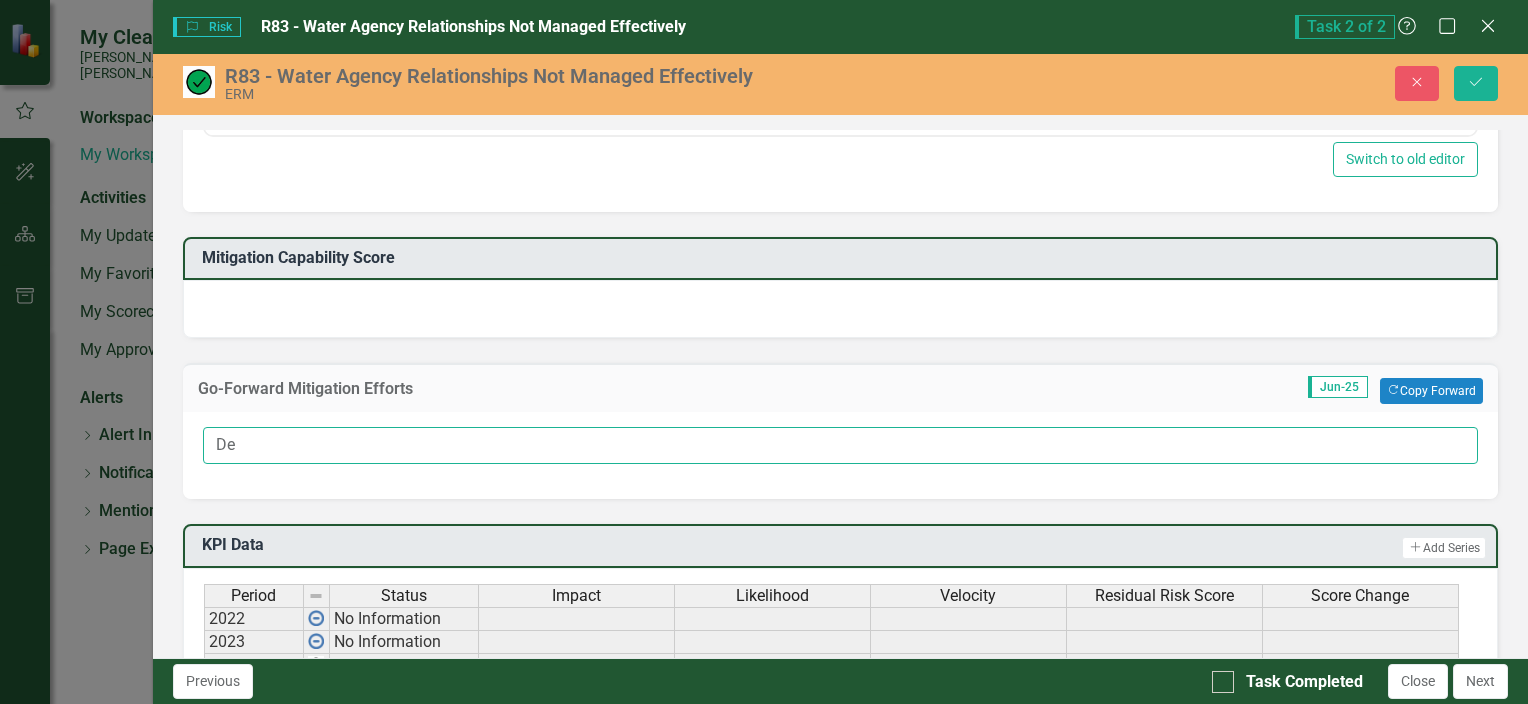 type on "D" 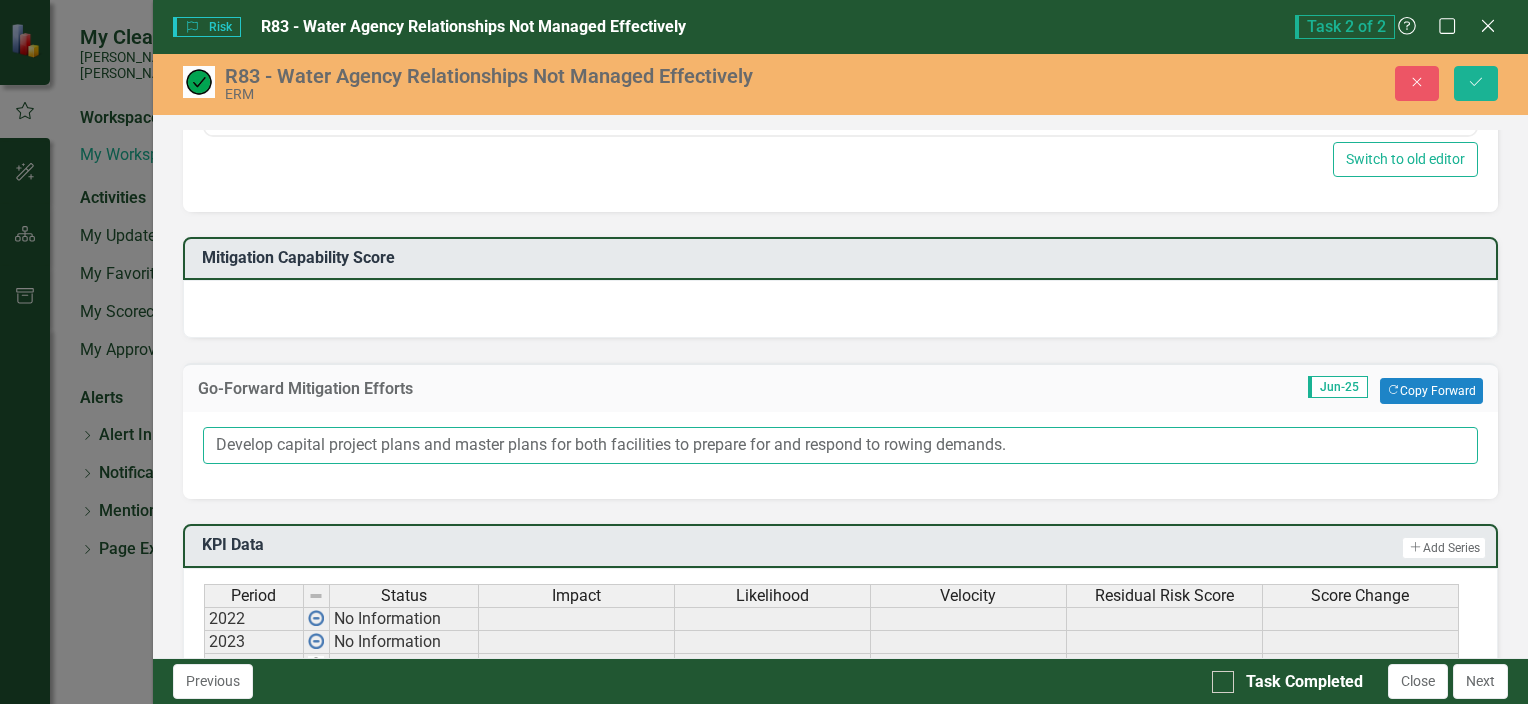 type on "Develop capital project plans and master plans for both facilities to prepare for and respond to rowing demands." 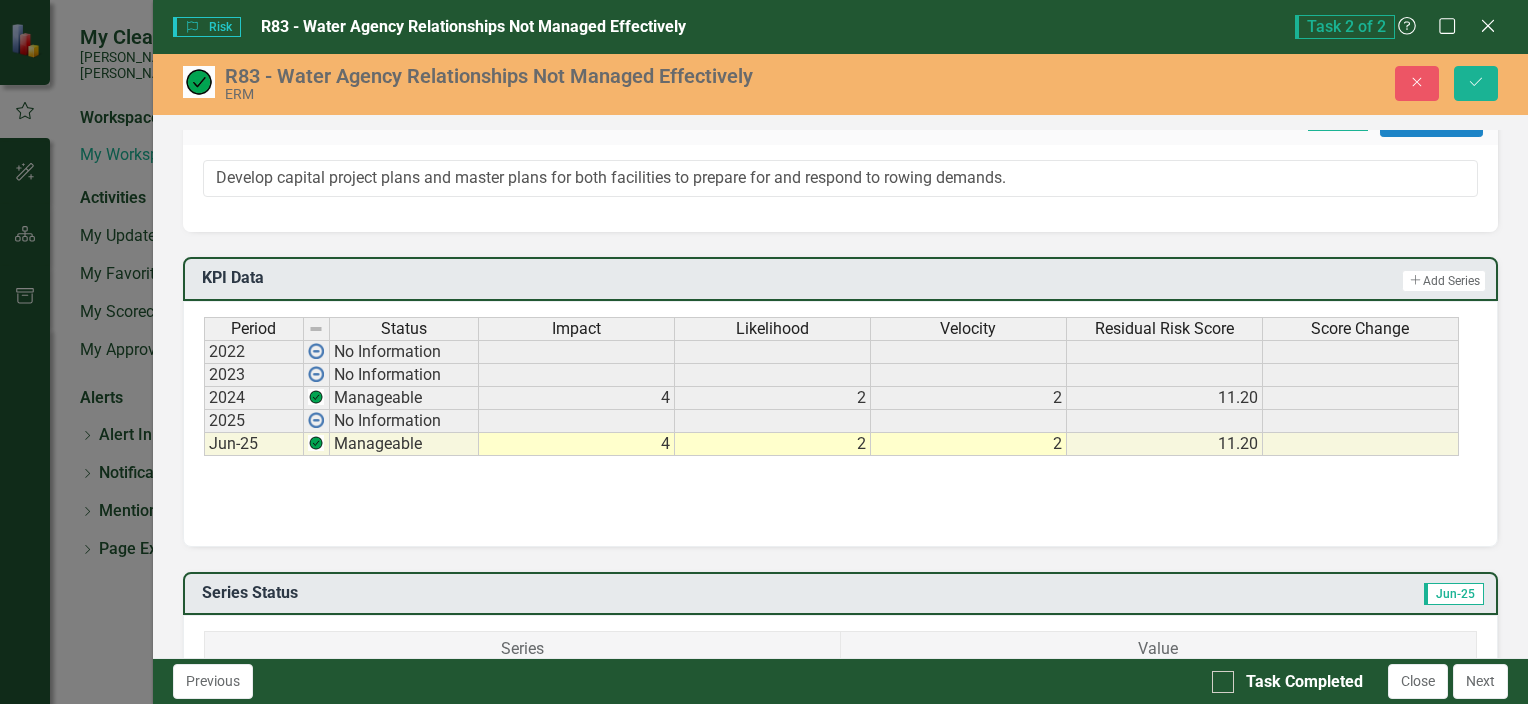scroll, scrollTop: 1253, scrollLeft: 0, axis: vertical 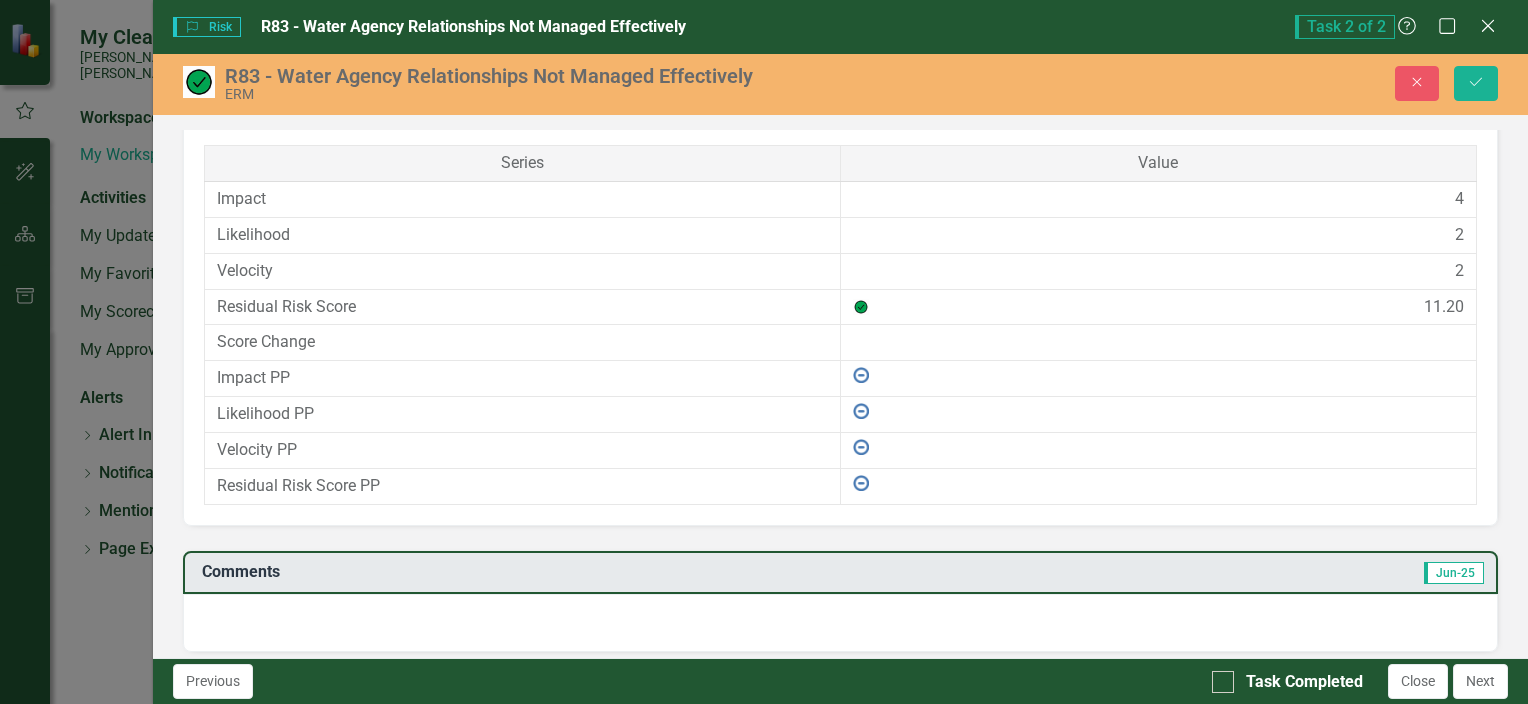 click at bounding box center (840, 623) 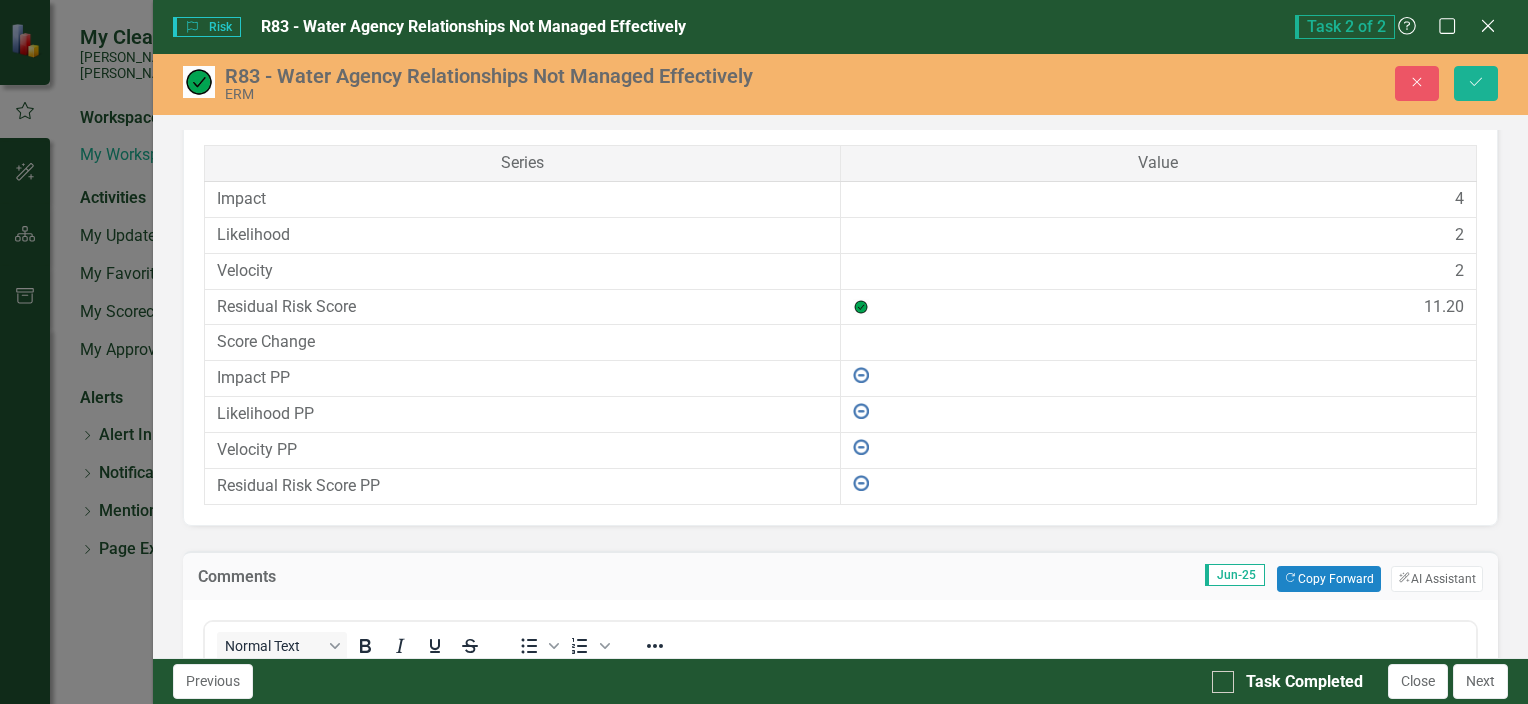 scroll, scrollTop: 0, scrollLeft: 0, axis: both 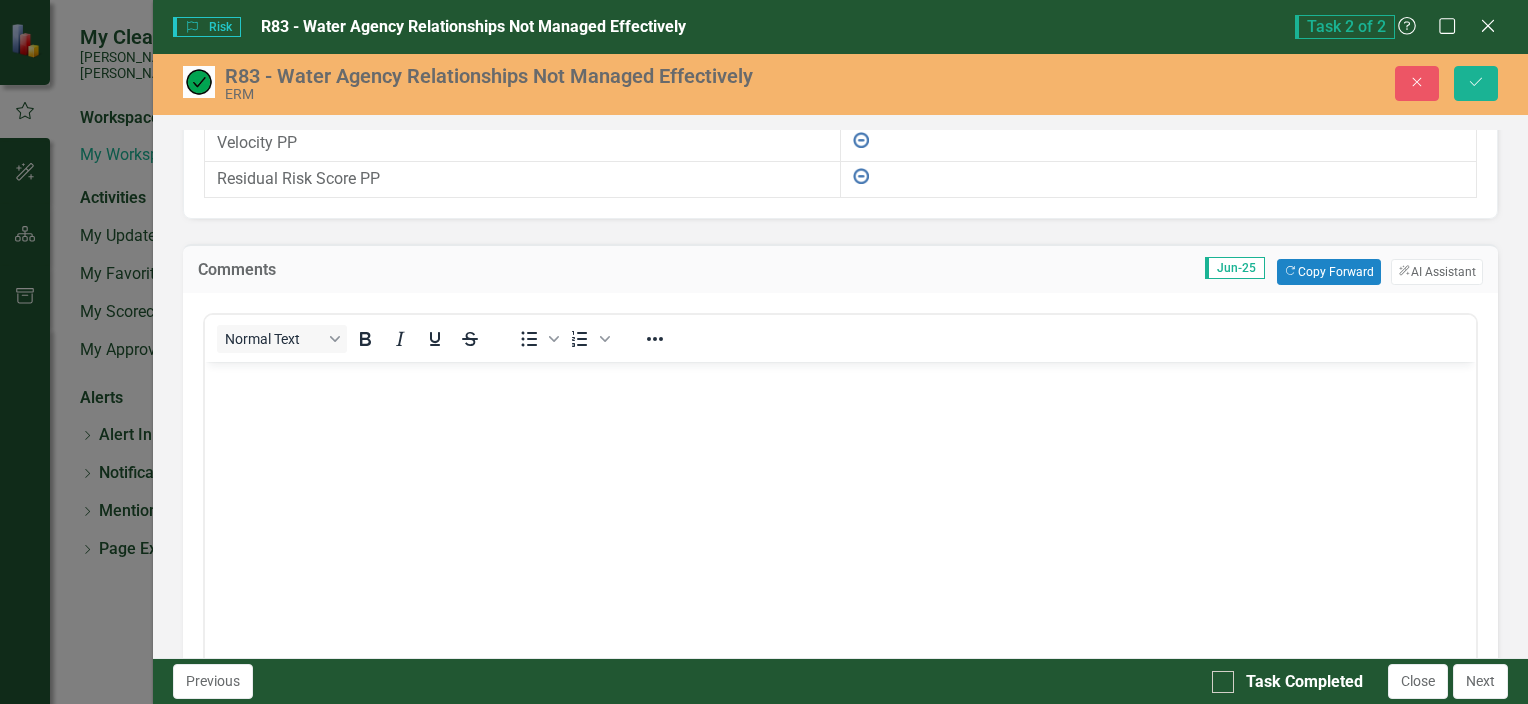 click at bounding box center [839, 511] 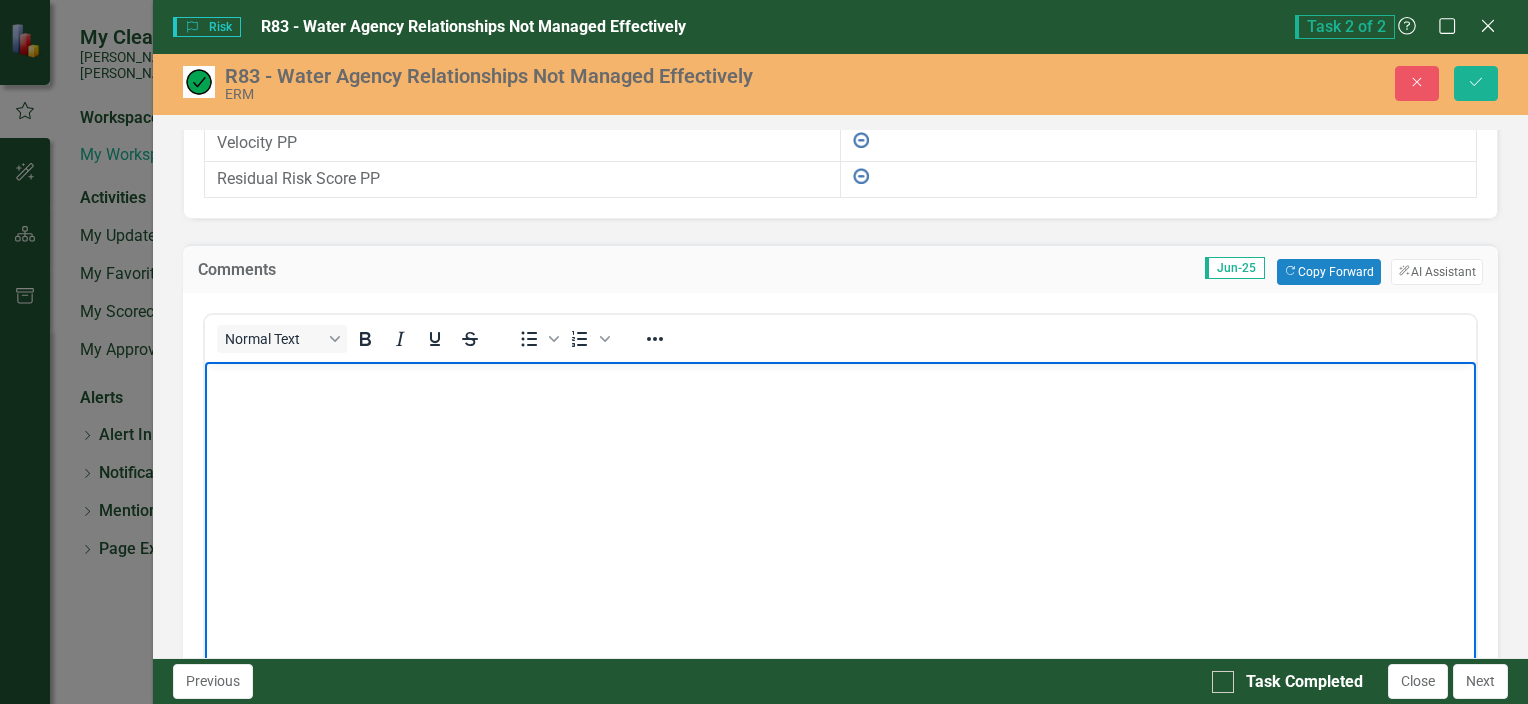 type 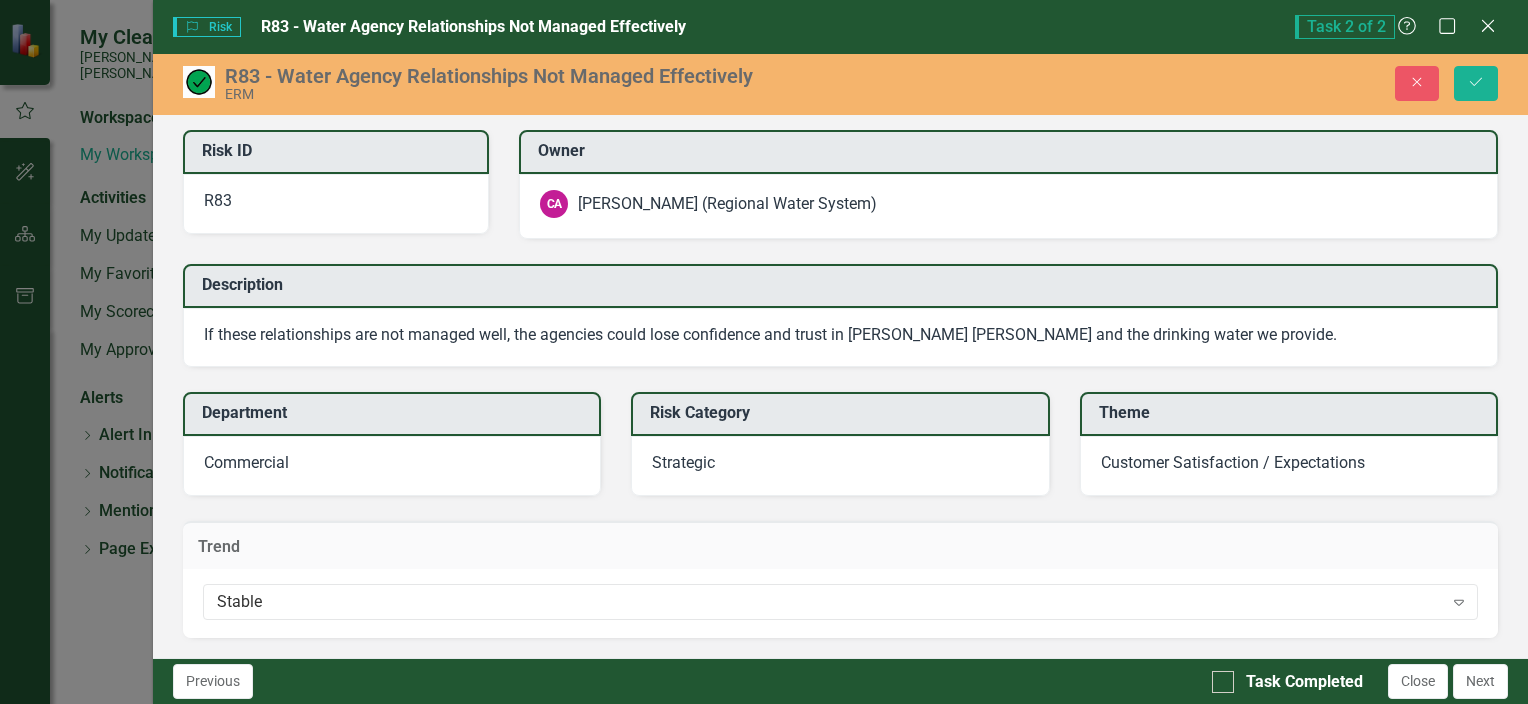 scroll, scrollTop: 0, scrollLeft: 0, axis: both 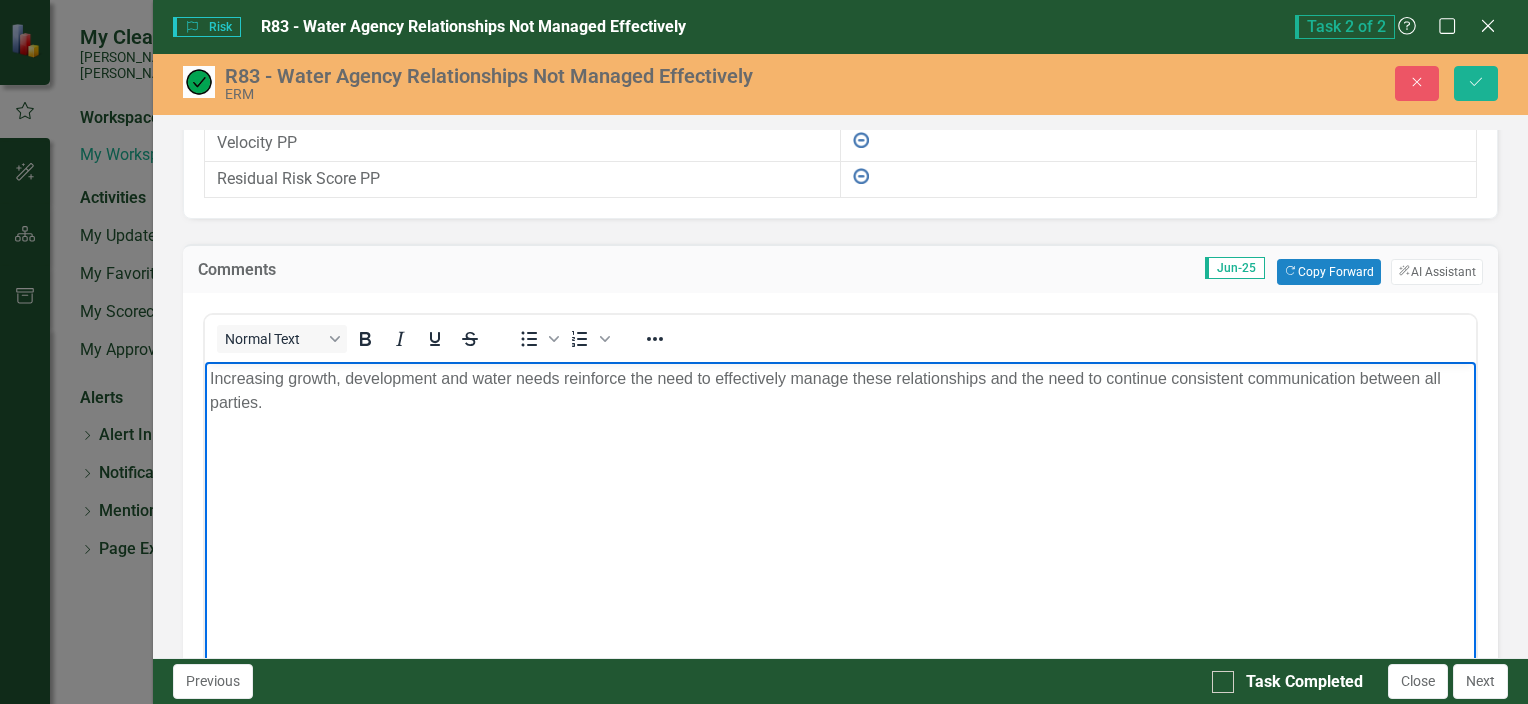 type 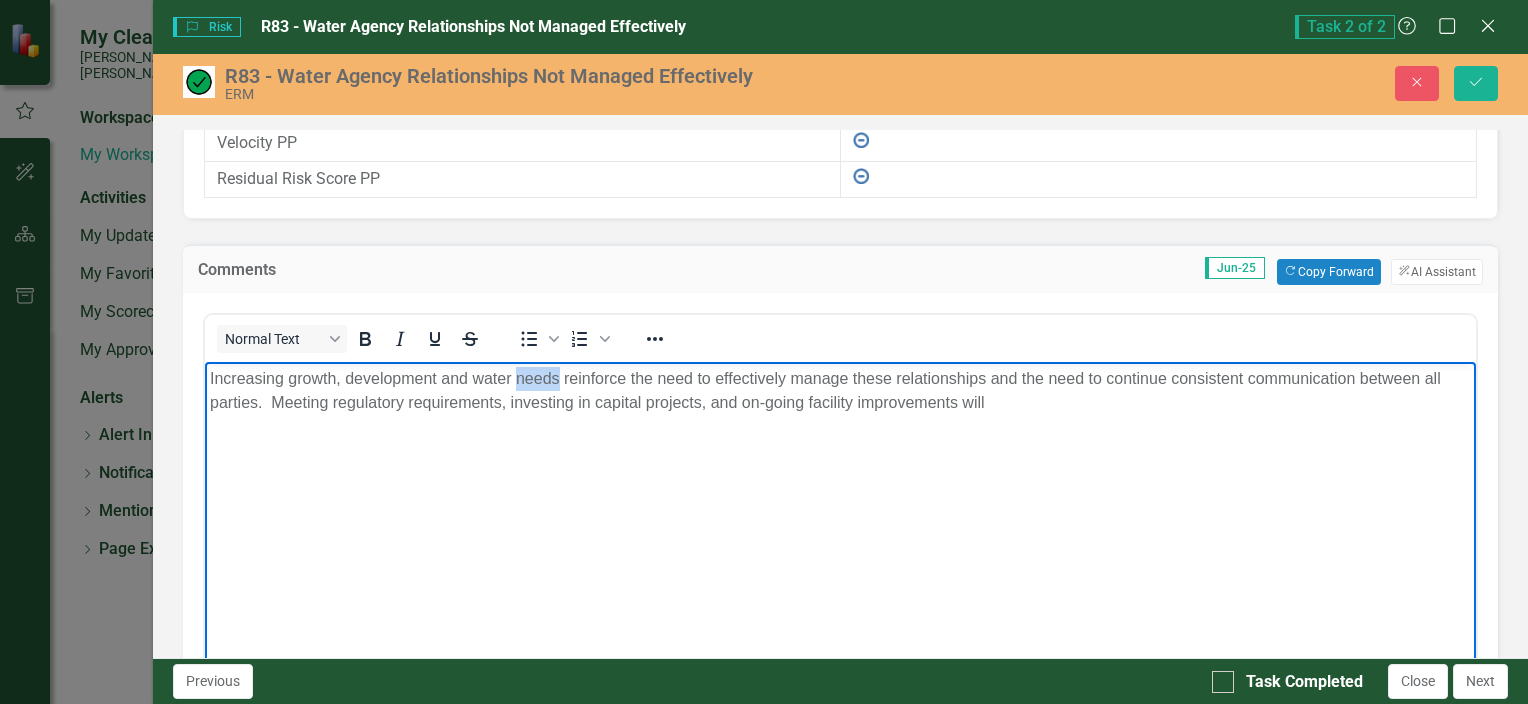 drag, startPoint x: 556, startPoint y: 379, endPoint x: 514, endPoint y: 375, distance: 42.190044 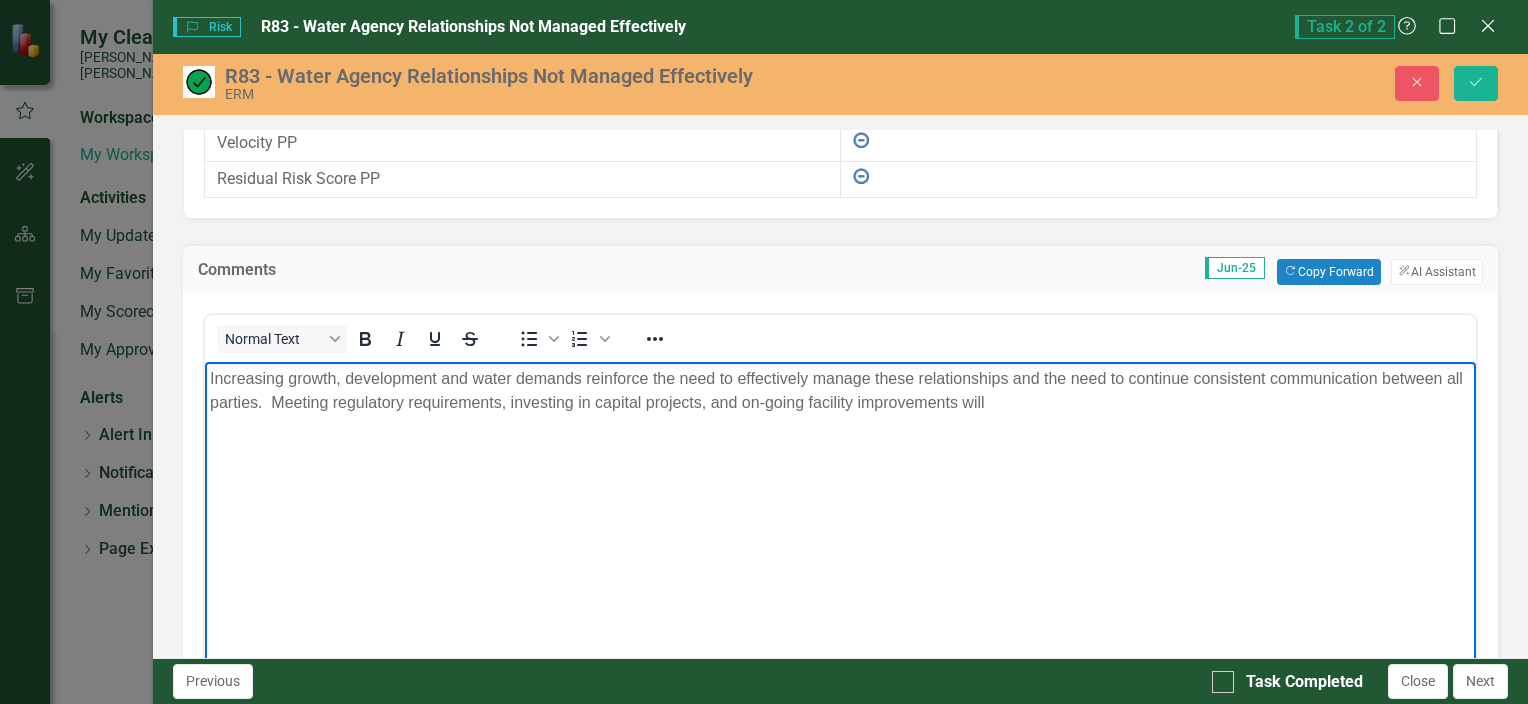 click on "Increasing growth, development and water demands reinforce the need to effectively manage these relationships and the need to continue consistent communication between all parties.  Meeting regulatory requirements, investing in capital projects, and on-going facility improvements will" at bounding box center (839, 390) 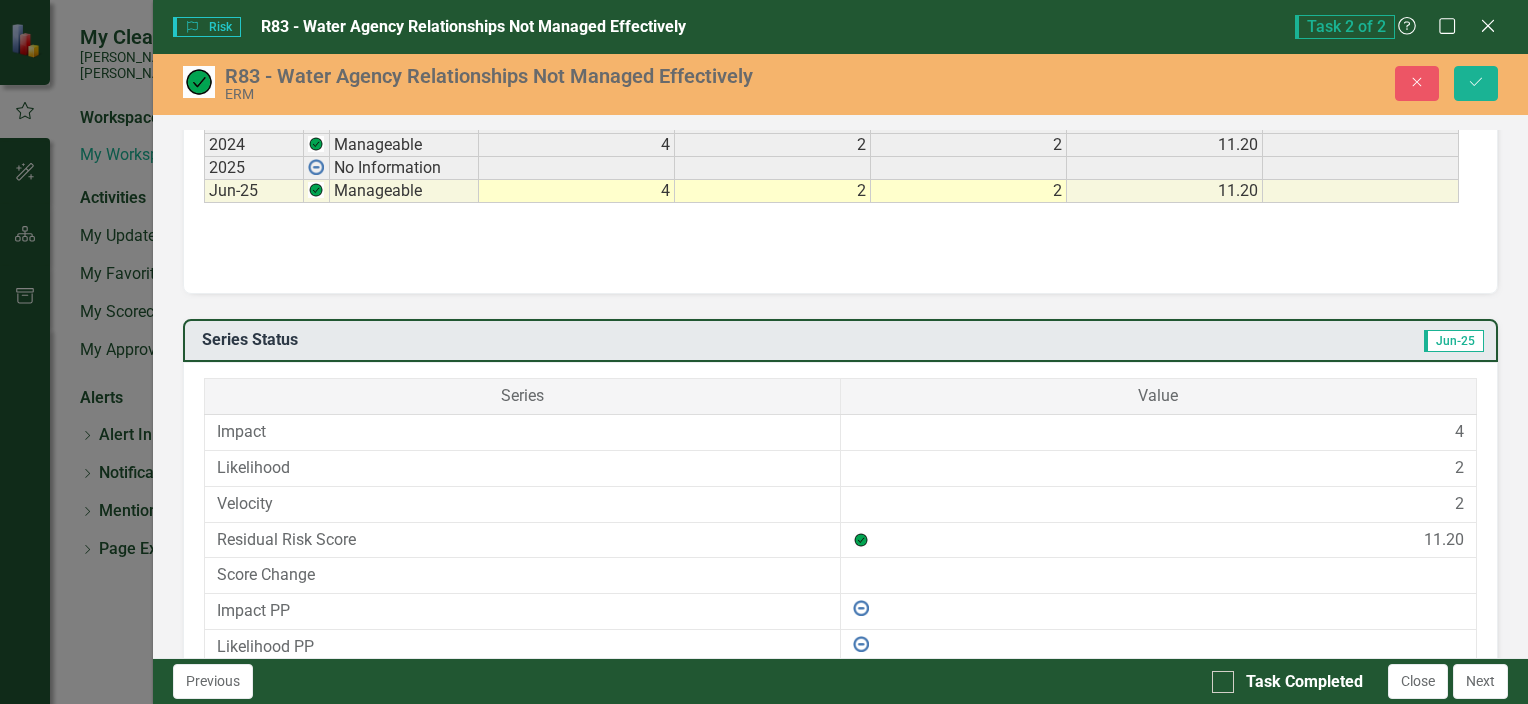 scroll, scrollTop: 1384, scrollLeft: 0, axis: vertical 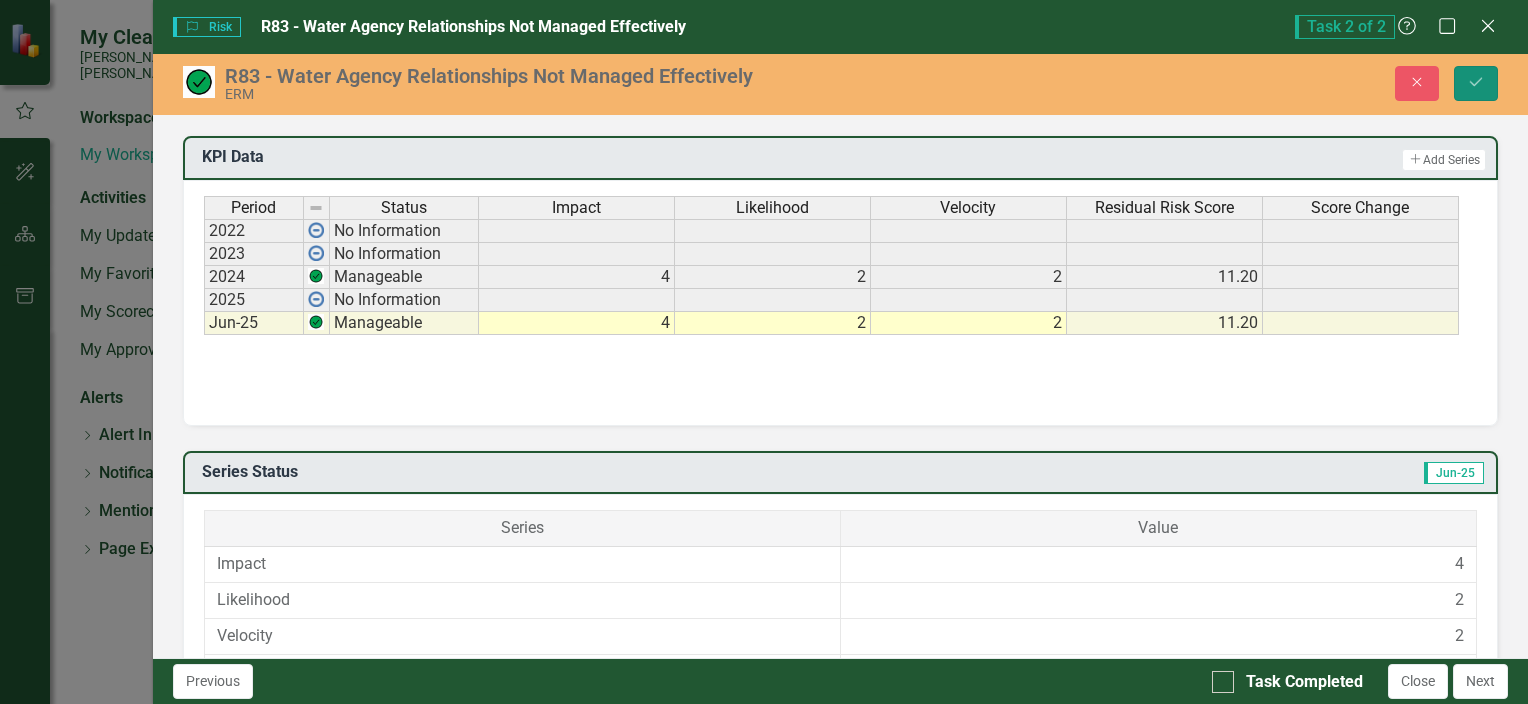 click on "Save" 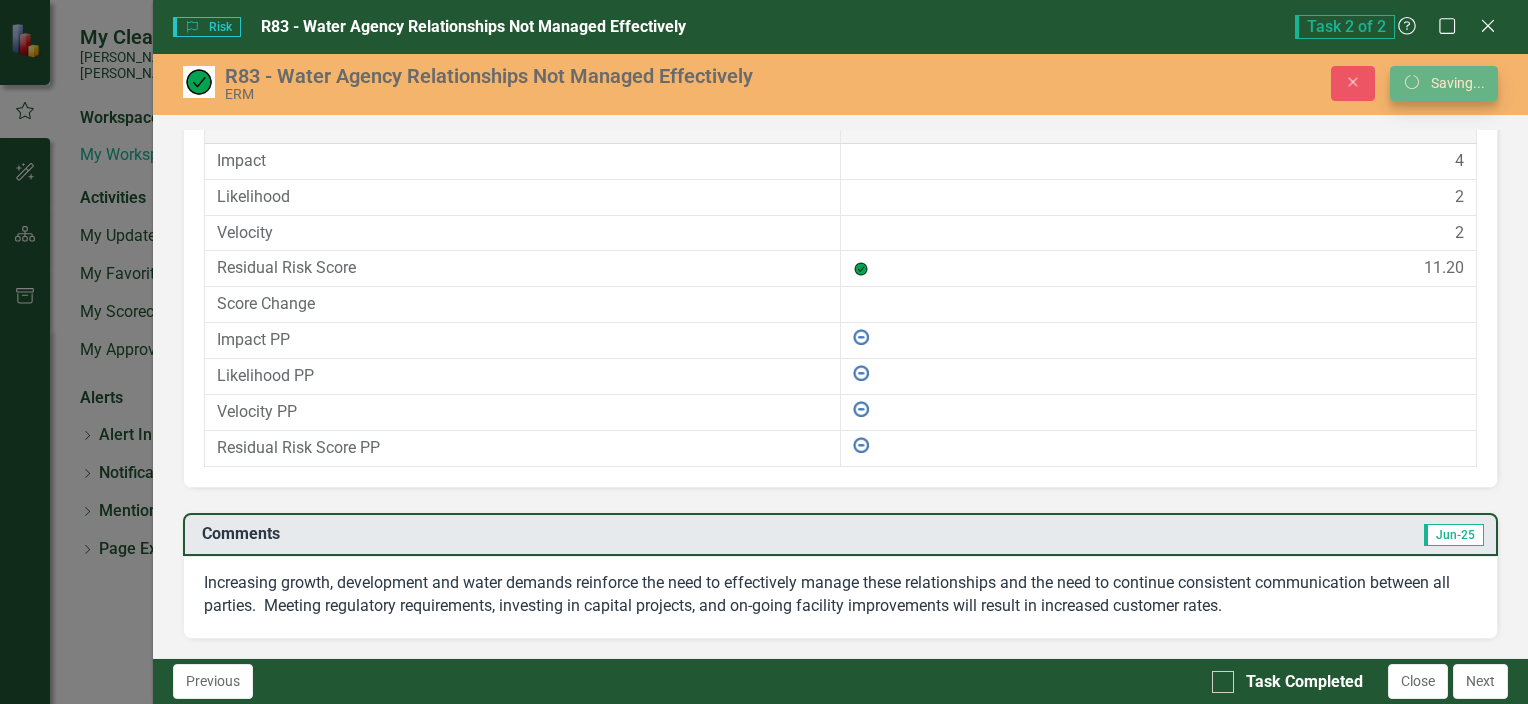scroll, scrollTop: 896, scrollLeft: 0, axis: vertical 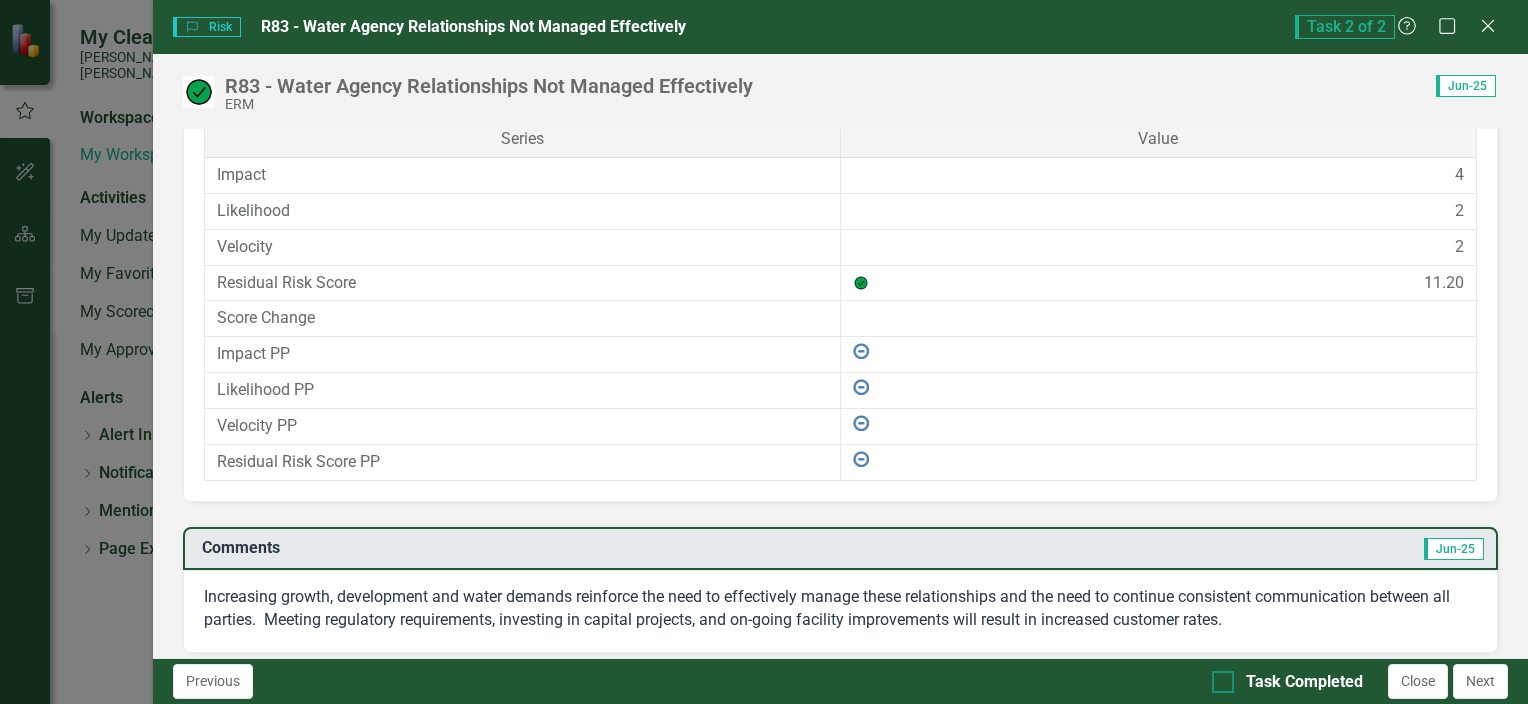 click at bounding box center [1223, 682] 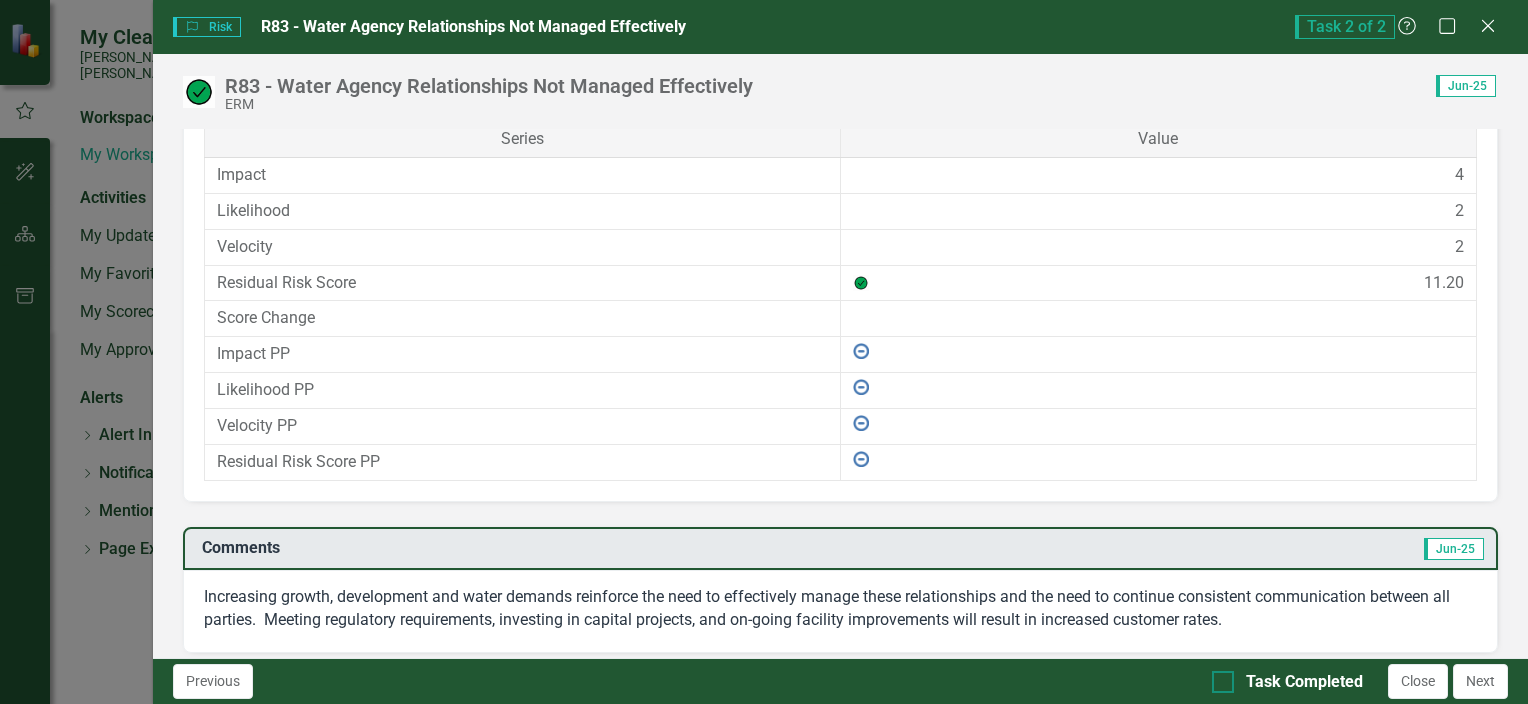checkbox on "true" 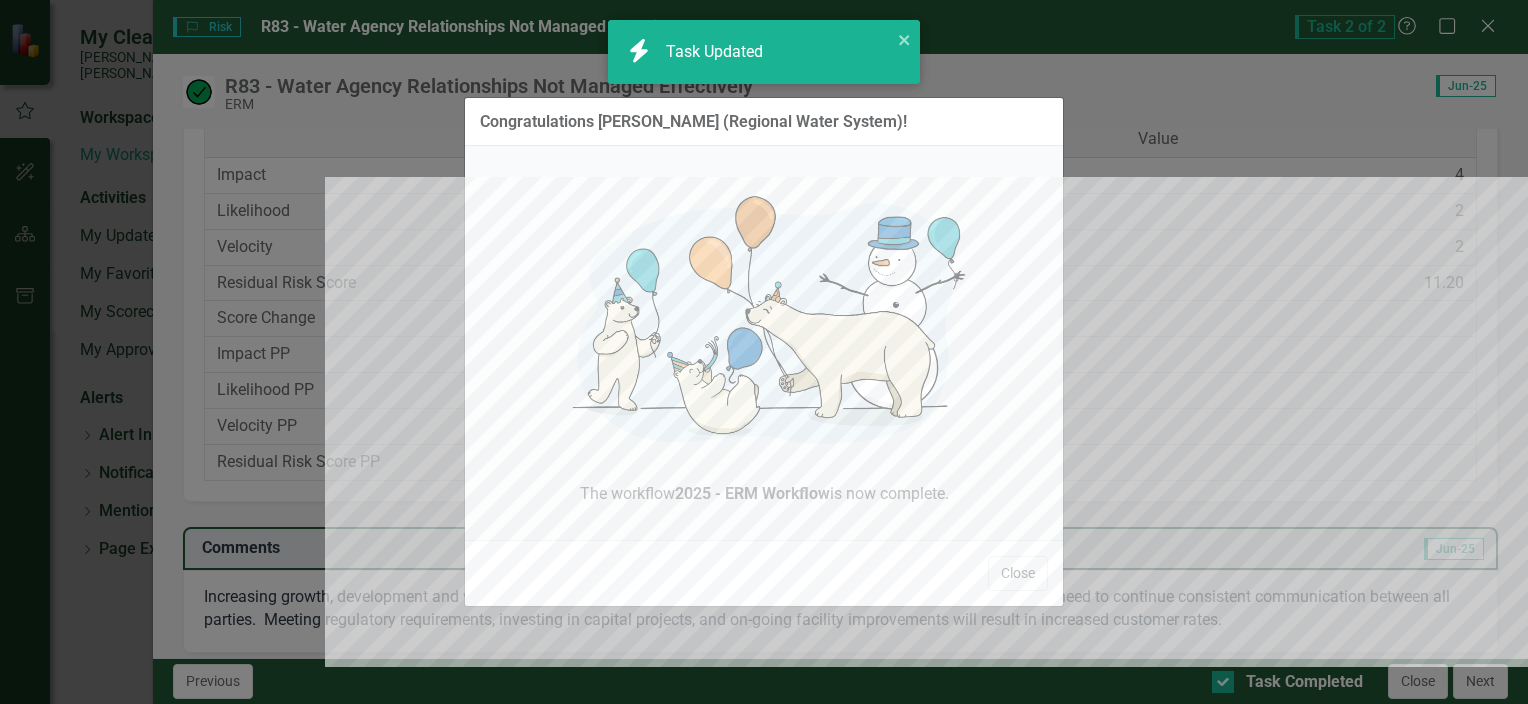 checkbox on "true" 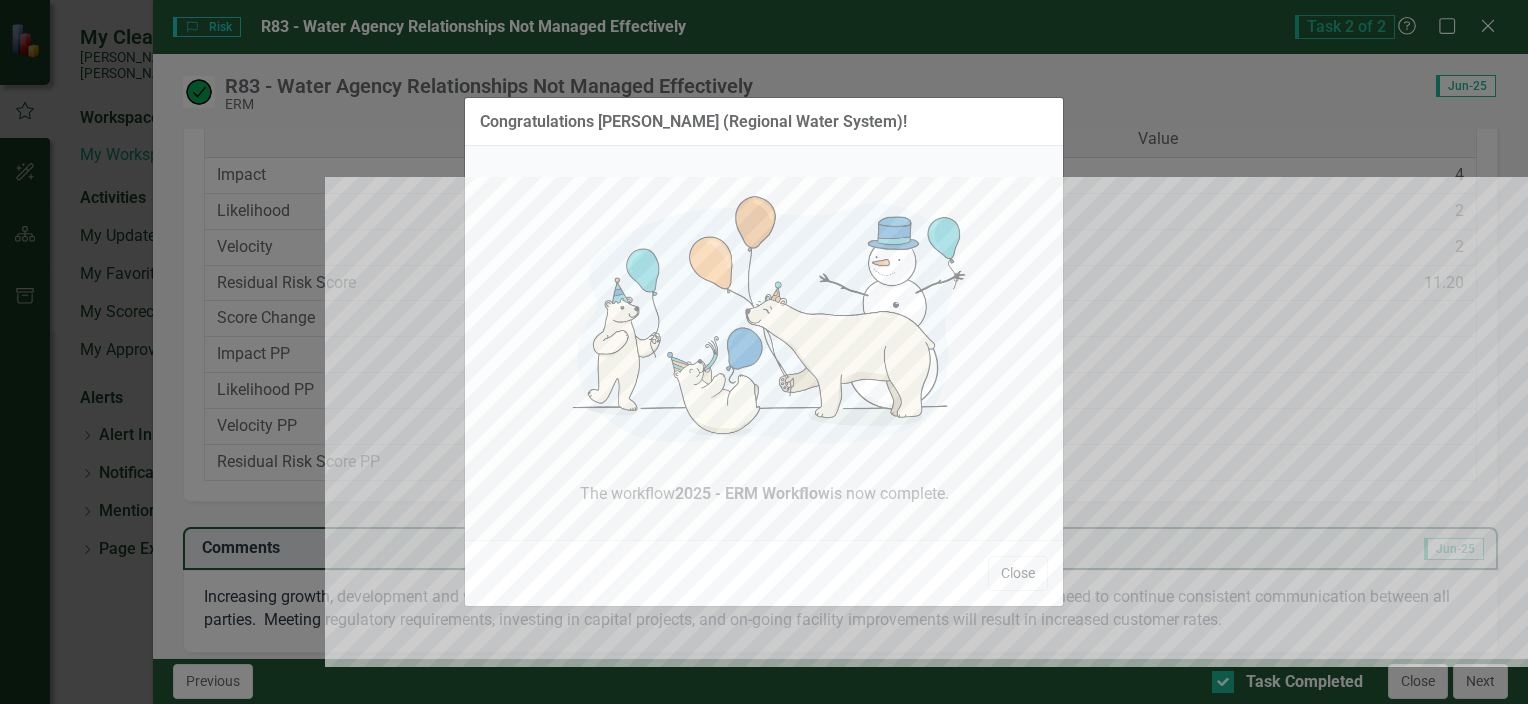 click on "Close" at bounding box center [1018, 573] 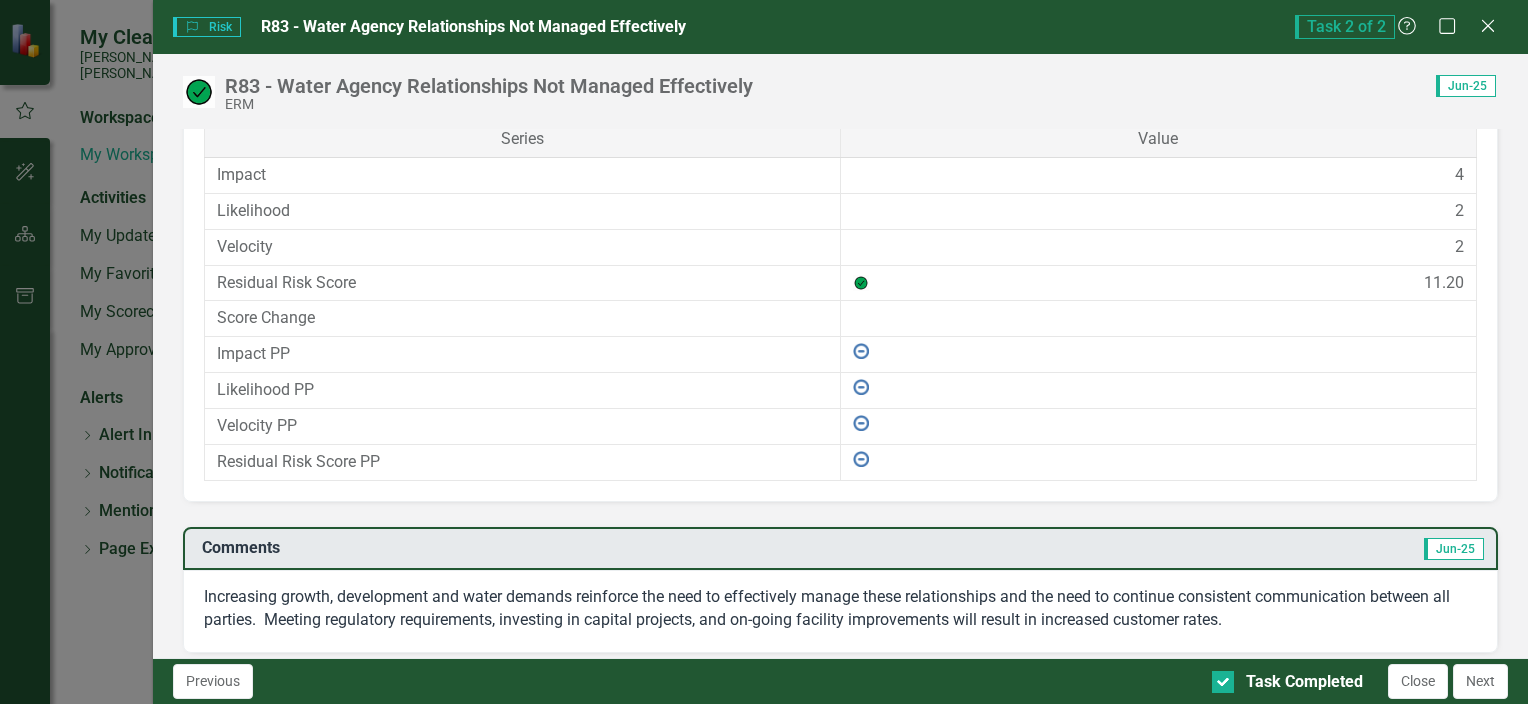 click on "Next" at bounding box center [1480, 681] 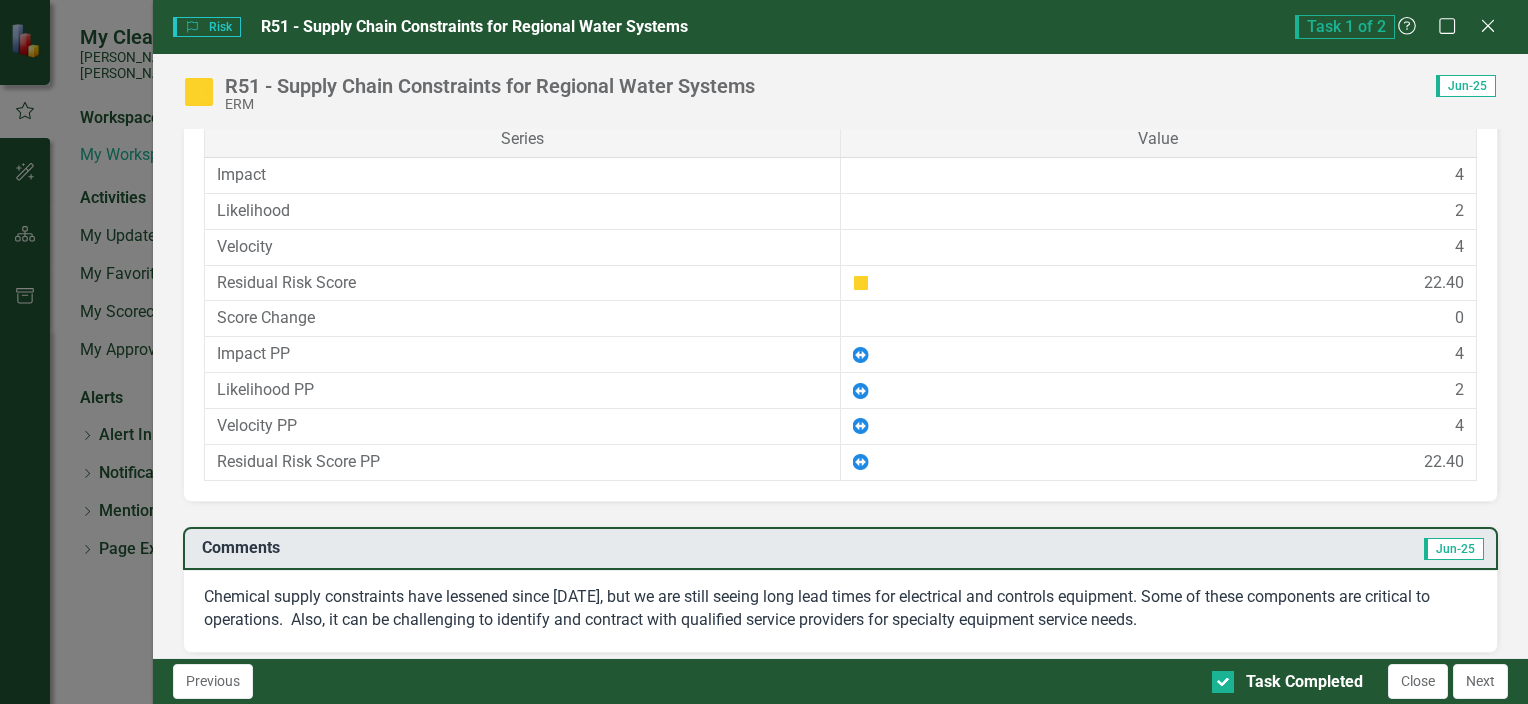 scroll, scrollTop: 0, scrollLeft: 0, axis: both 